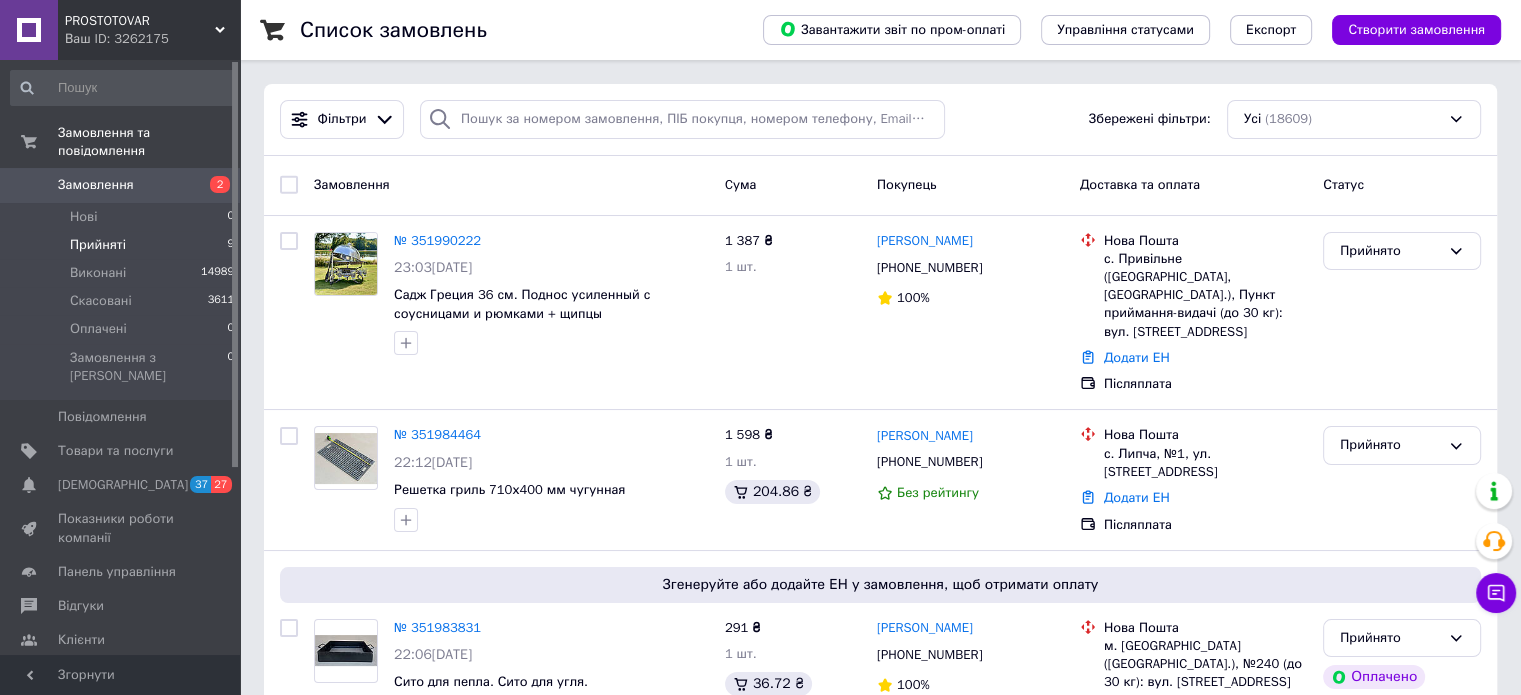 scroll, scrollTop: 0, scrollLeft: 0, axis: both 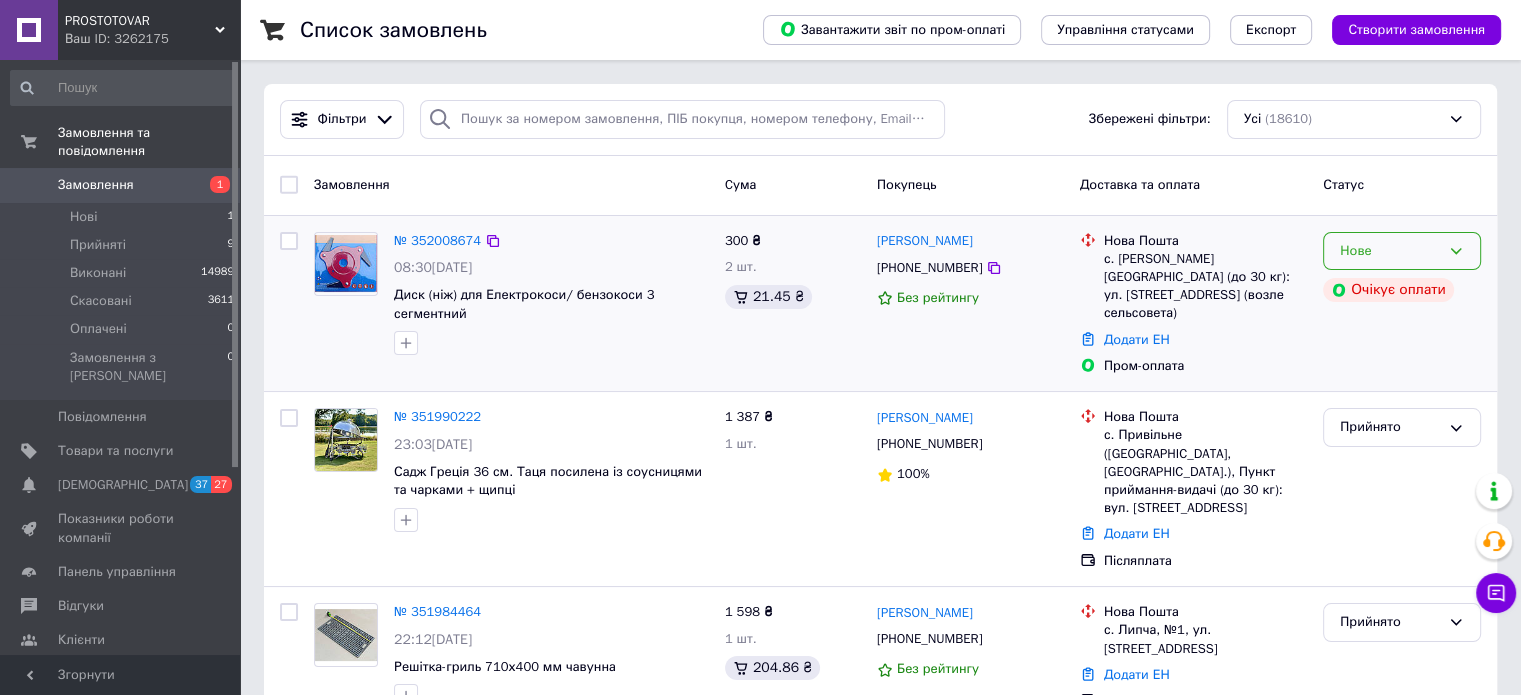 click 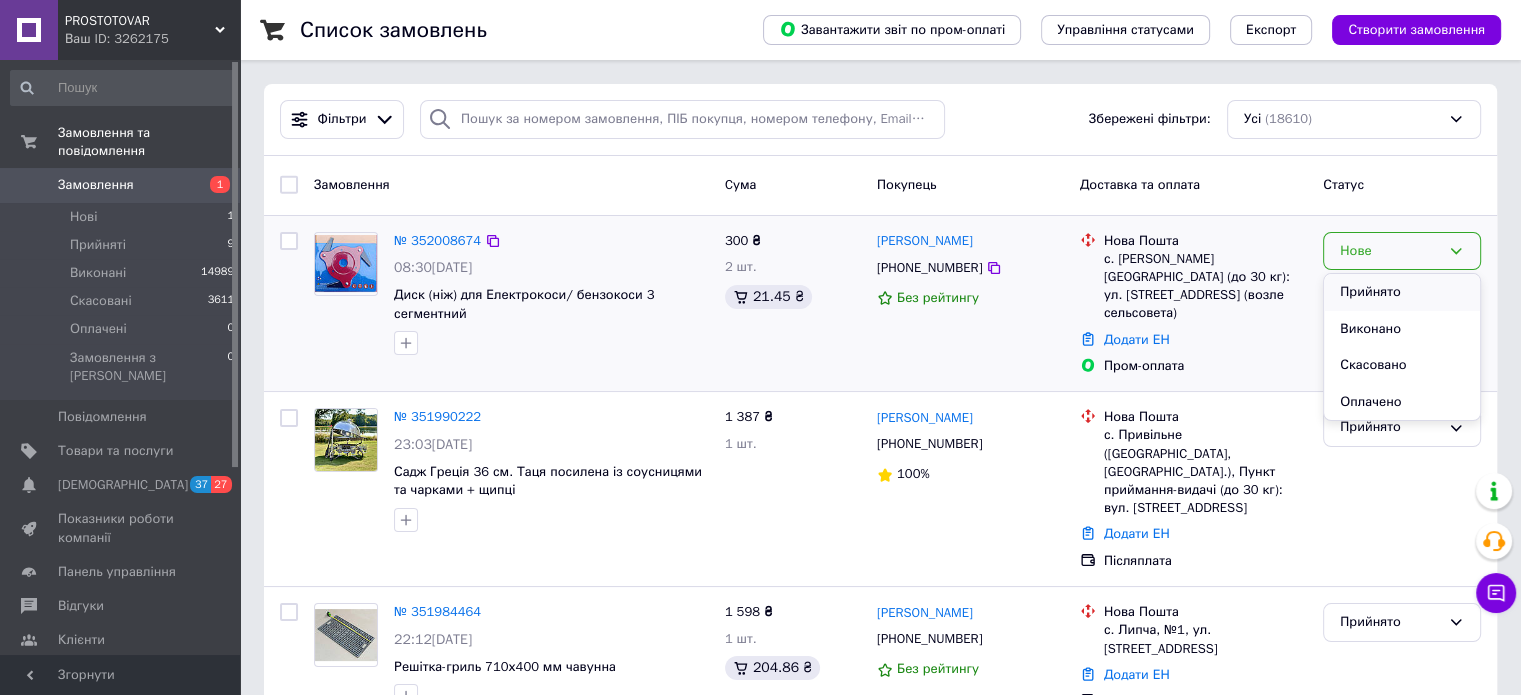 click on "Прийнято" at bounding box center (1402, 292) 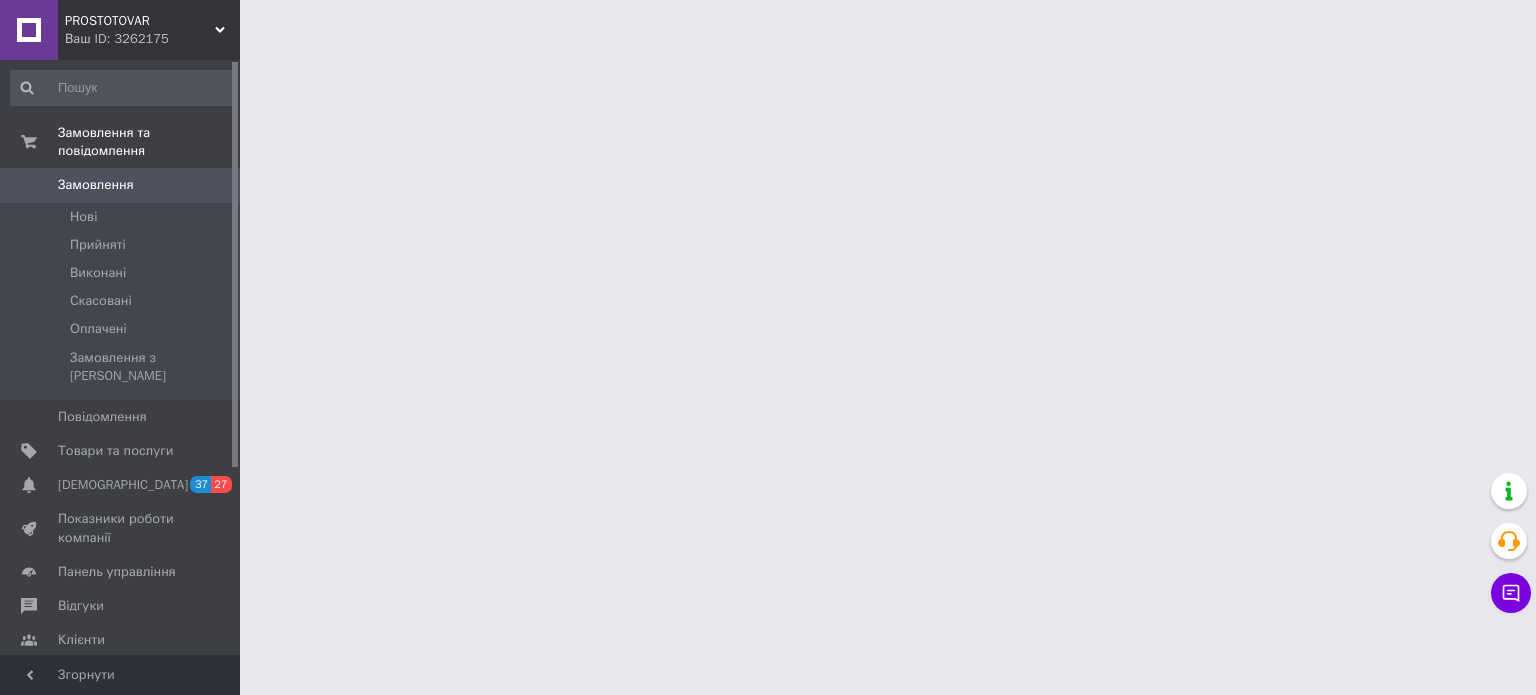 scroll, scrollTop: 0, scrollLeft: 0, axis: both 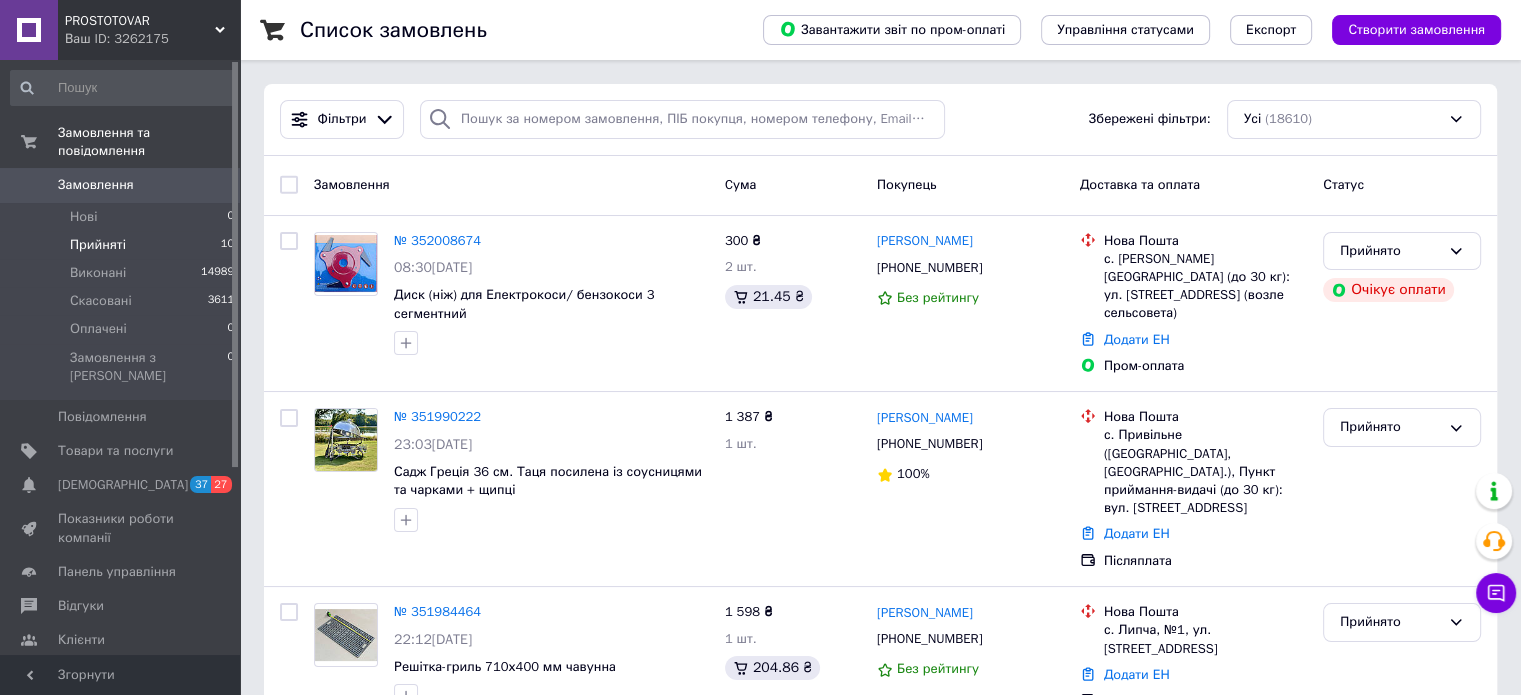 click on "Прийняті" at bounding box center [98, 245] 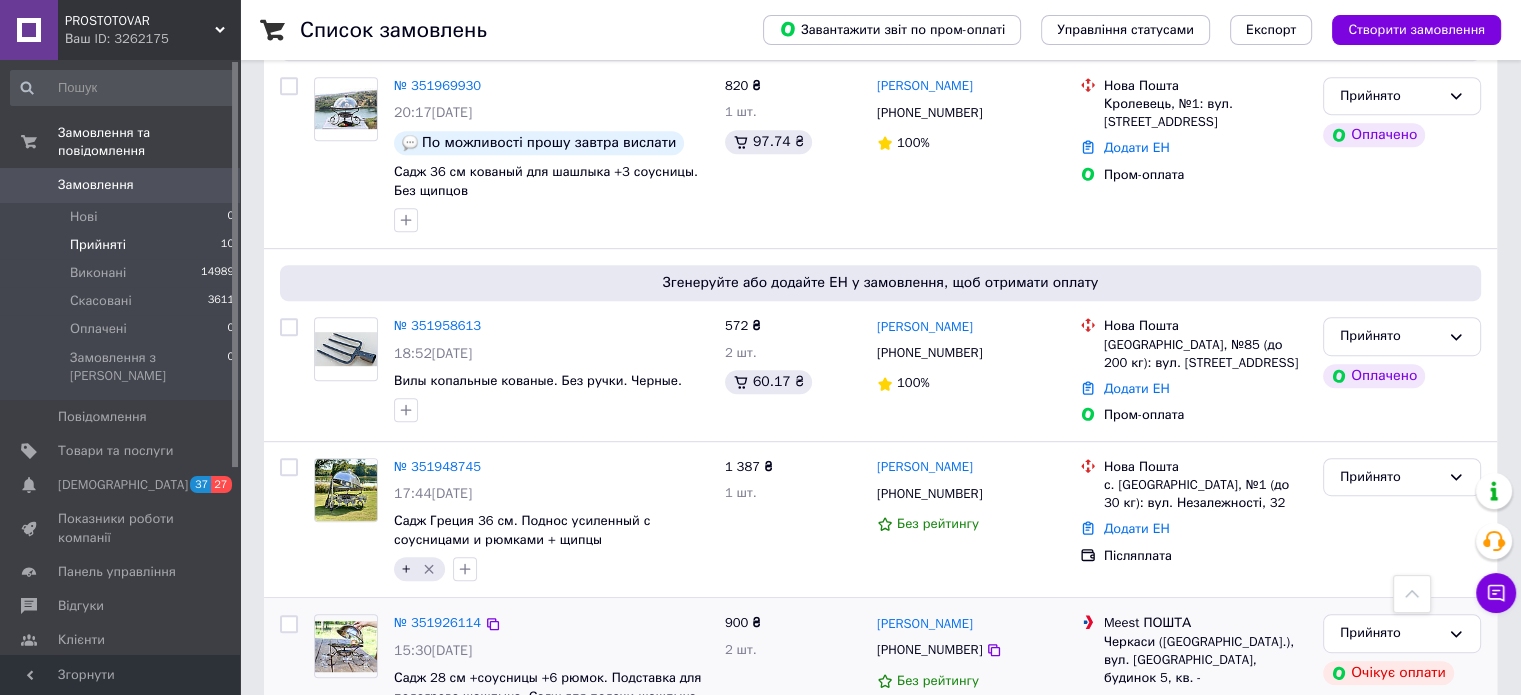 scroll, scrollTop: 968, scrollLeft: 0, axis: vertical 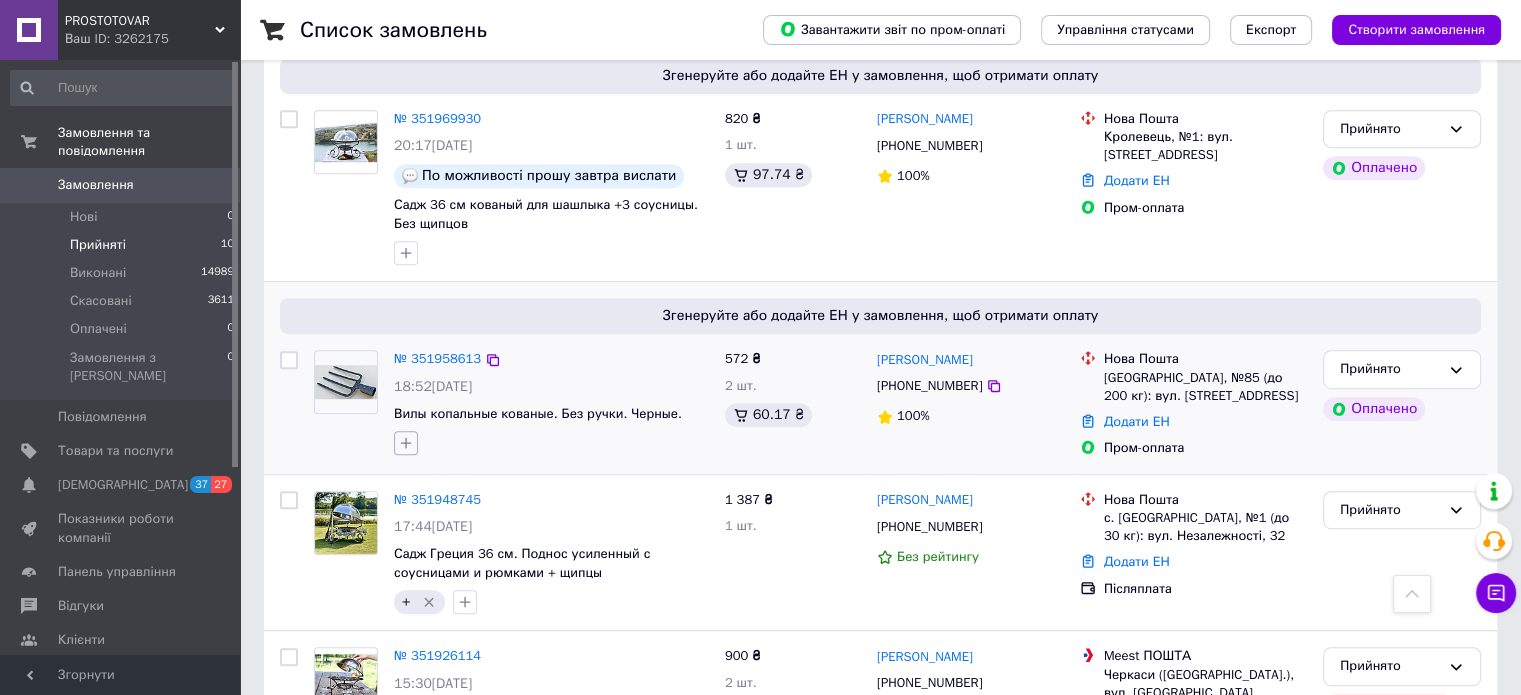 click 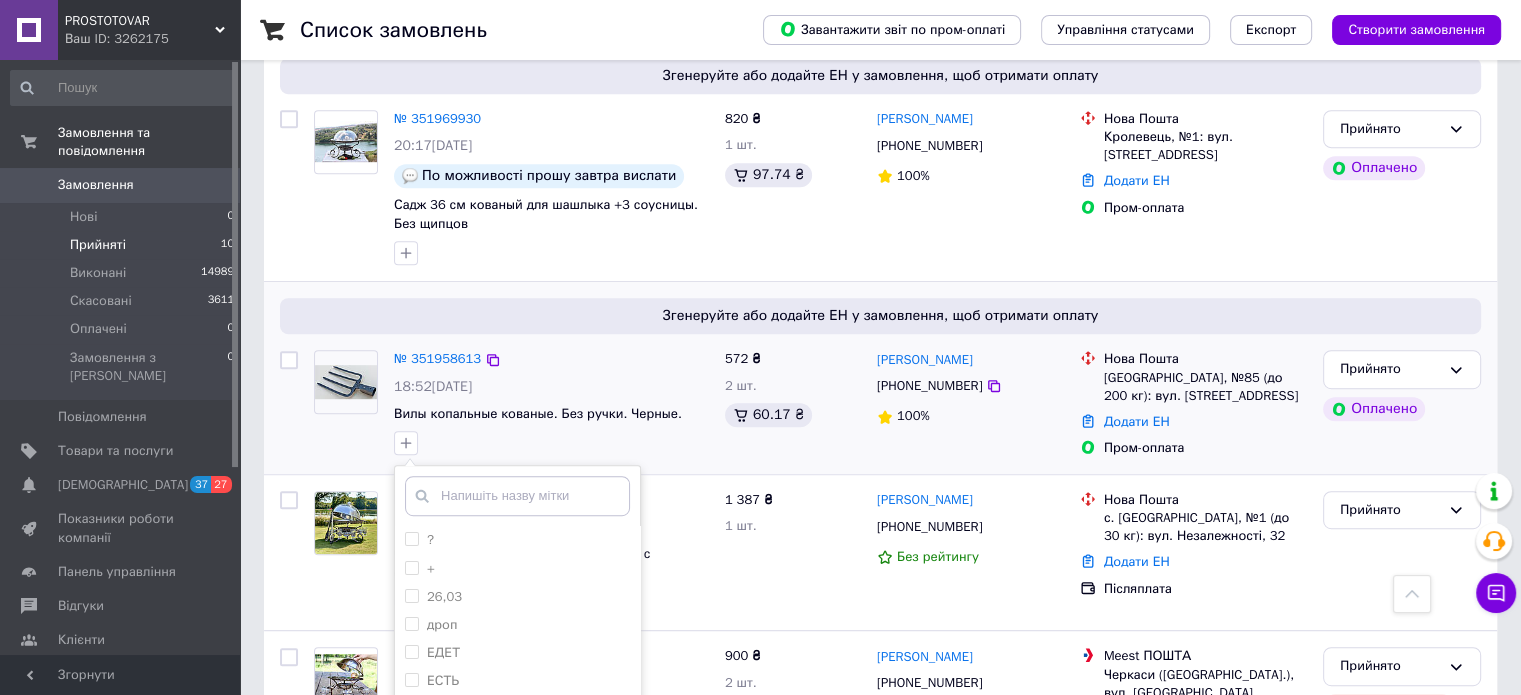 scroll, scrollTop: 1168, scrollLeft: 0, axis: vertical 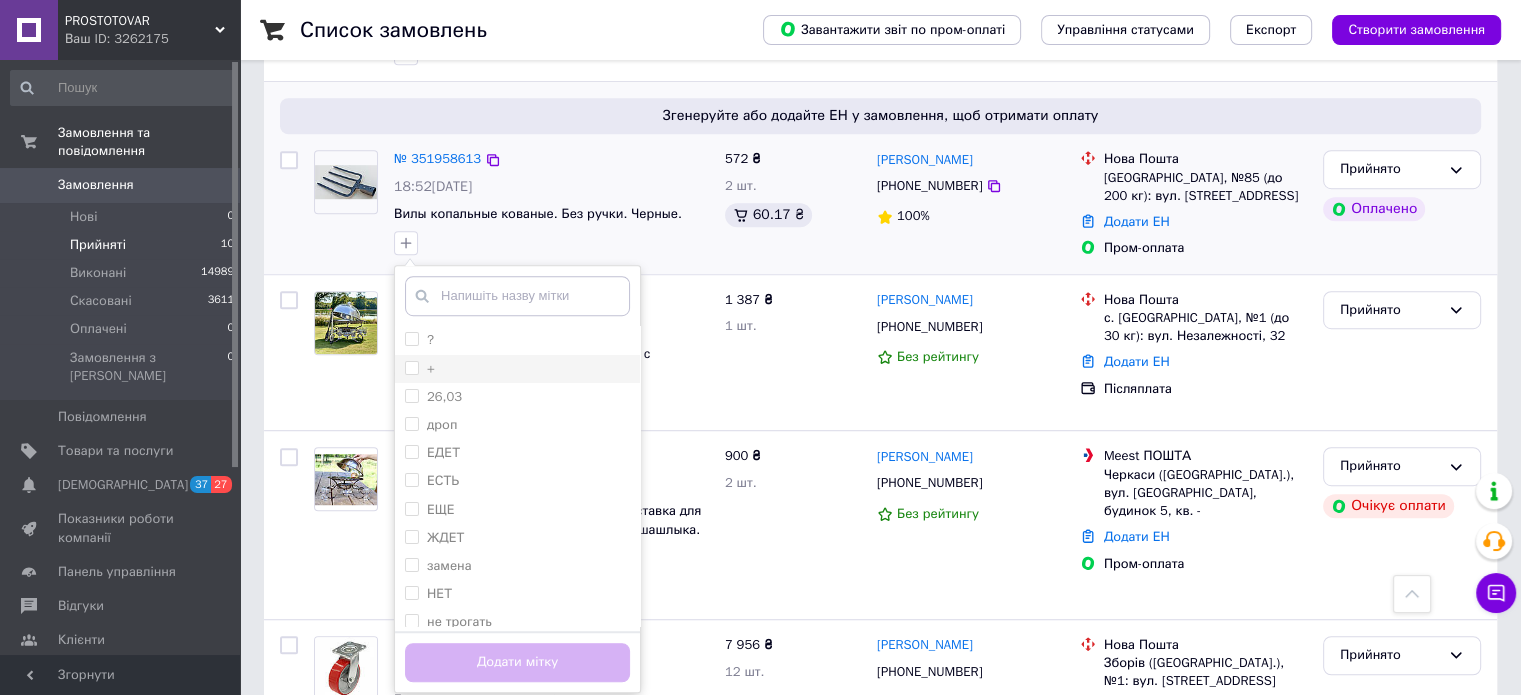 click on "+" at bounding box center [411, 367] 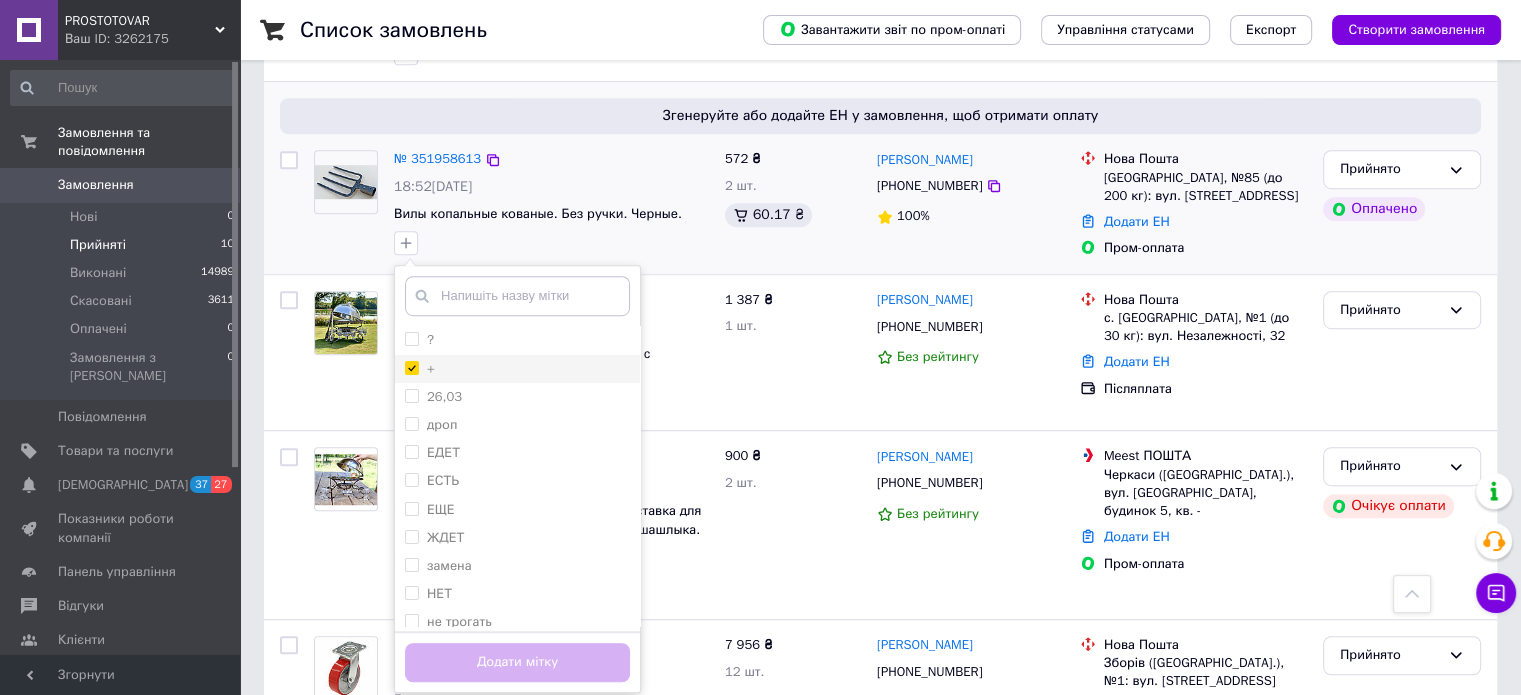 checkbox on "true" 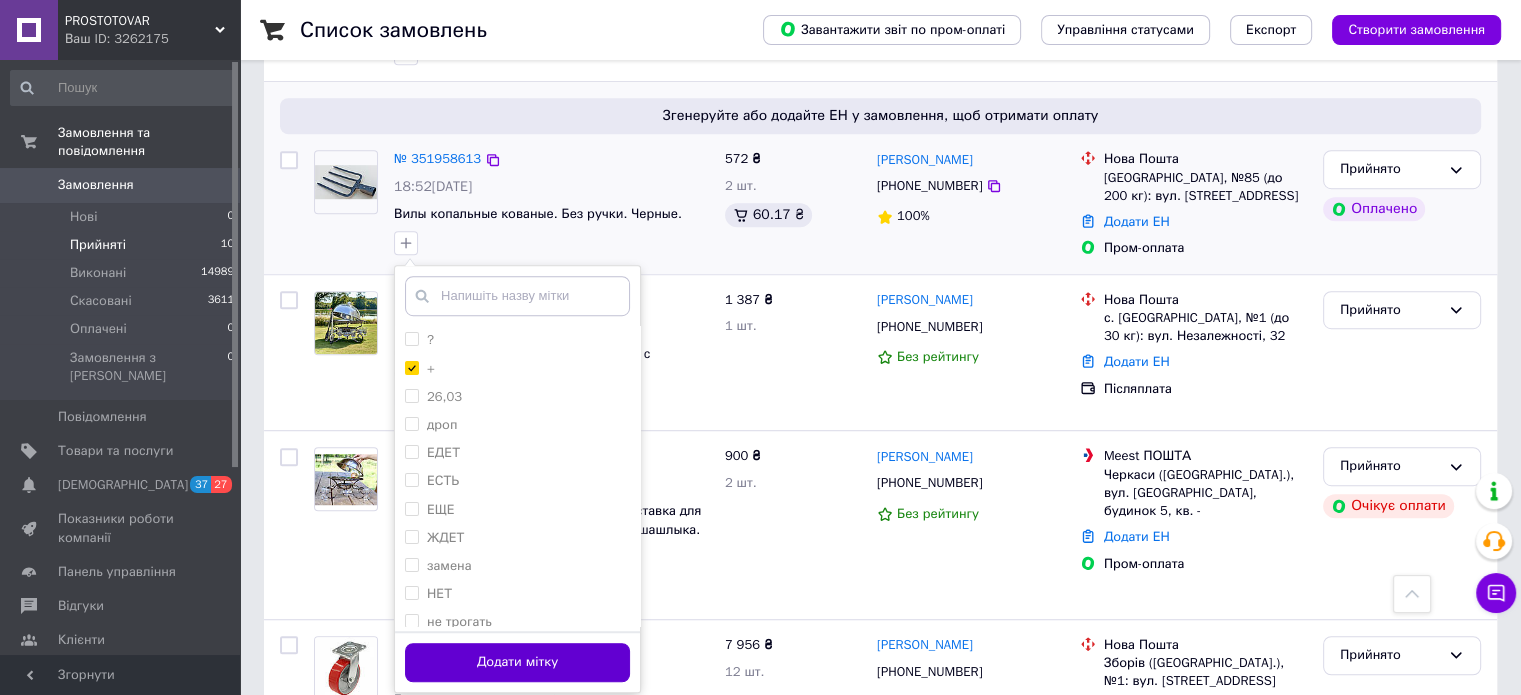 click on "Додати мітку" at bounding box center (517, 662) 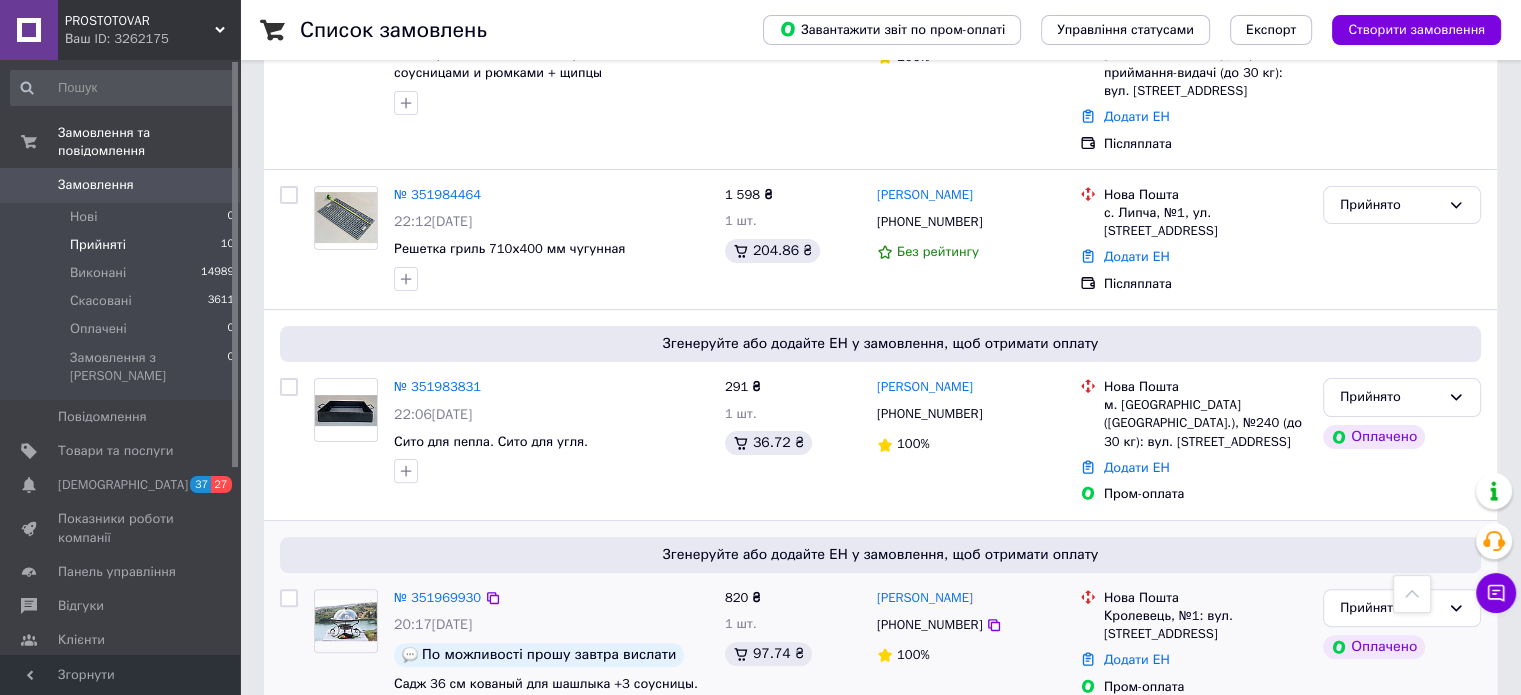 scroll, scrollTop: 468, scrollLeft: 0, axis: vertical 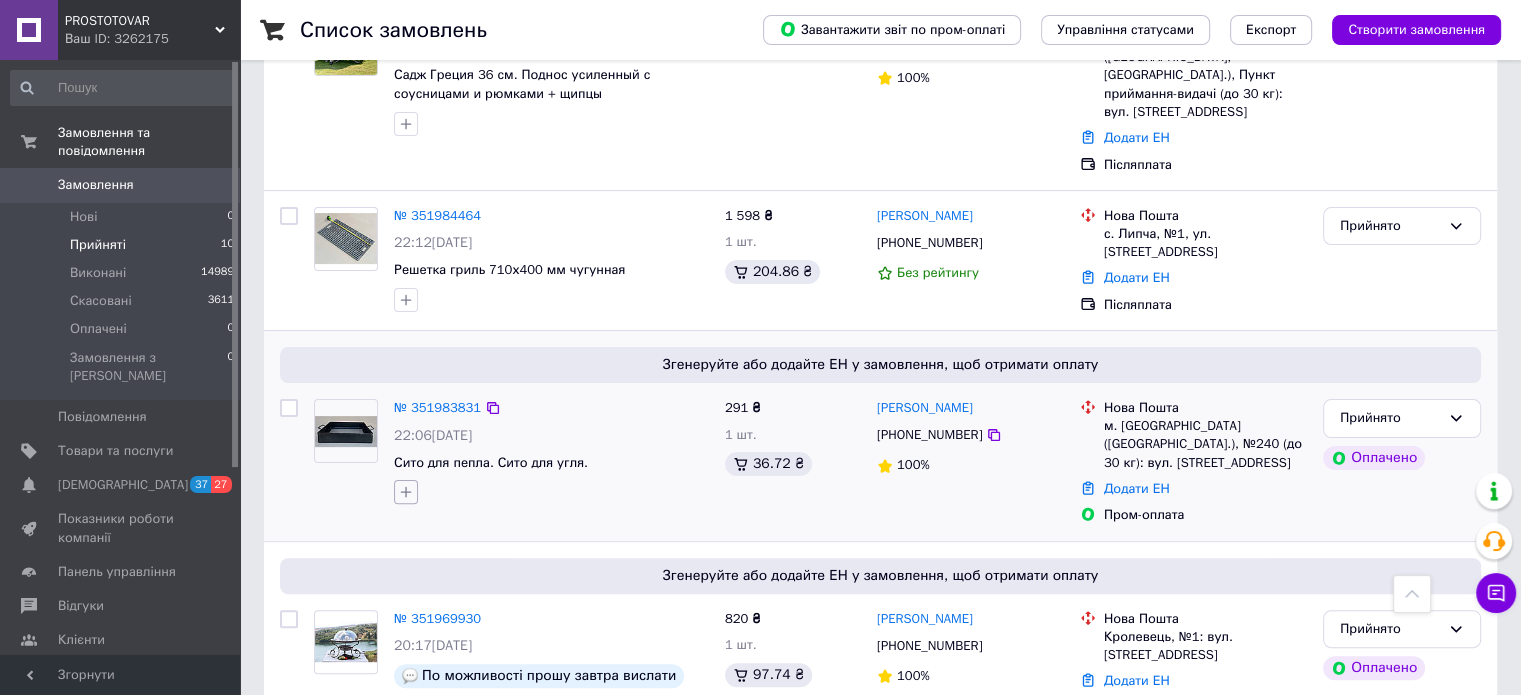 click at bounding box center (406, 492) 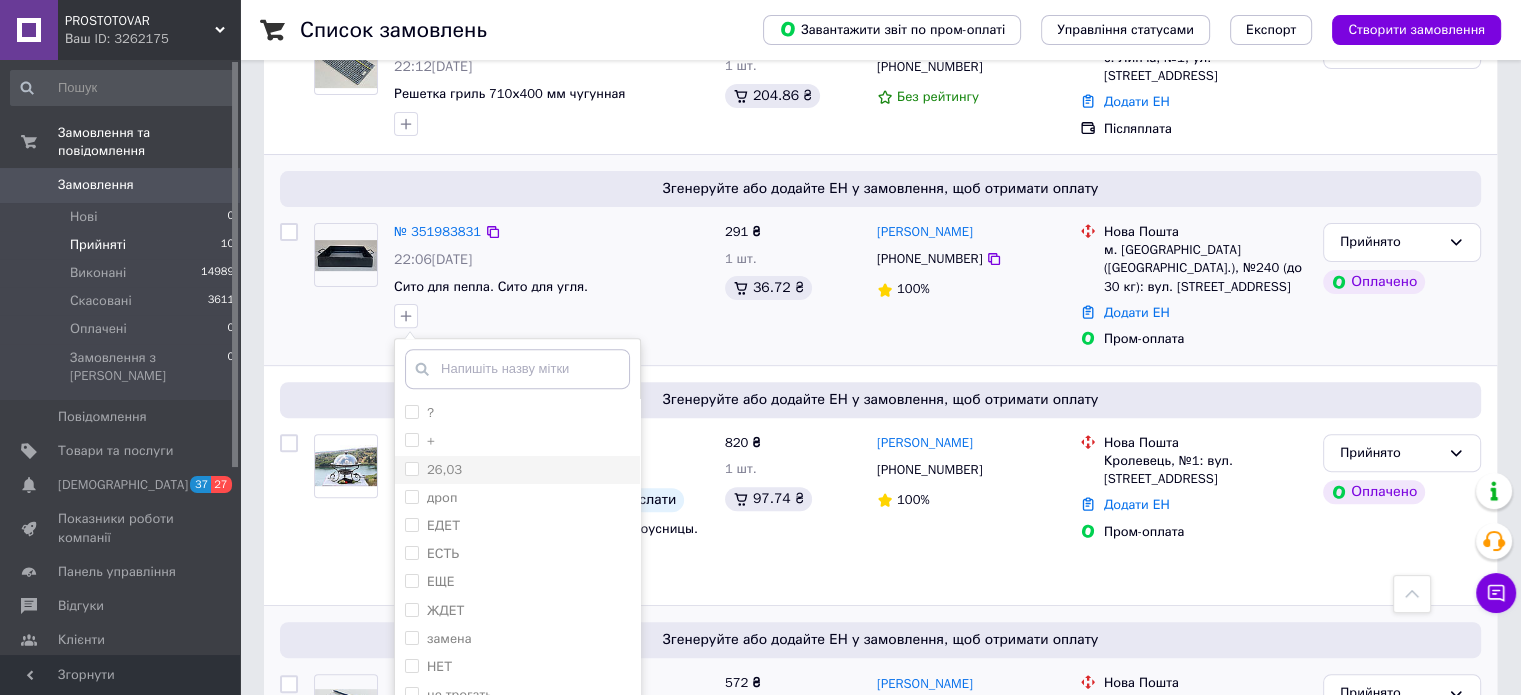 scroll, scrollTop: 668, scrollLeft: 0, axis: vertical 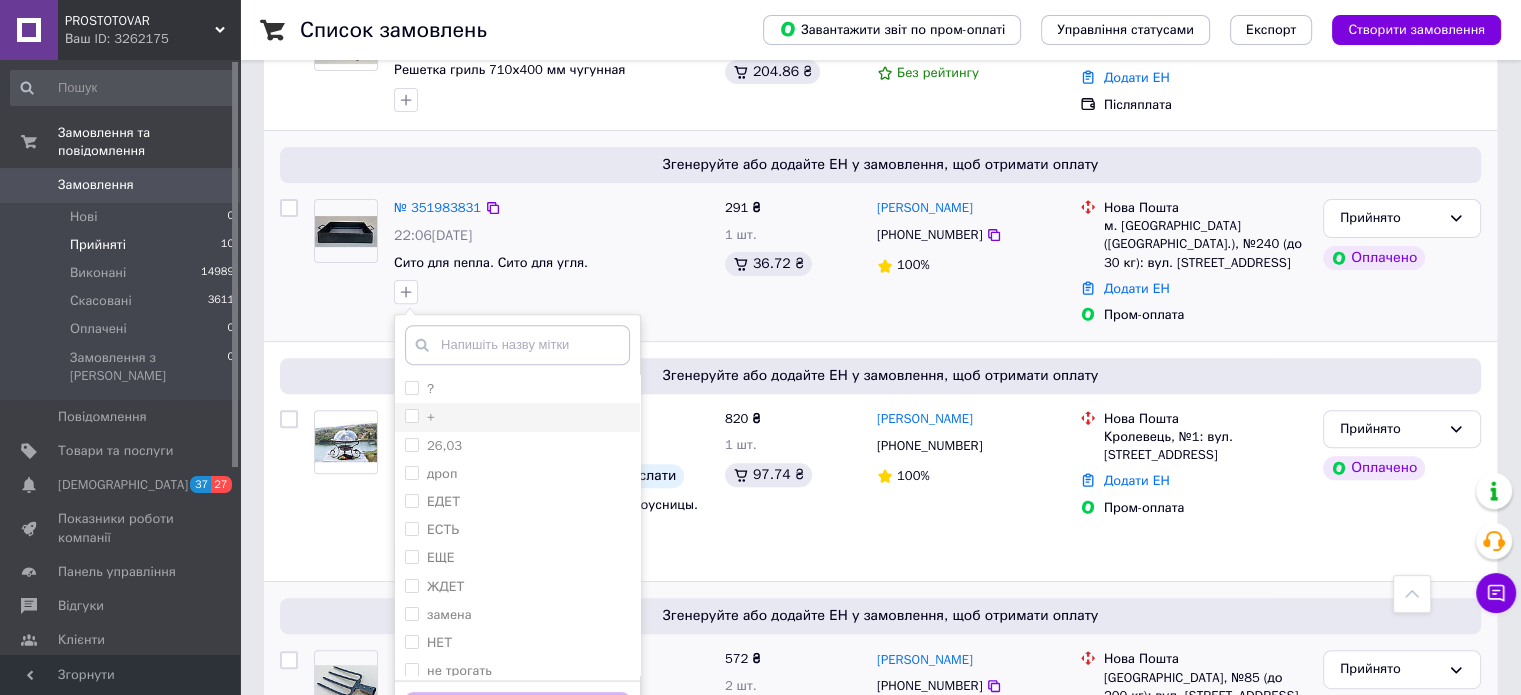 click on "+" at bounding box center (411, 415) 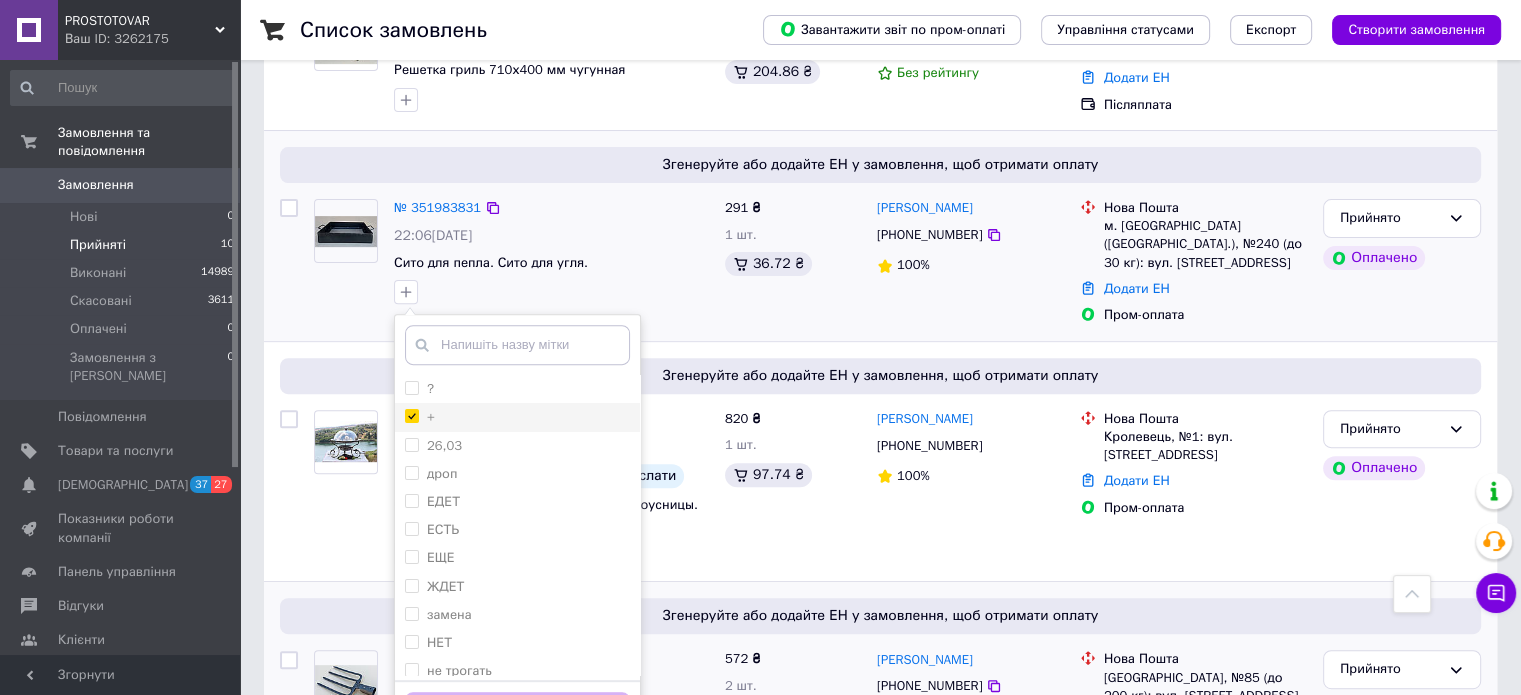 checkbox on "true" 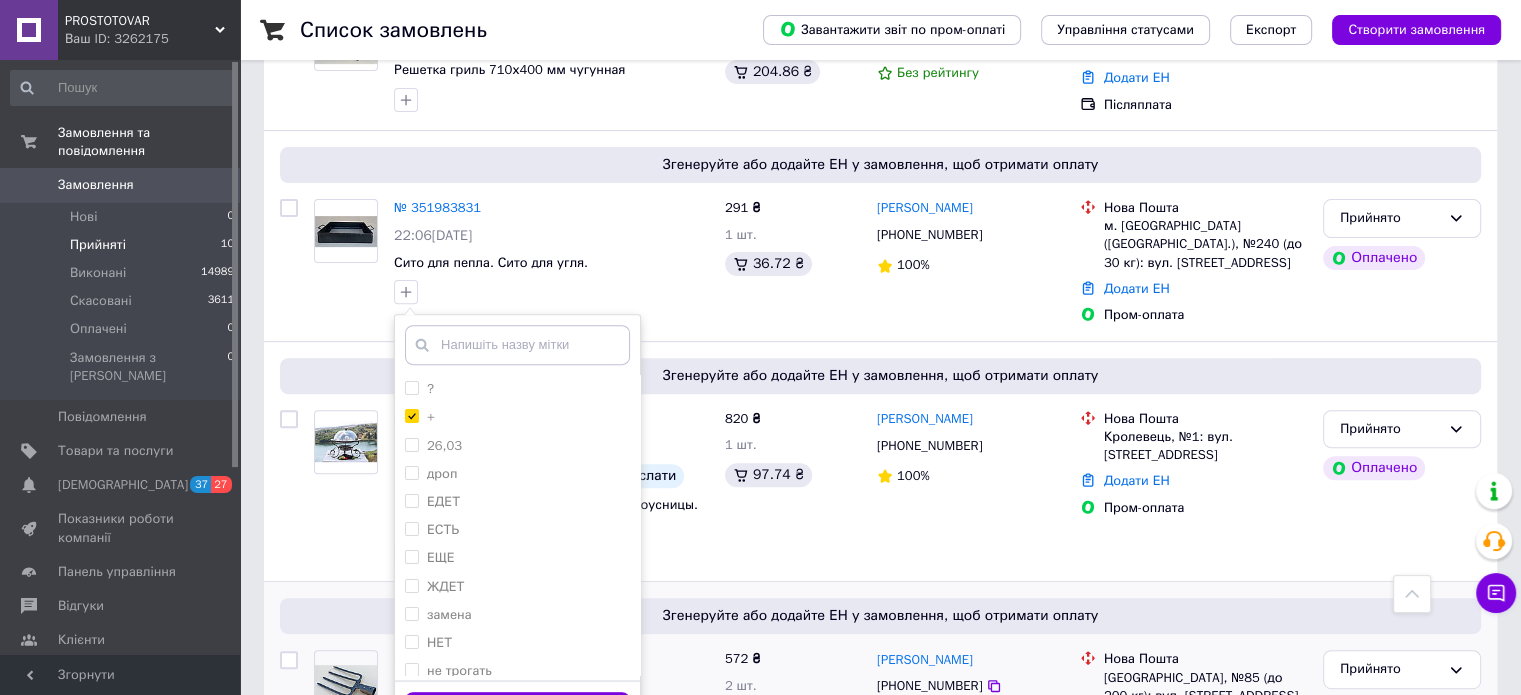 click on "Додати мітку" at bounding box center (517, 711) 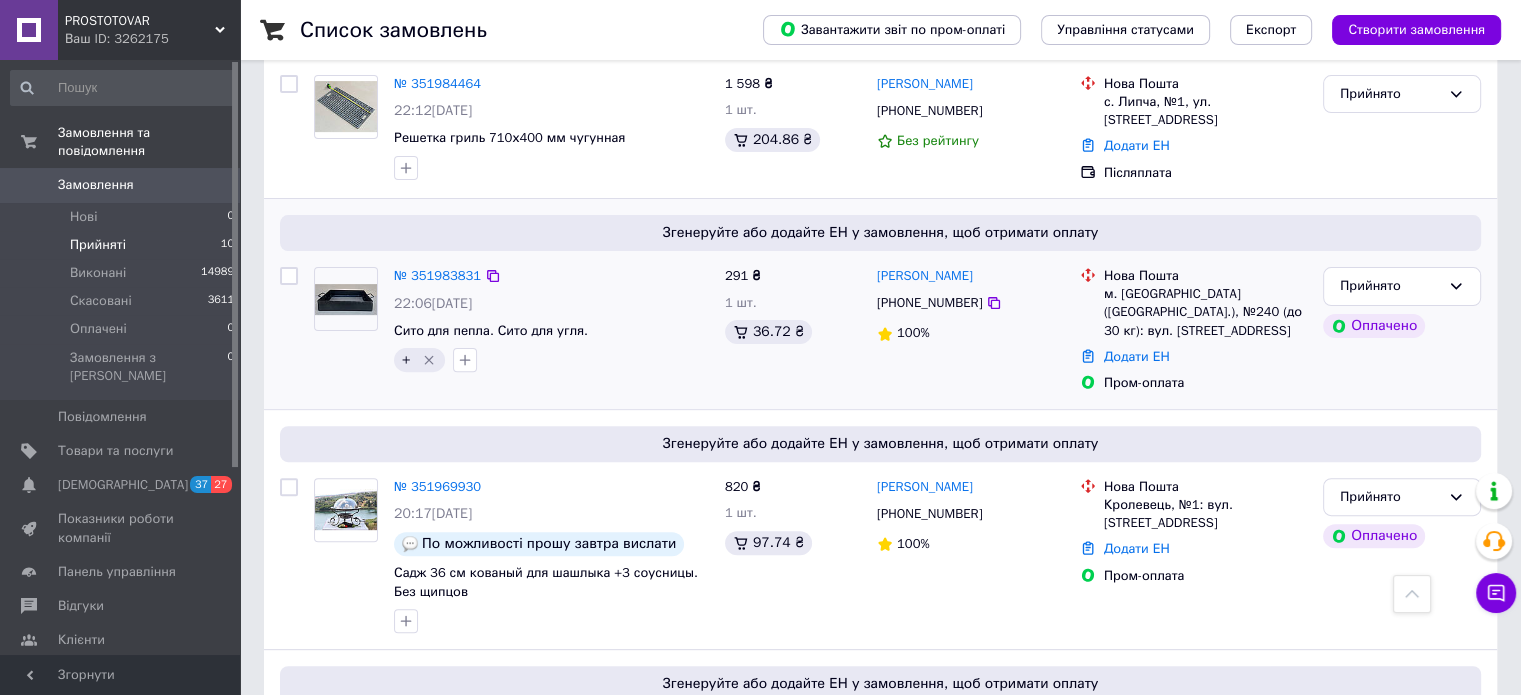 scroll, scrollTop: 700, scrollLeft: 0, axis: vertical 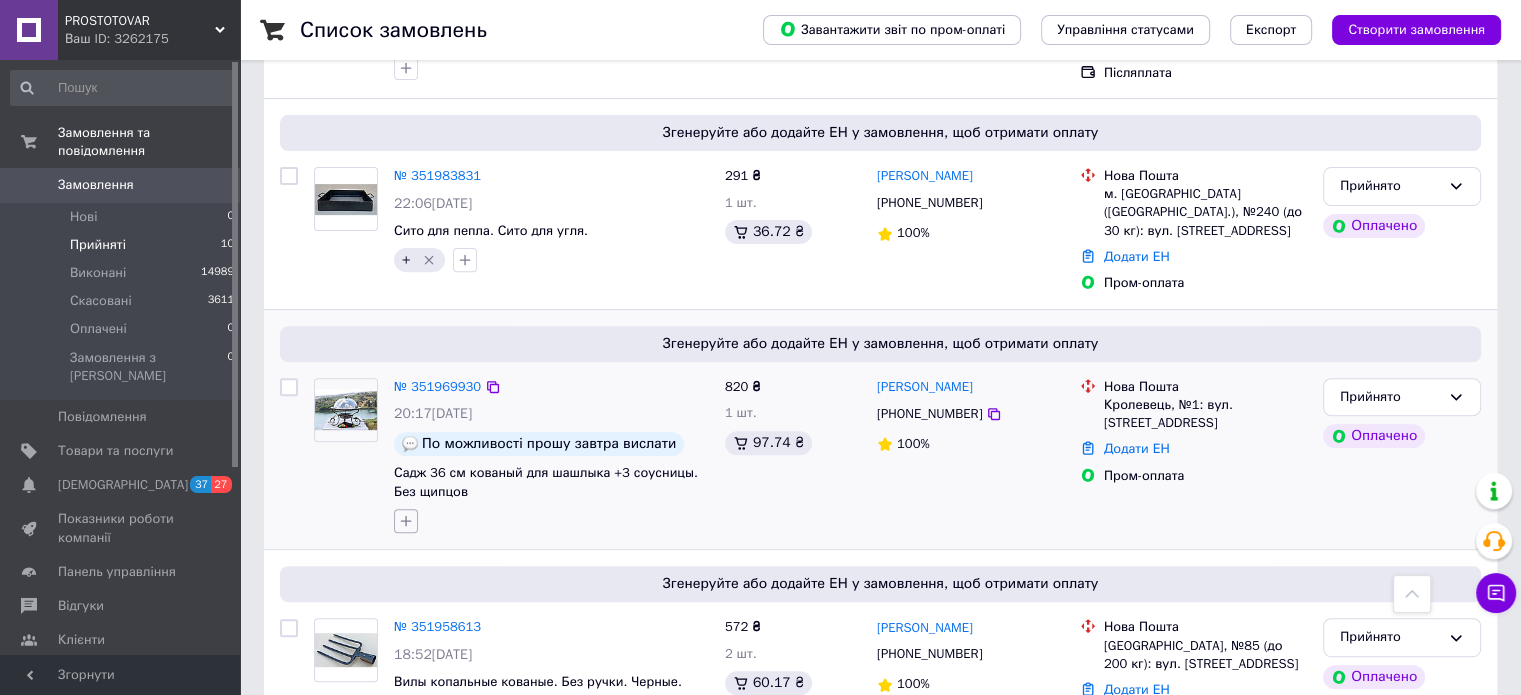 click 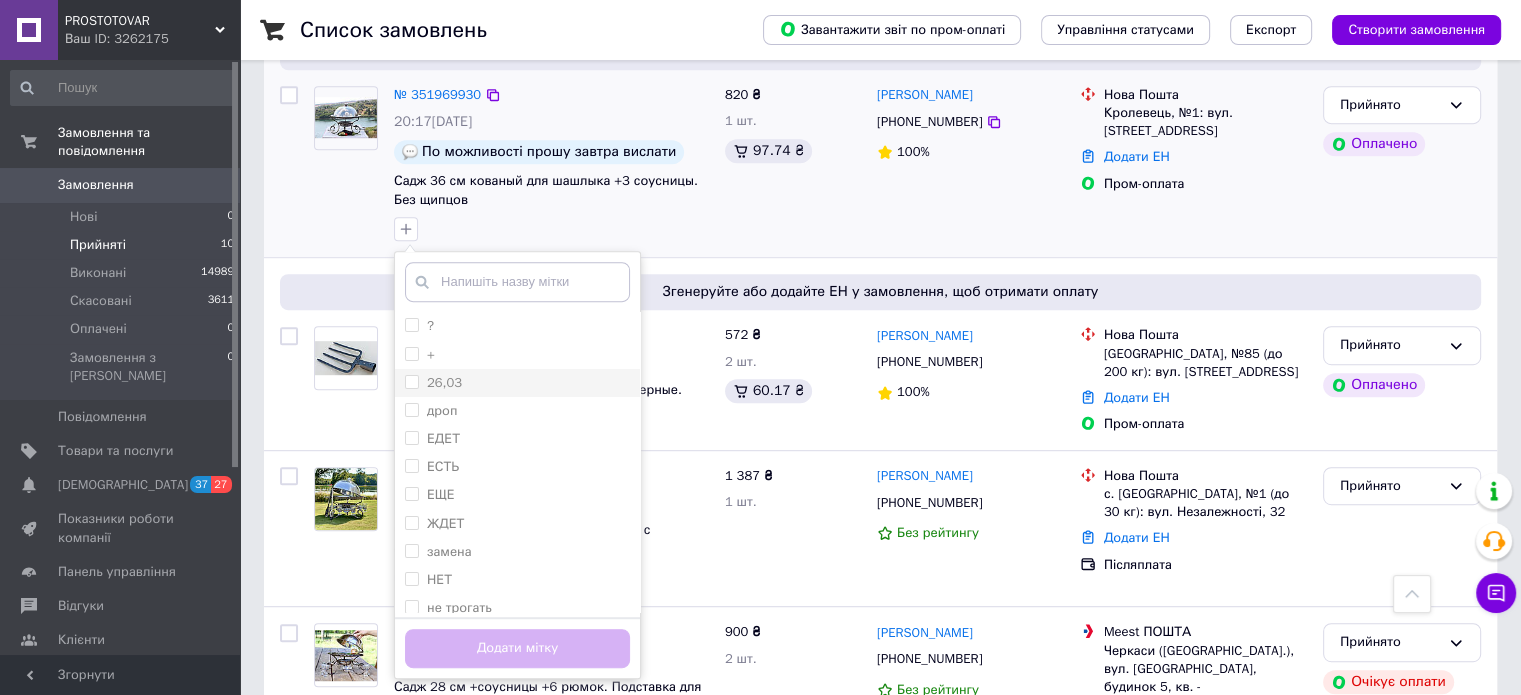 scroll, scrollTop: 1000, scrollLeft: 0, axis: vertical 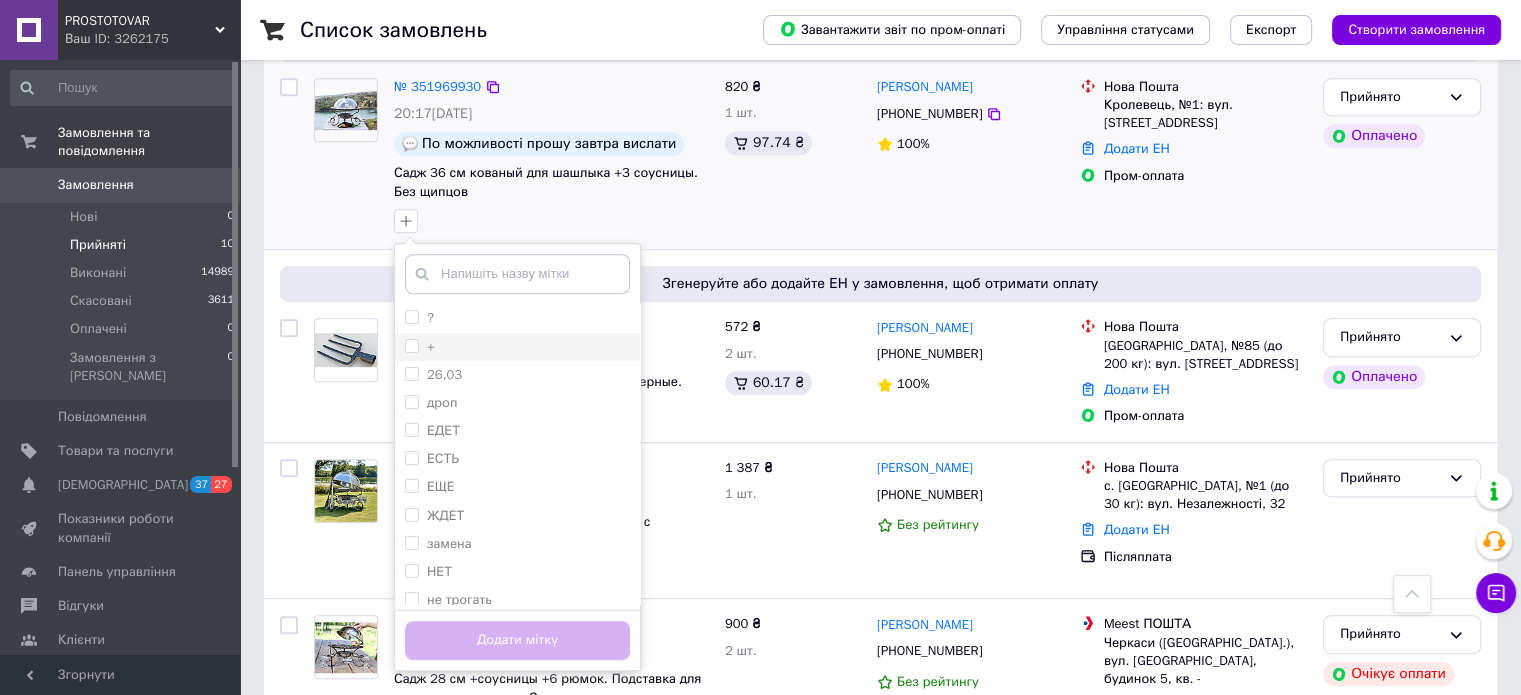 click on "+" at bounding box center [411, 345] 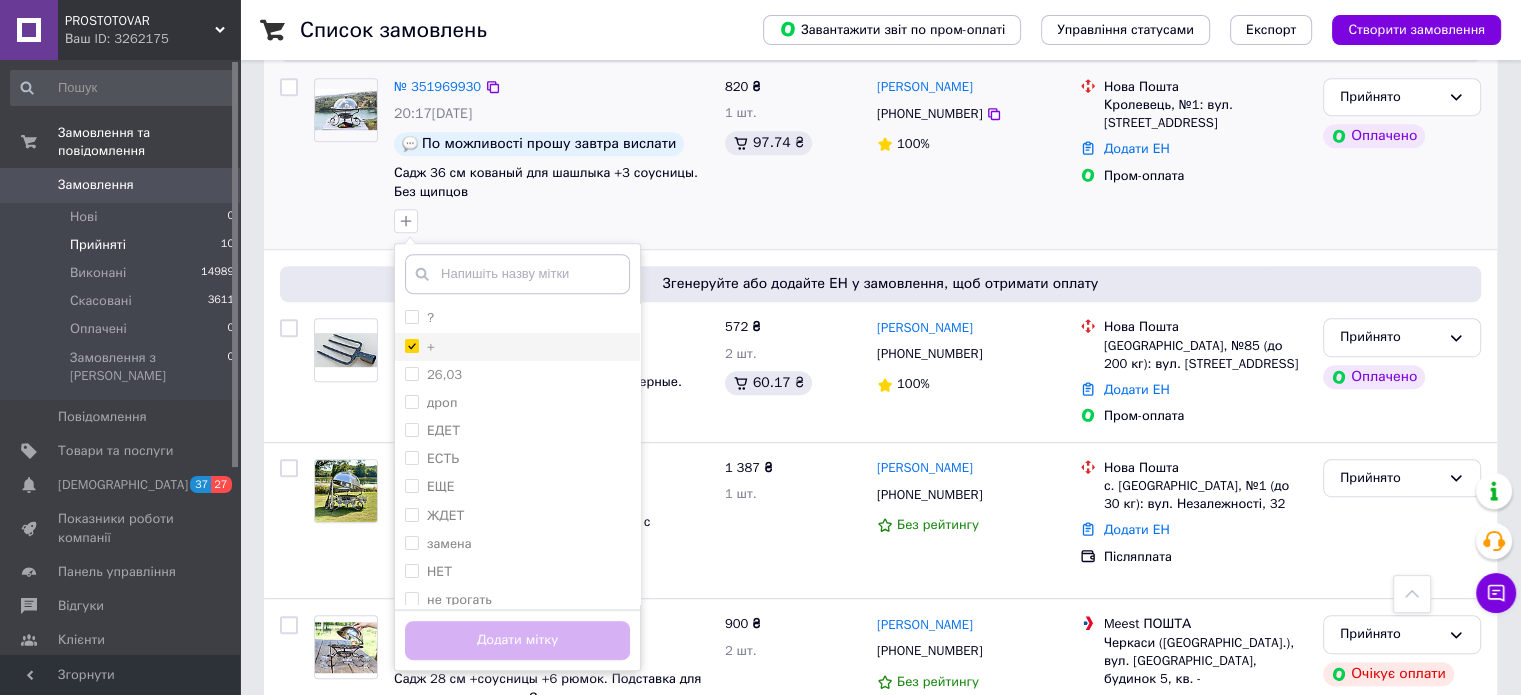 checkbox on "true" 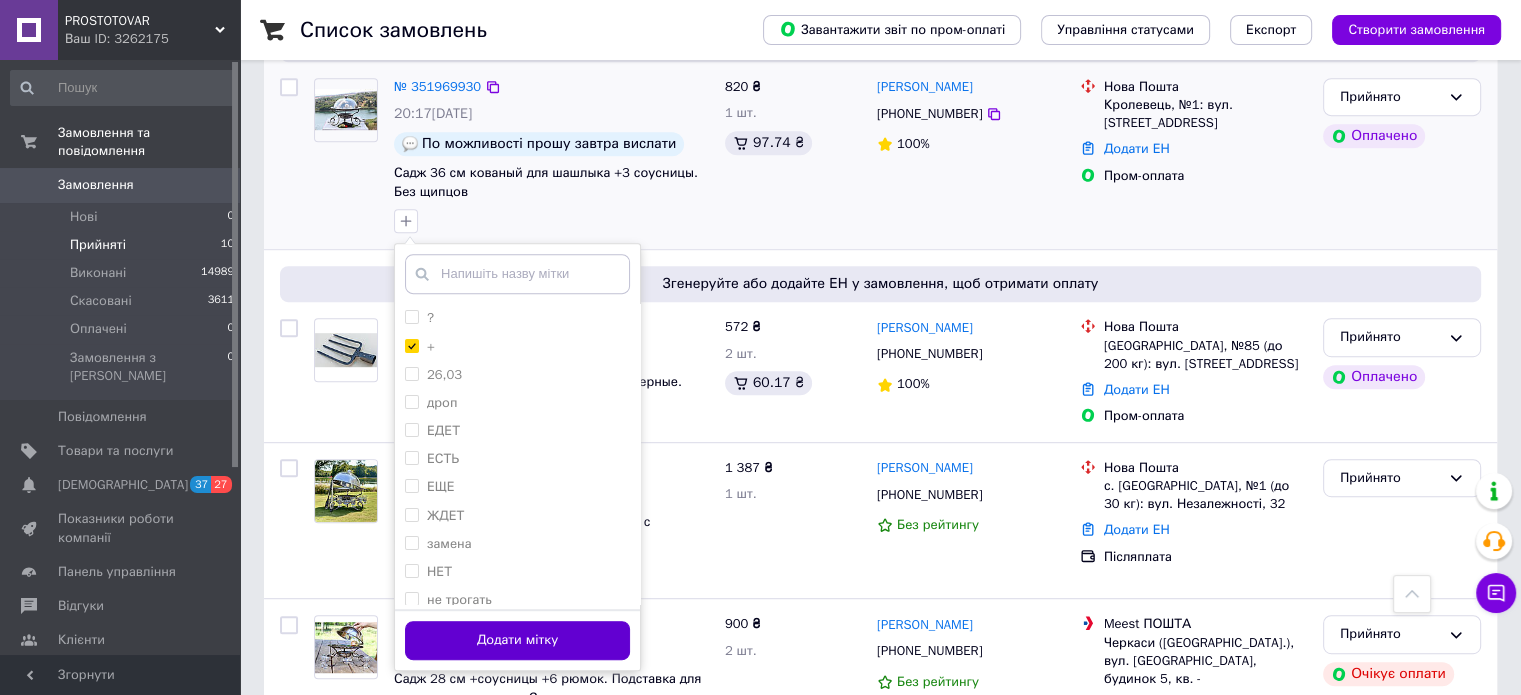 click on "Додати мітку" at bounding box center (517, 640) 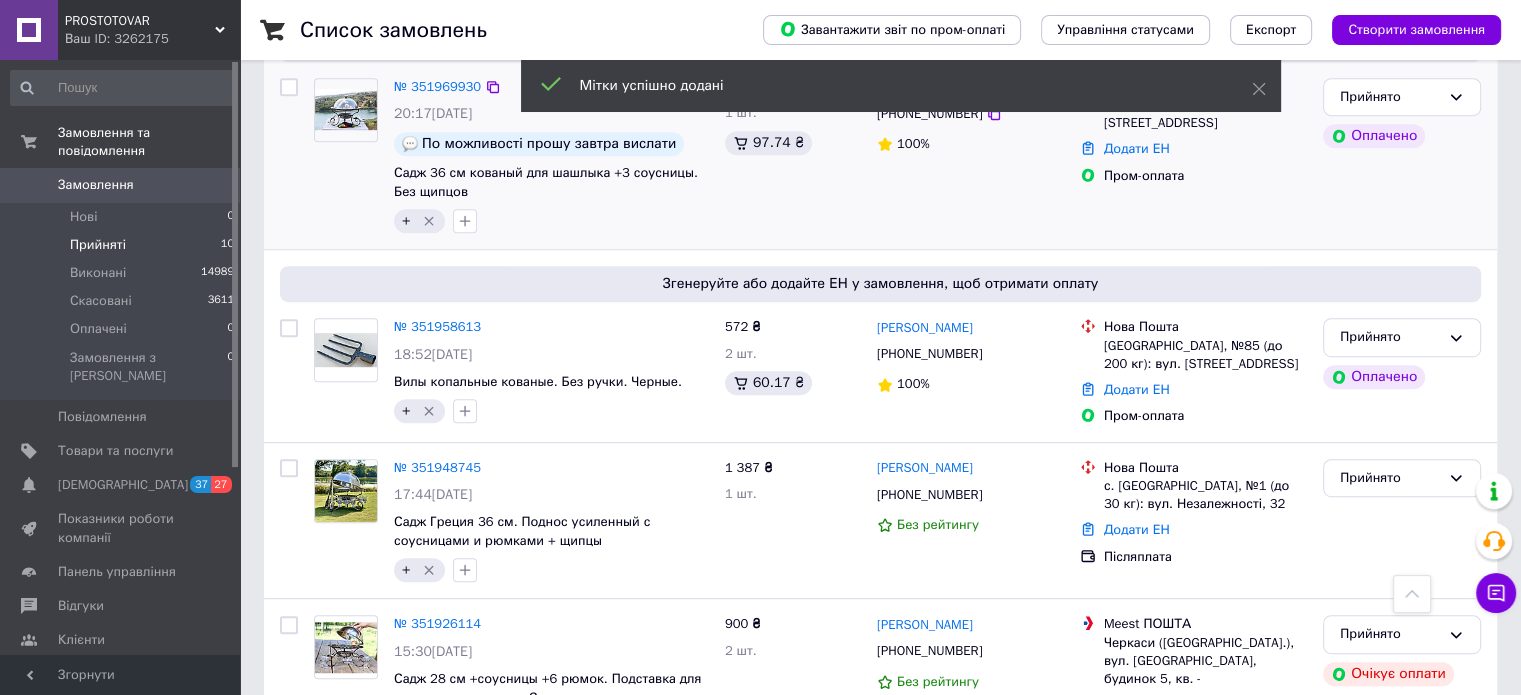 scroll, scrollTop: 0, scrollLeft: 0, axis: both 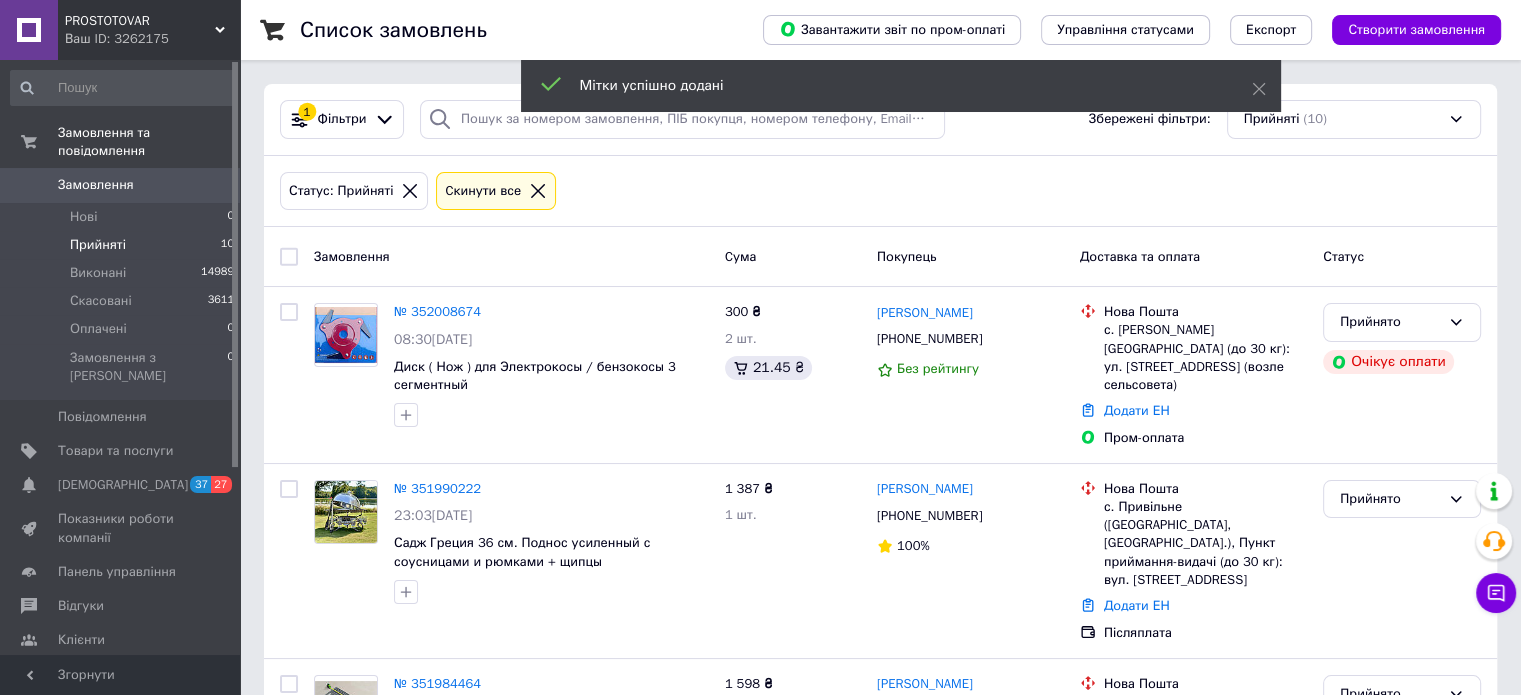 click 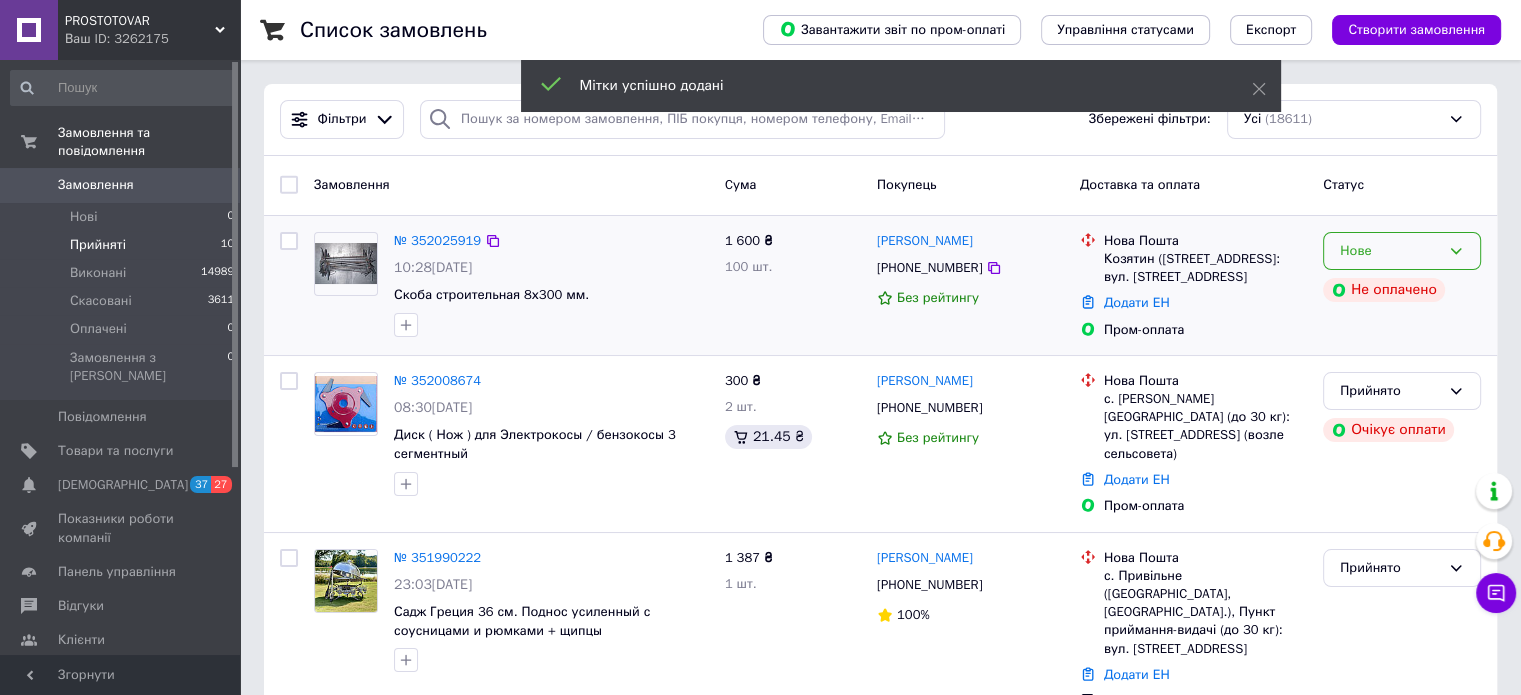click on "Нове" at bounding box center (1402, 251) 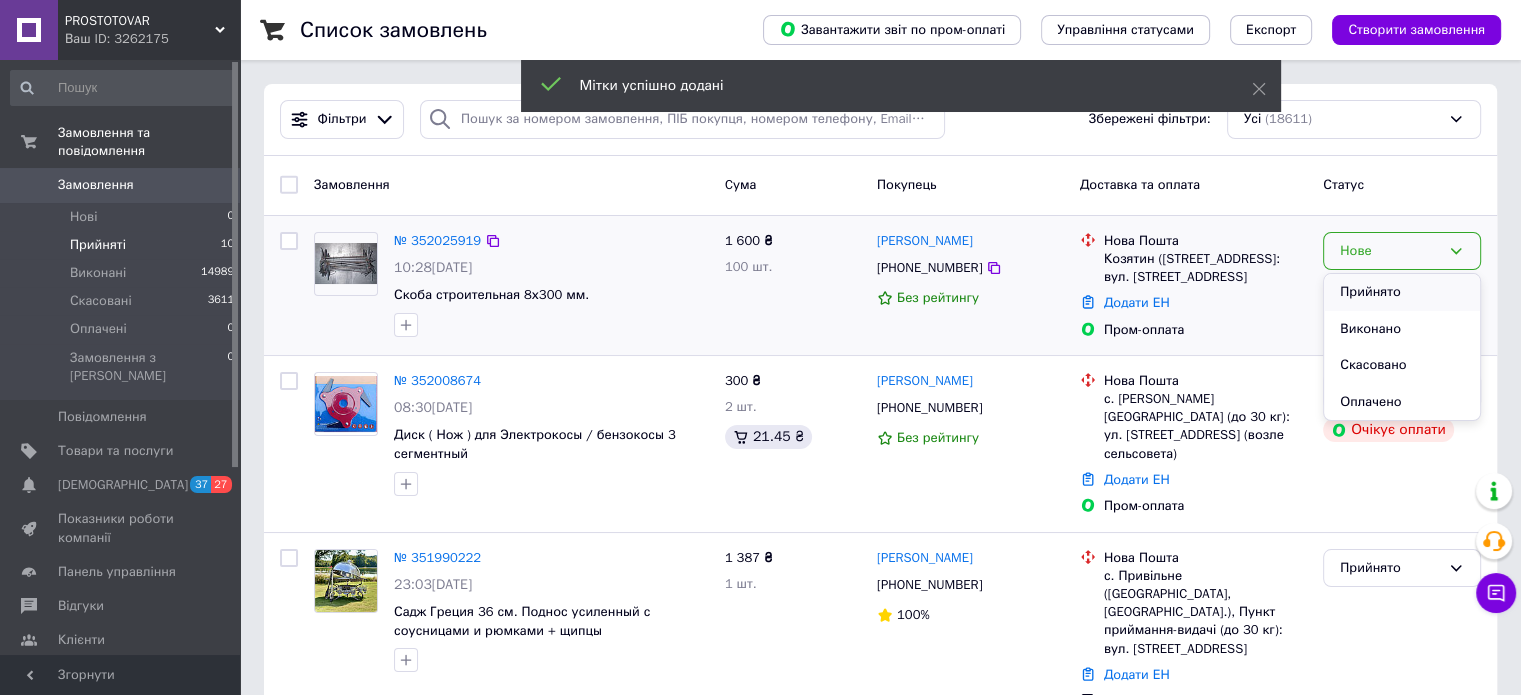 click on "Прийнято" at bounding box center [1402, 292] 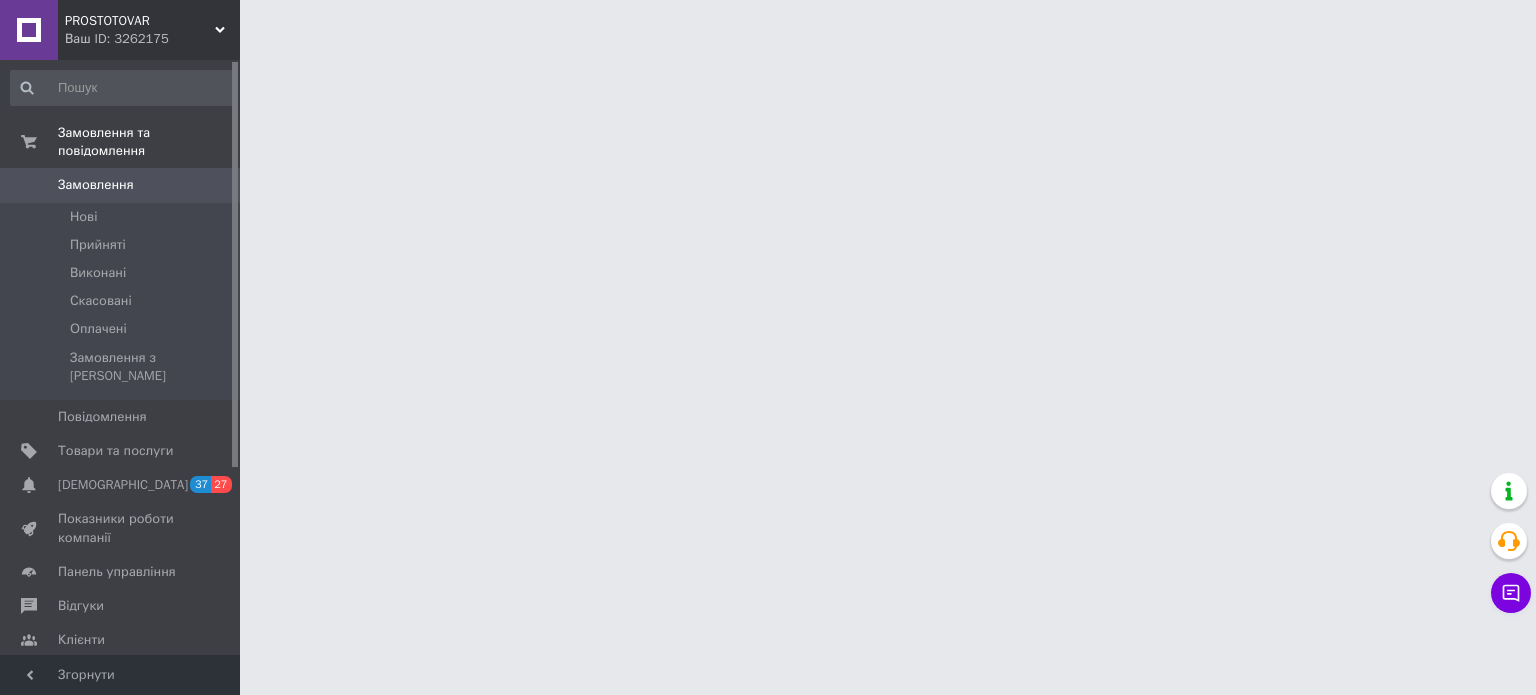 scroll, scrollTop: 0, scrollLeft: 0, axis: both 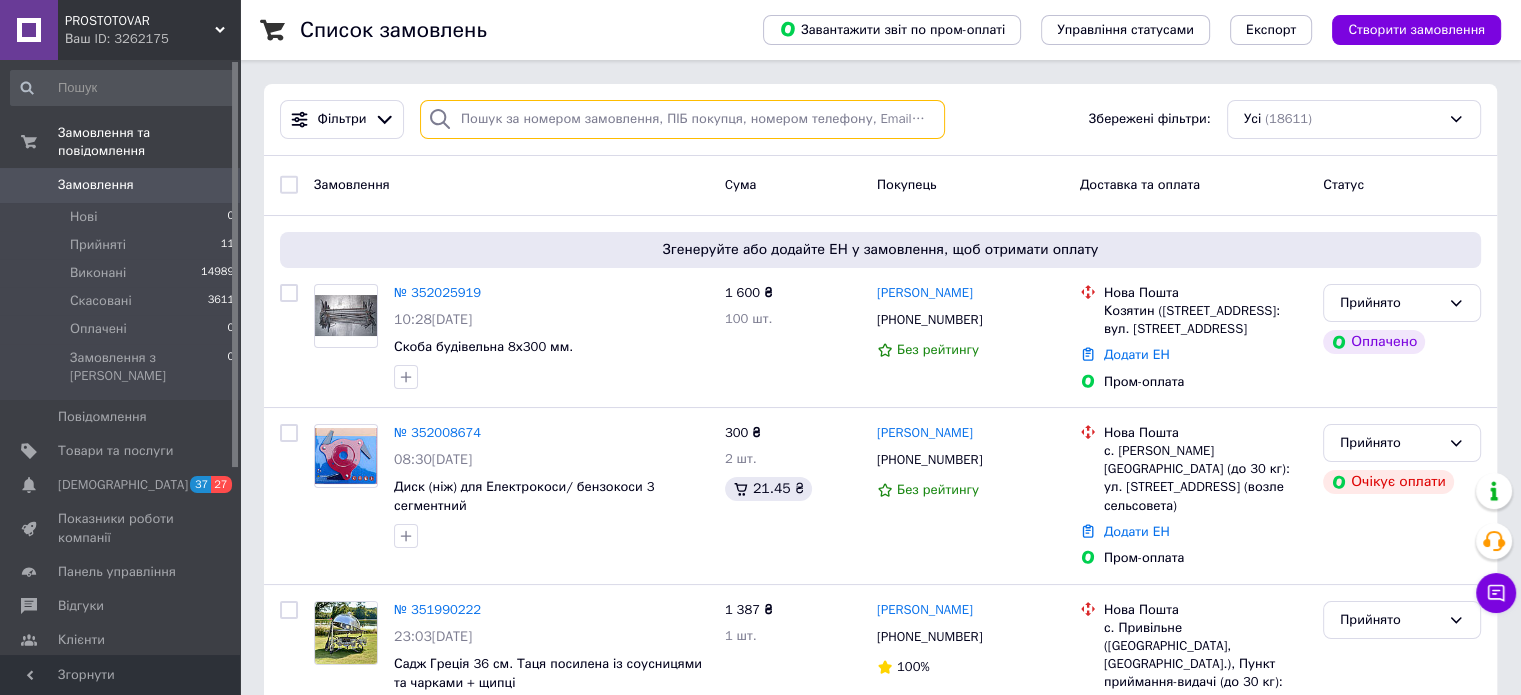 click at bounding box center (682, 119) 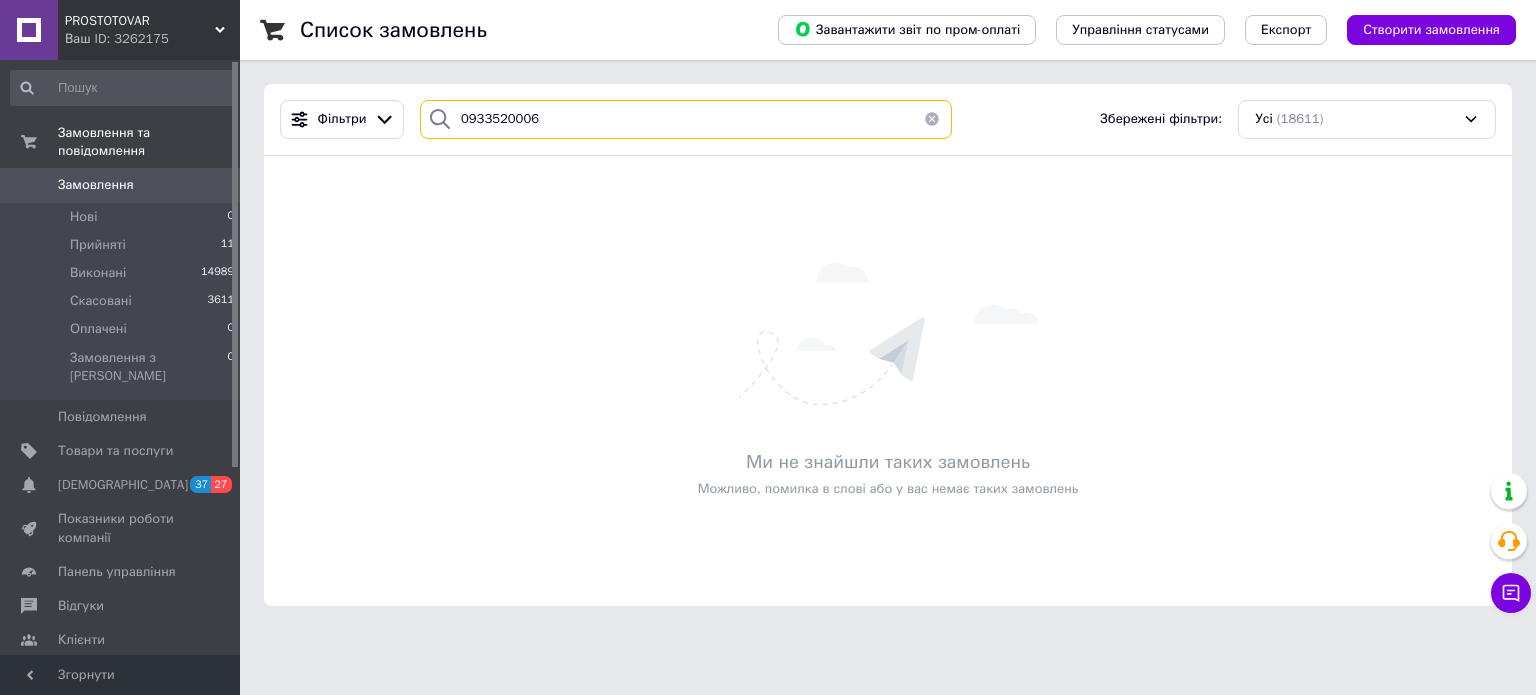 drag, startPoint x: 533, startPoint y: 119, endPoint x: 445, endPoint y: 122, distance: 88.051125 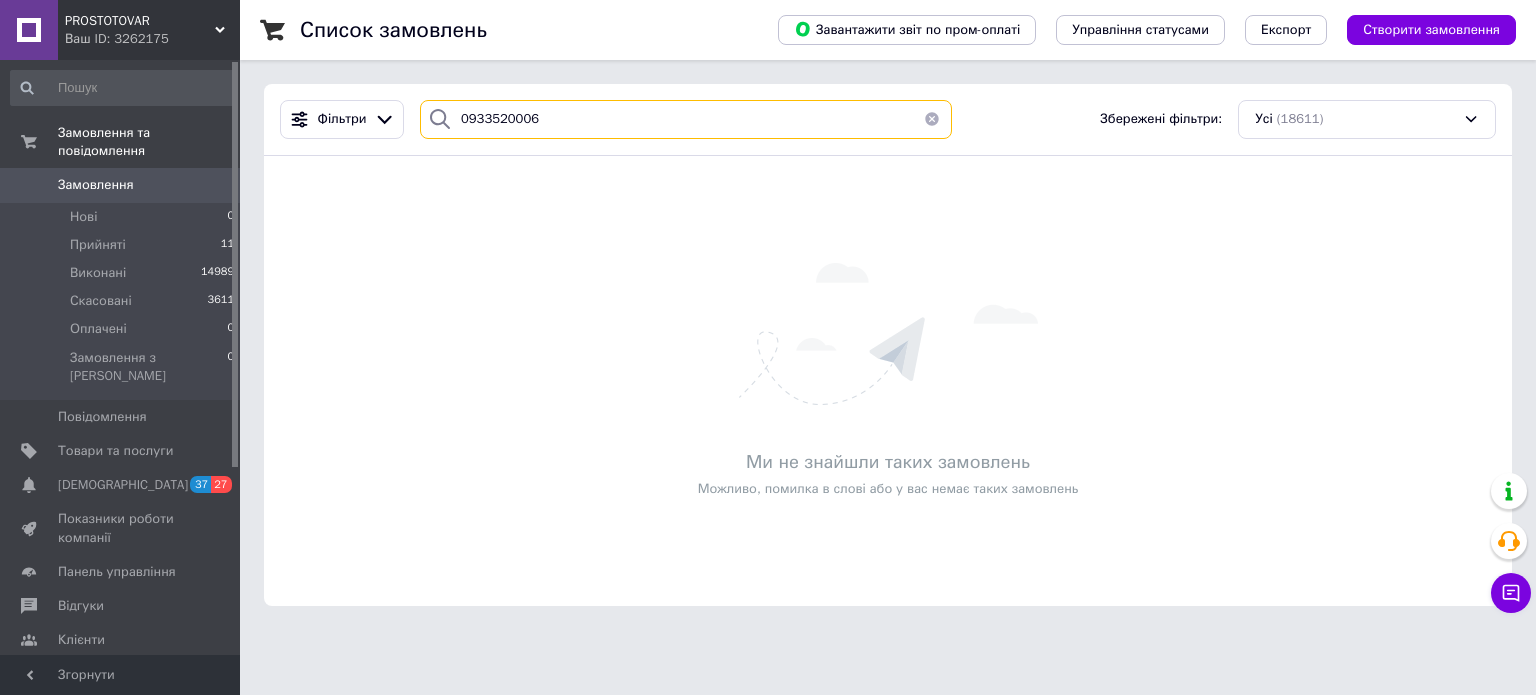 click on "0933520006" at bounding box center (686, 119) 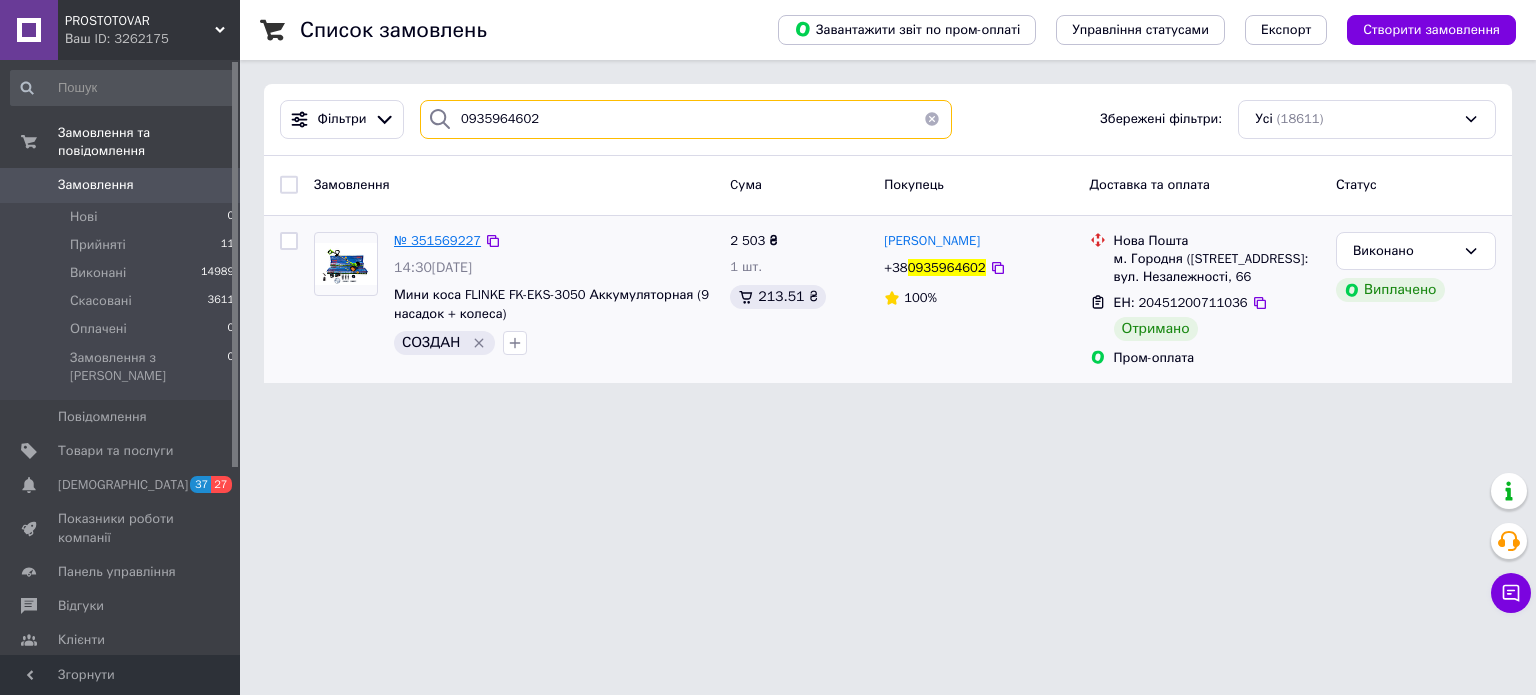 type on "0935964602" 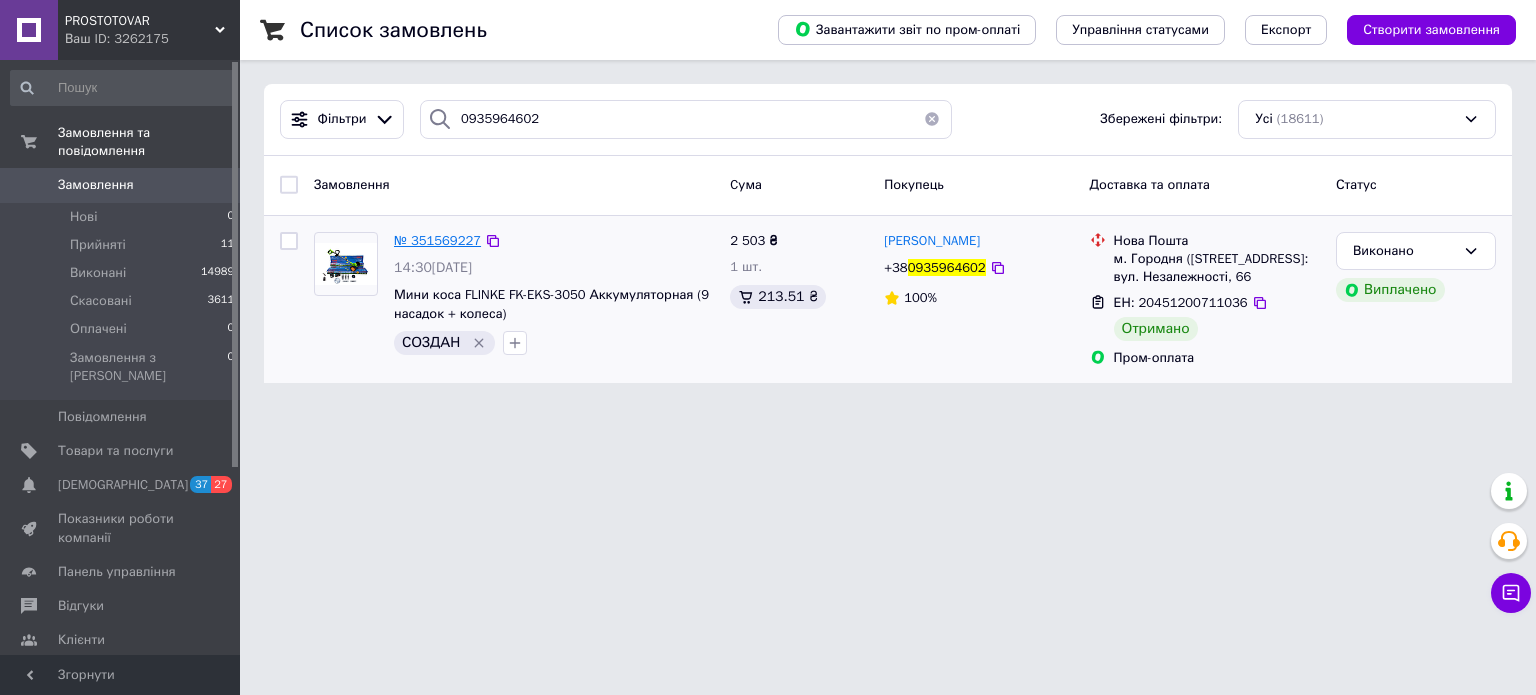 click on "№ 351569227" at bounding box center (437, 240) 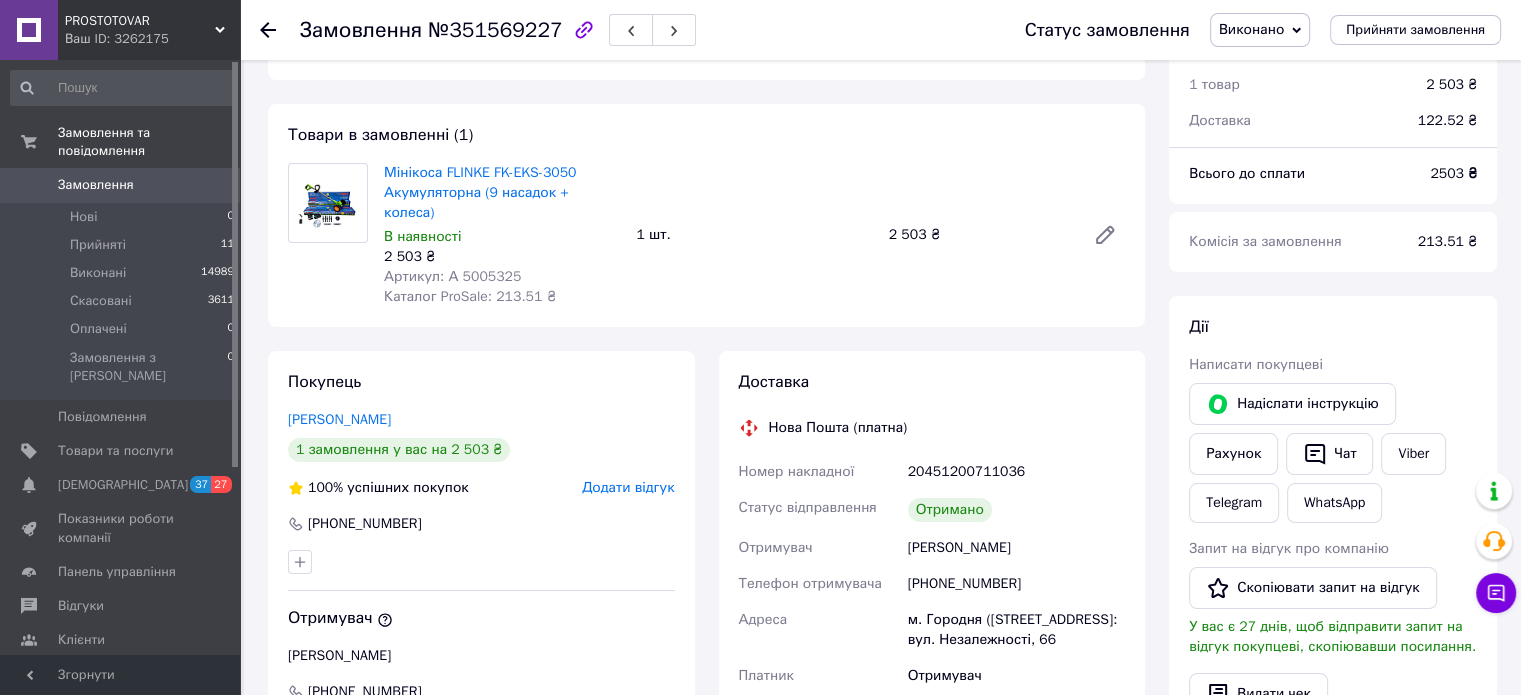 scroll, scrollTop: 100, scrollLeft: 0, axis: vertical 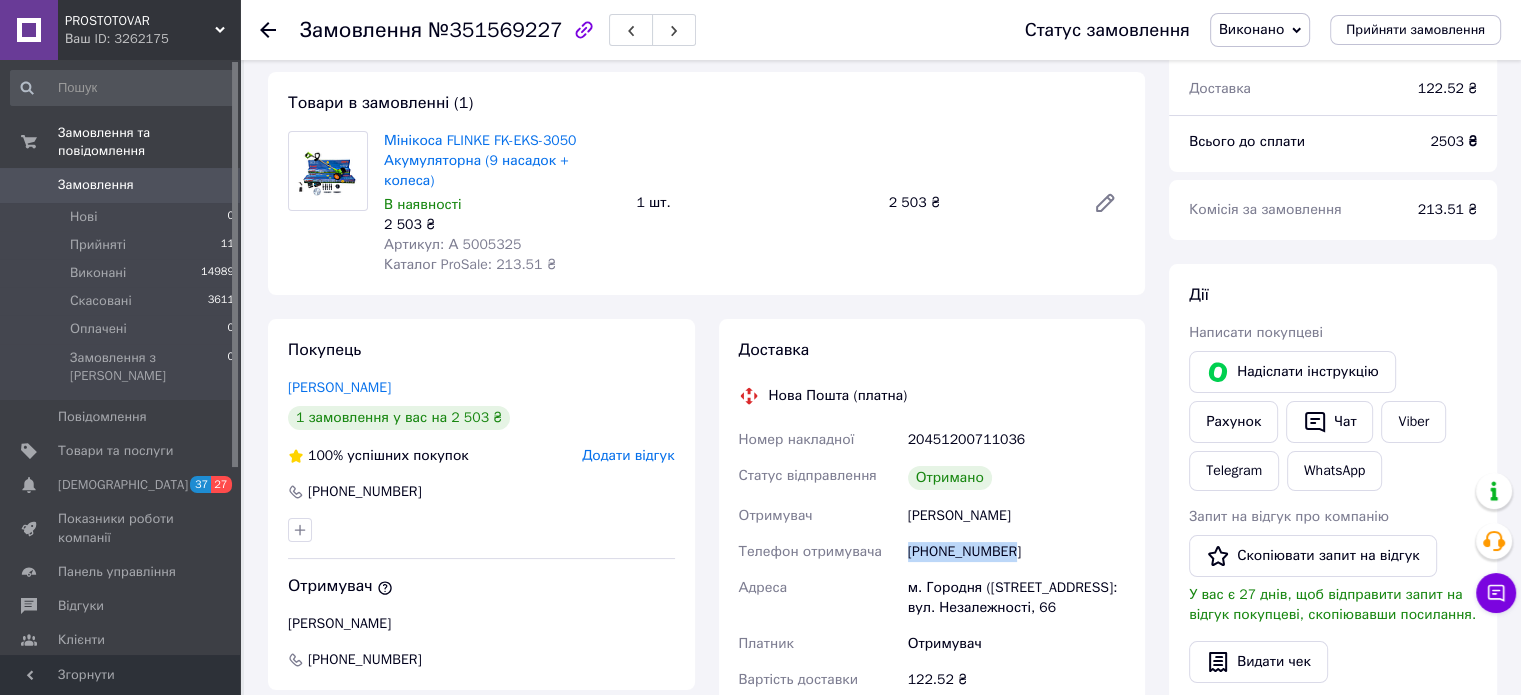 drag, startPoint x: 1009, startPoint y: 524, endPoint x: 906, endPoint y: 522, distance: 103.01942 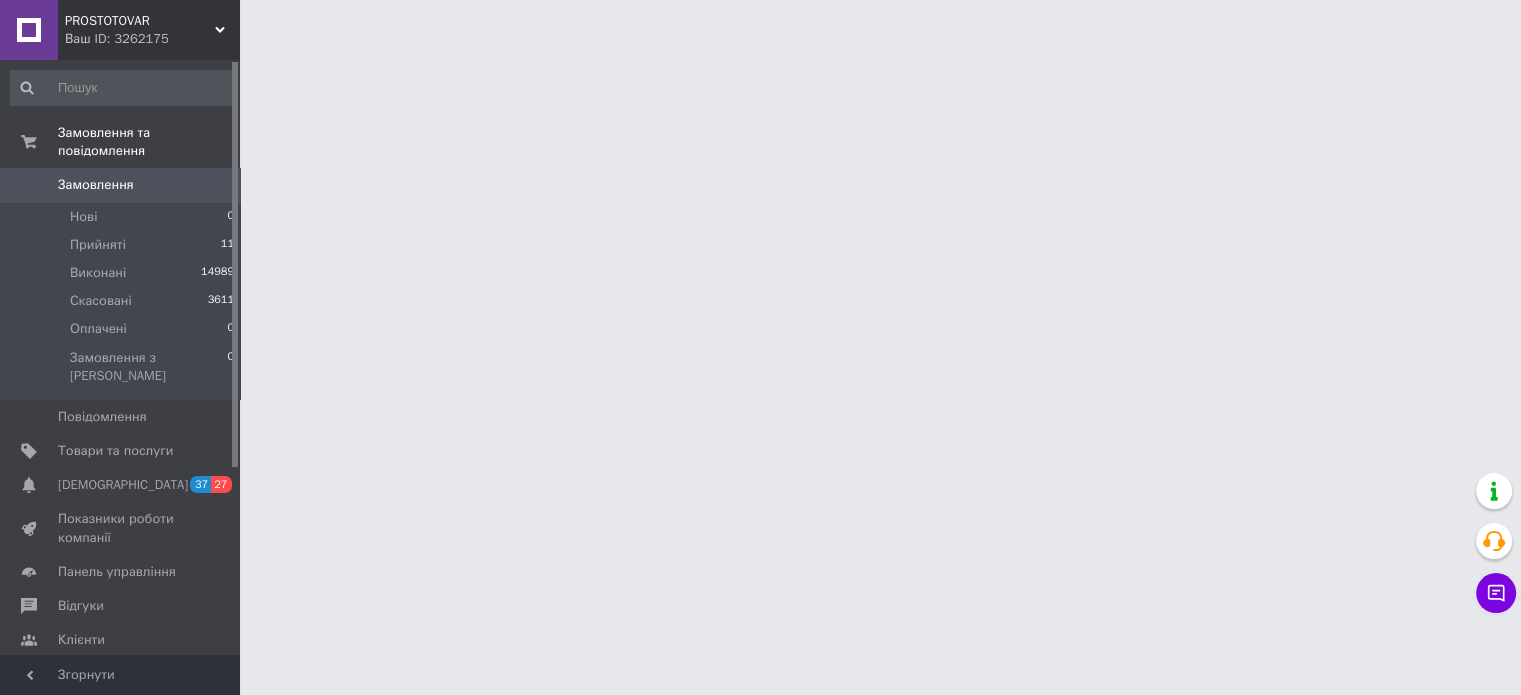 scroll, scrollTop: 0, scrollLeft: 0, axis: both 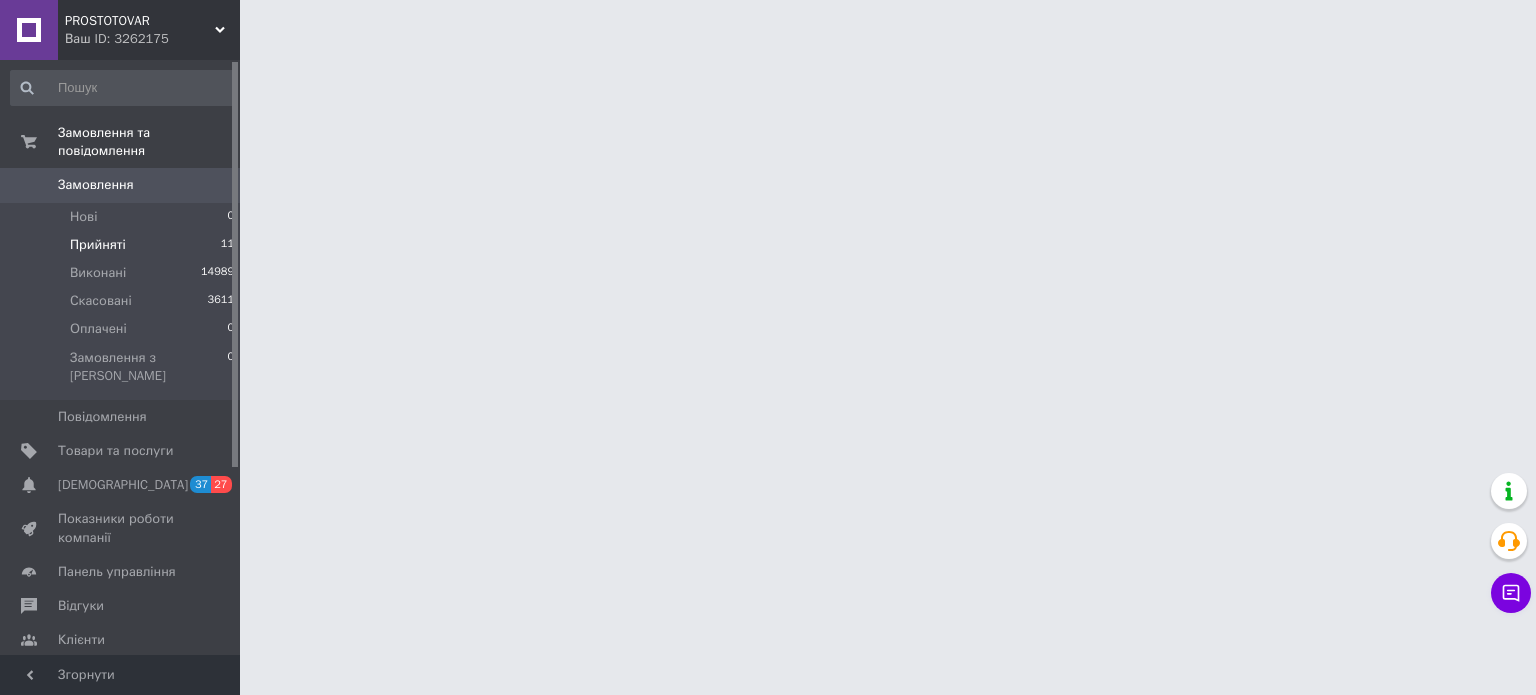 click on "Прийняті" at bounding box center (98, 245) 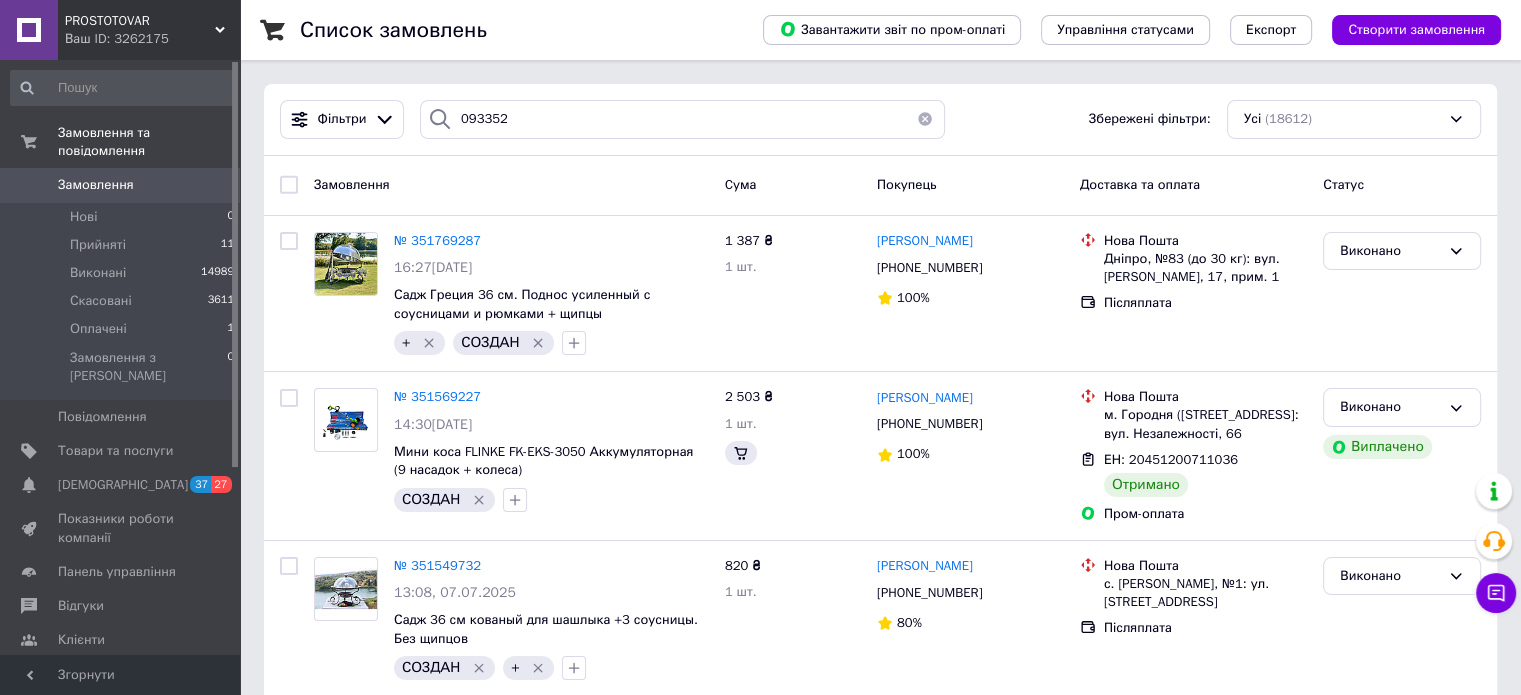 type on "09335" 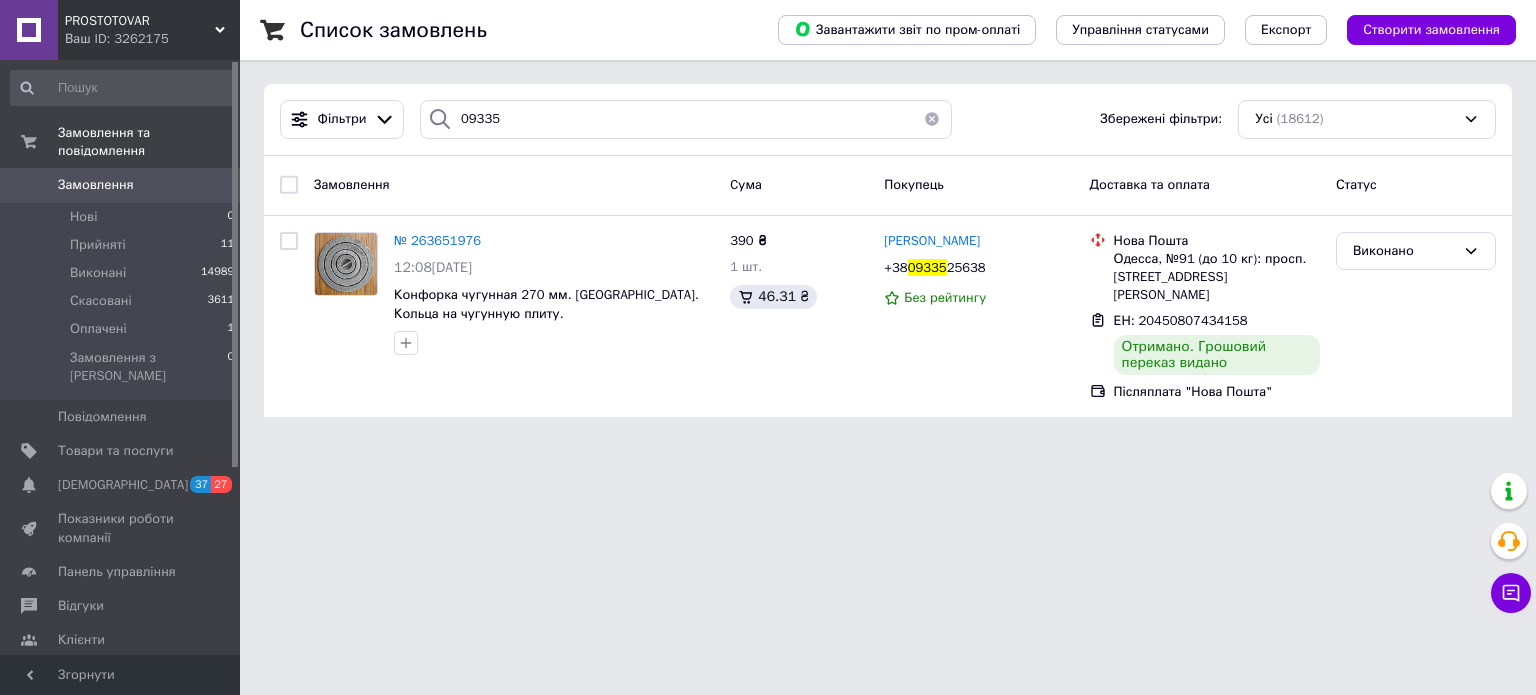 click at bounding box center [932, 119] 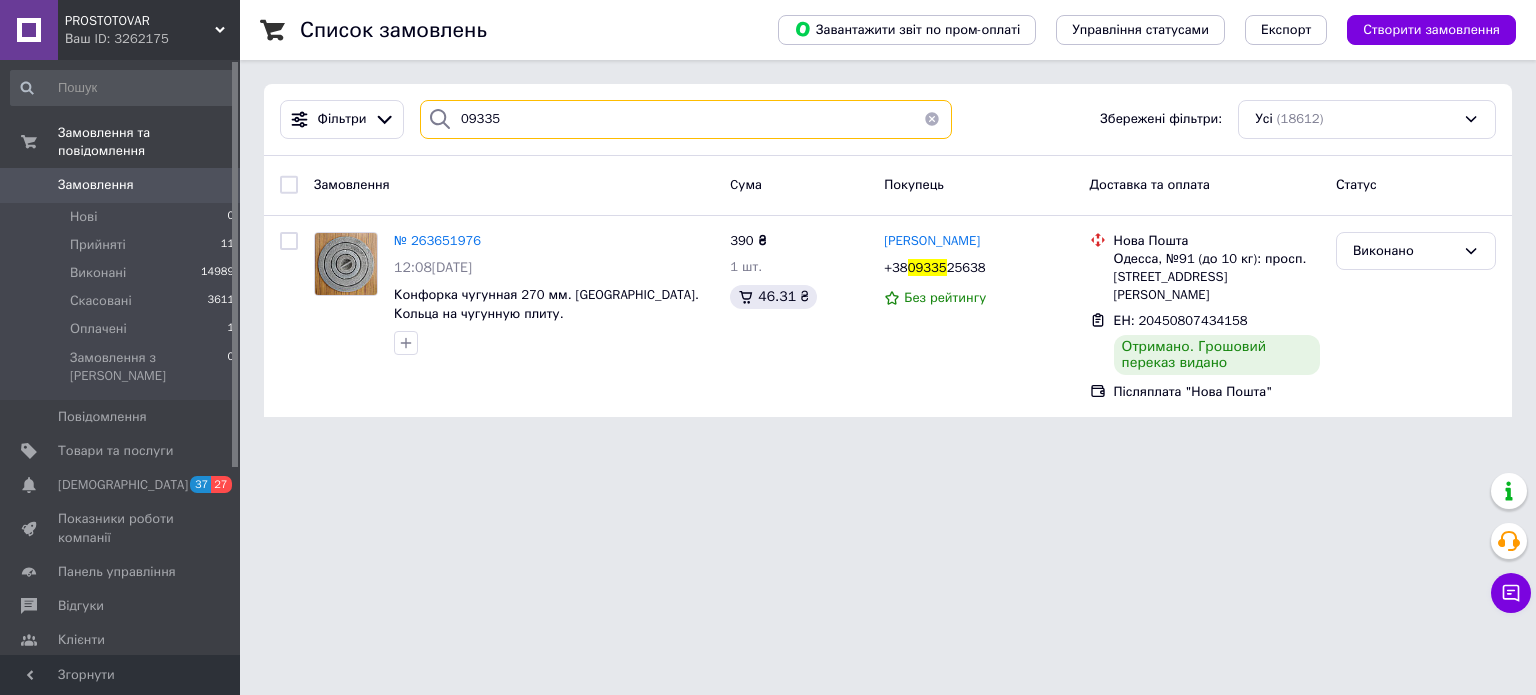 type 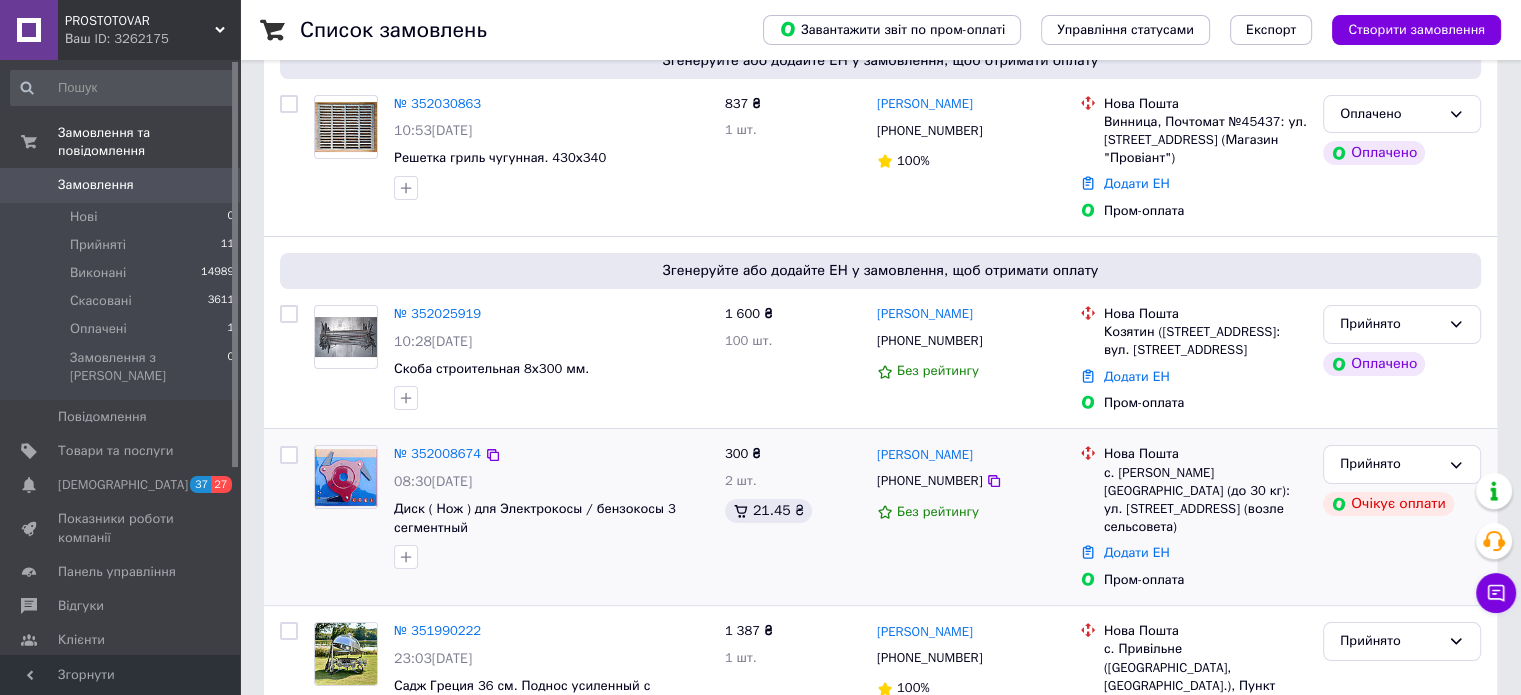 scroll, scrollTop: 200, scrollLeft: 0, axis: vertical 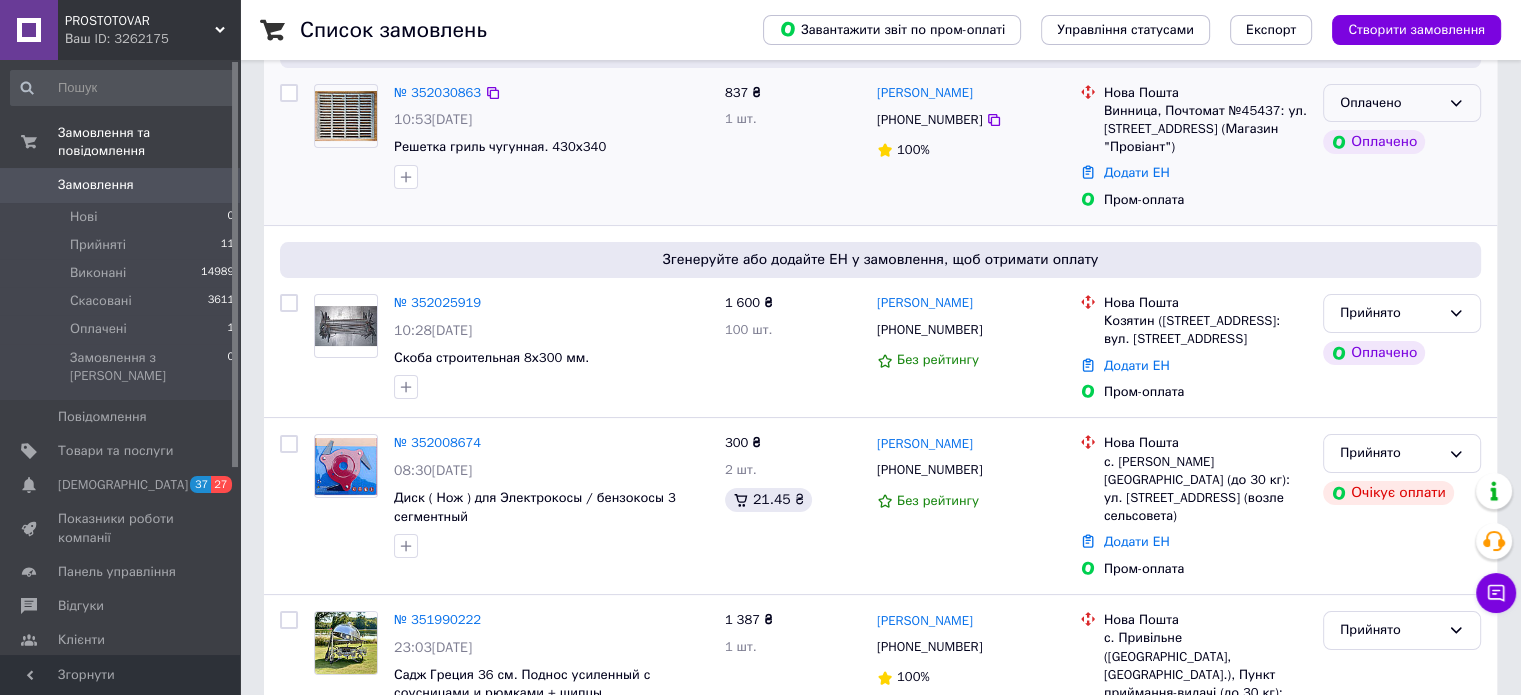 click 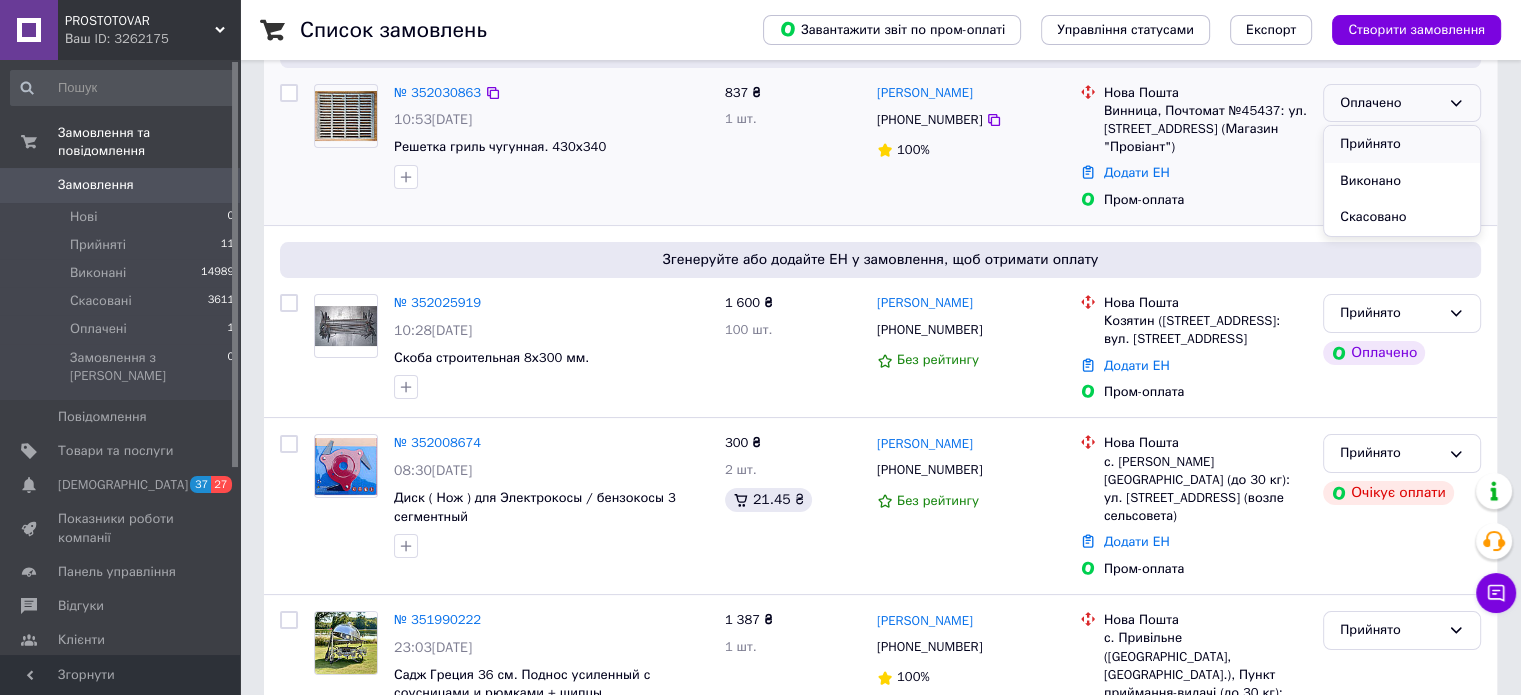 click on "Прийнято" at bounding box center (1402, 144) 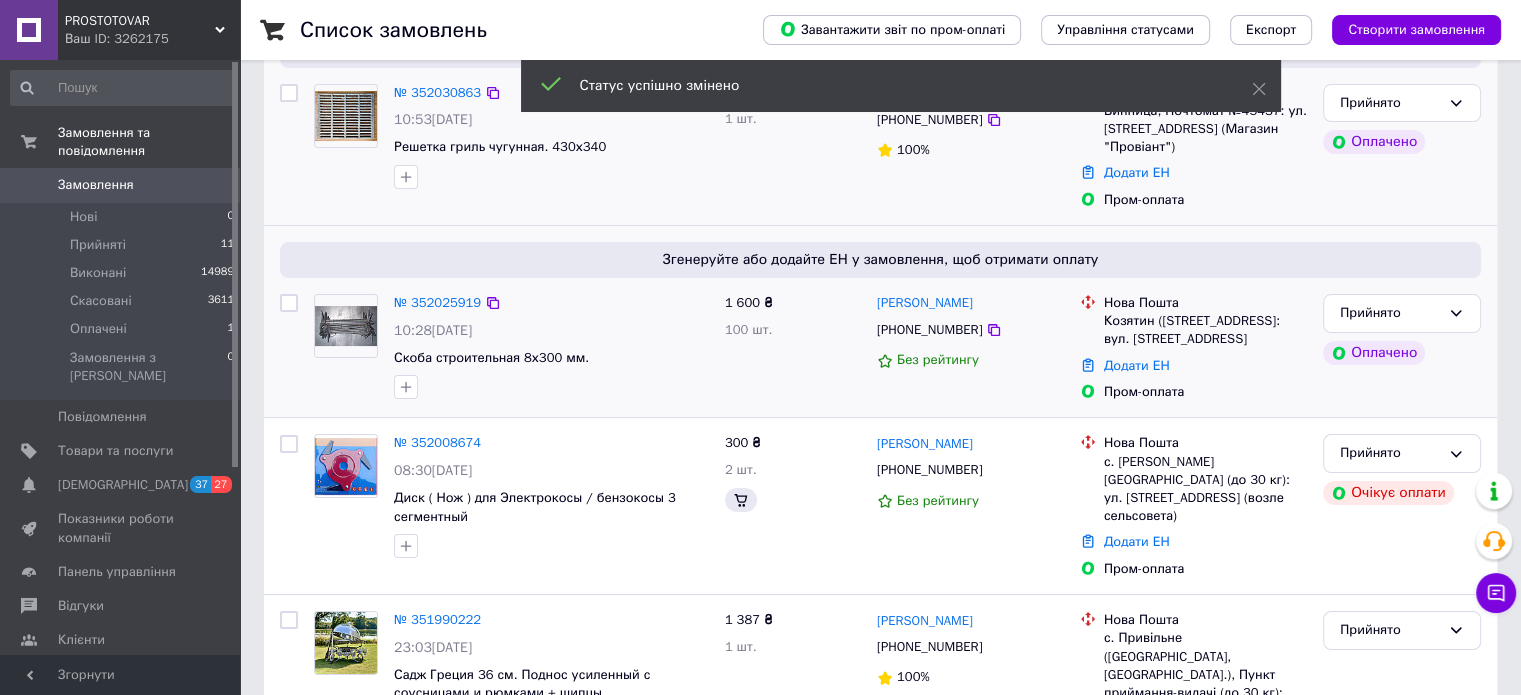 scroll, scrollTop: 0, scrollLeft: 0, axis: both 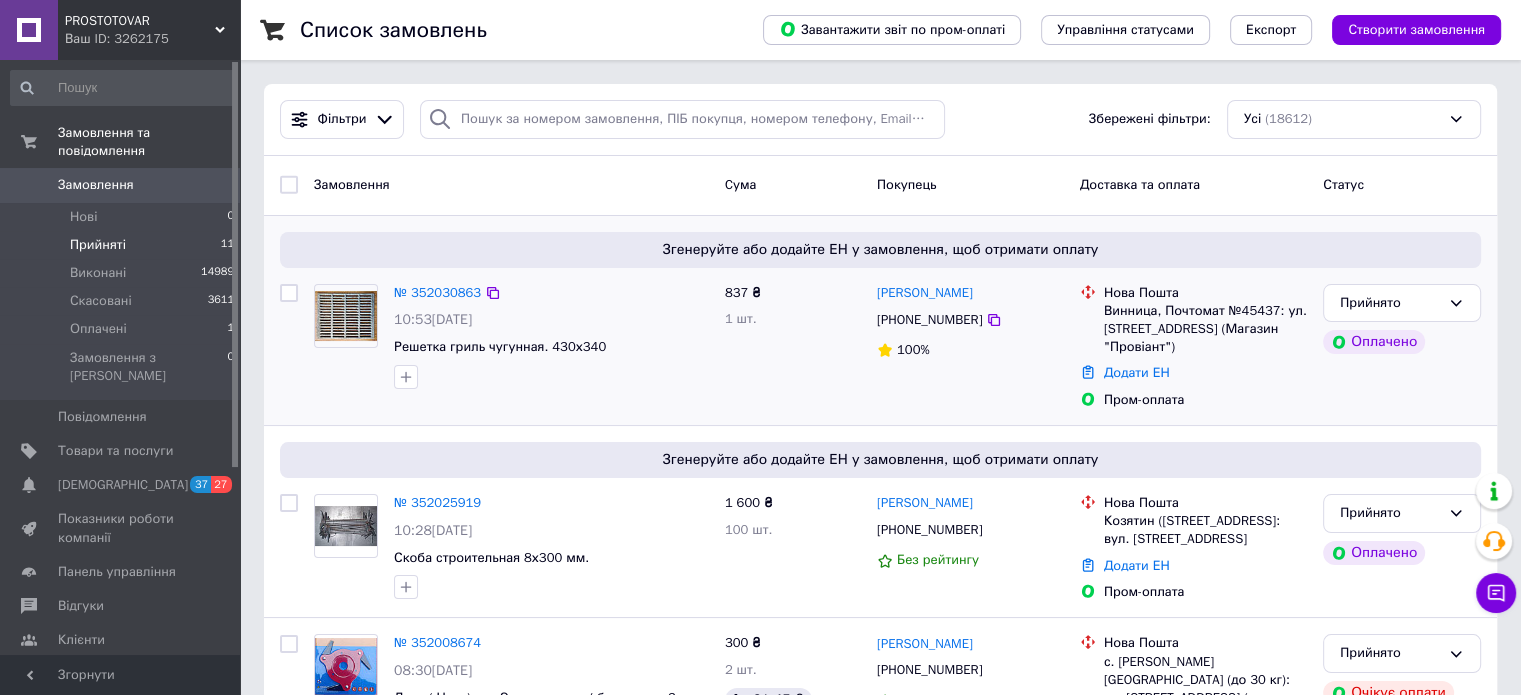 click on "Прийняті" at bounding box center (98, 245) 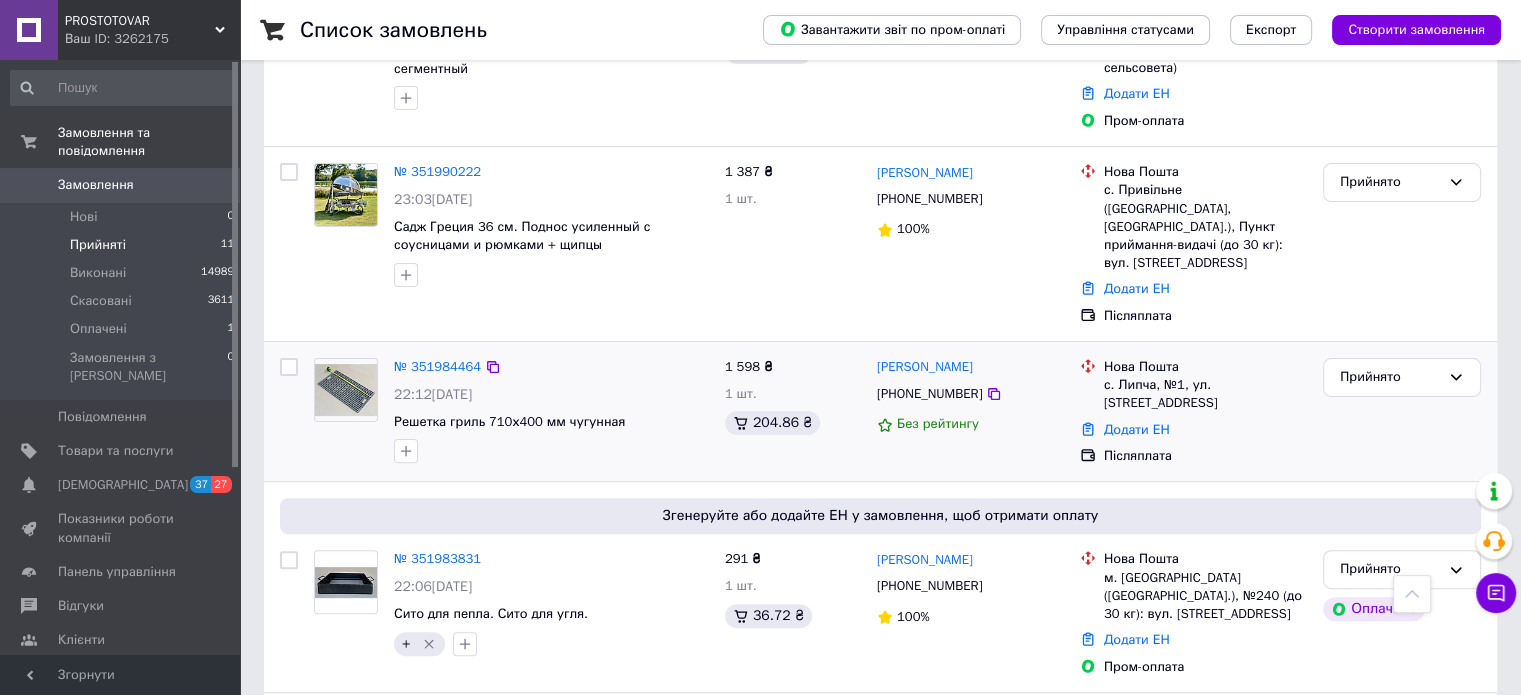 scroll, scrollTop: 478, scrollLeft: 0, axis: vertical 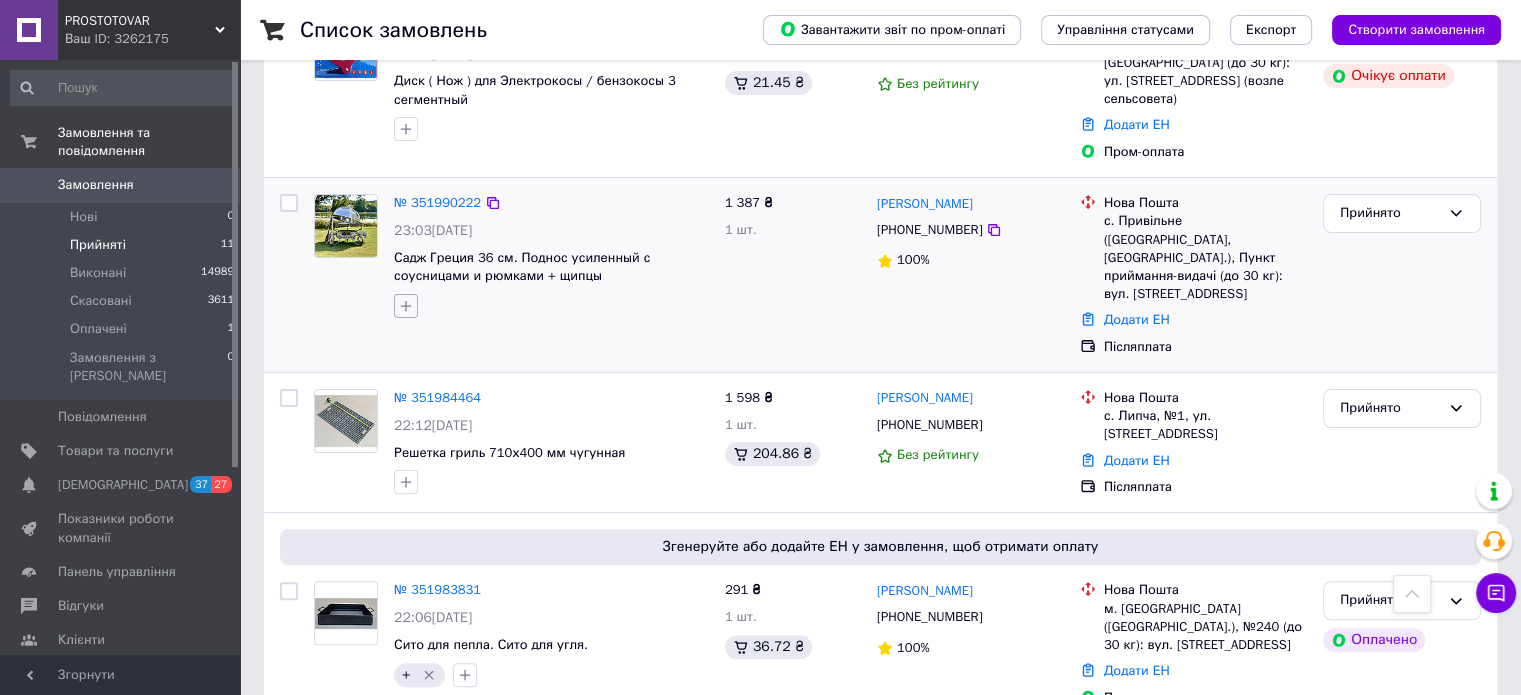 click 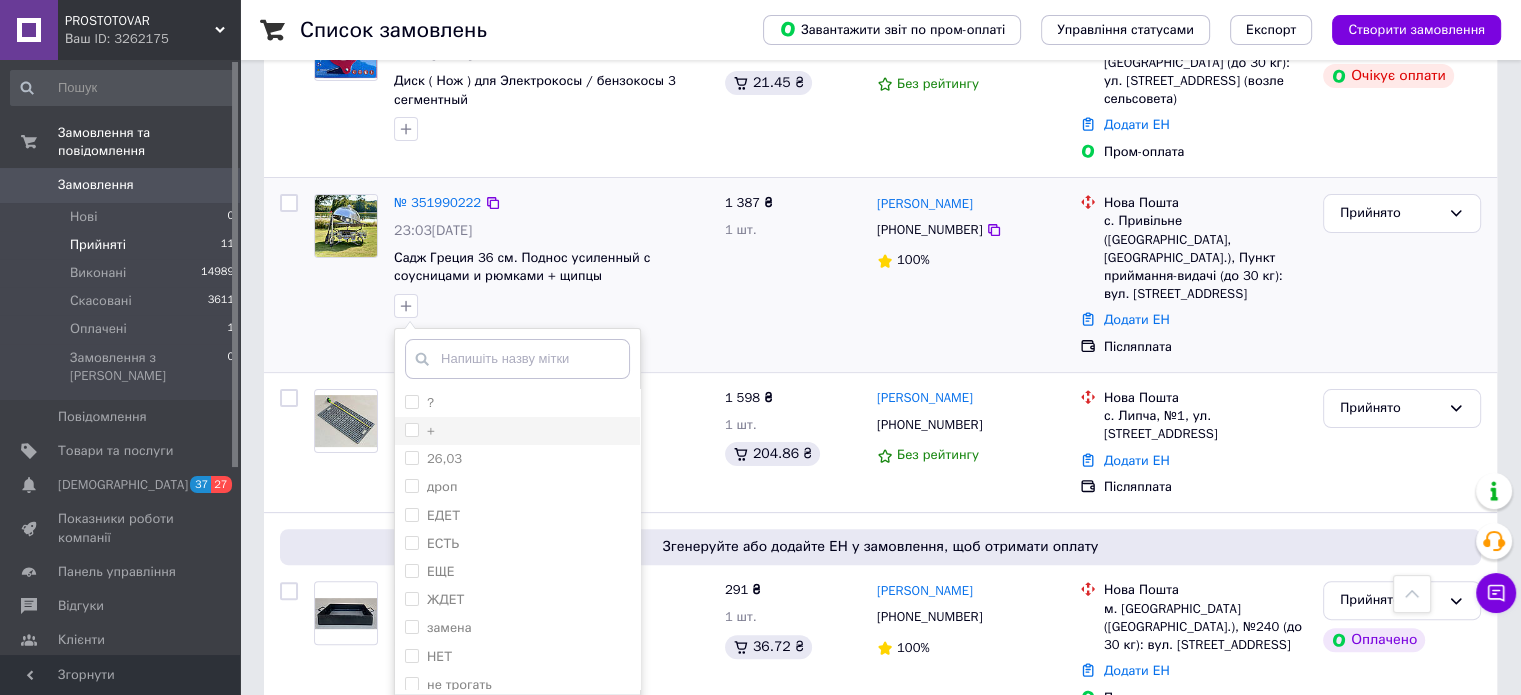 click on "+" at bounding box center [411, 429] 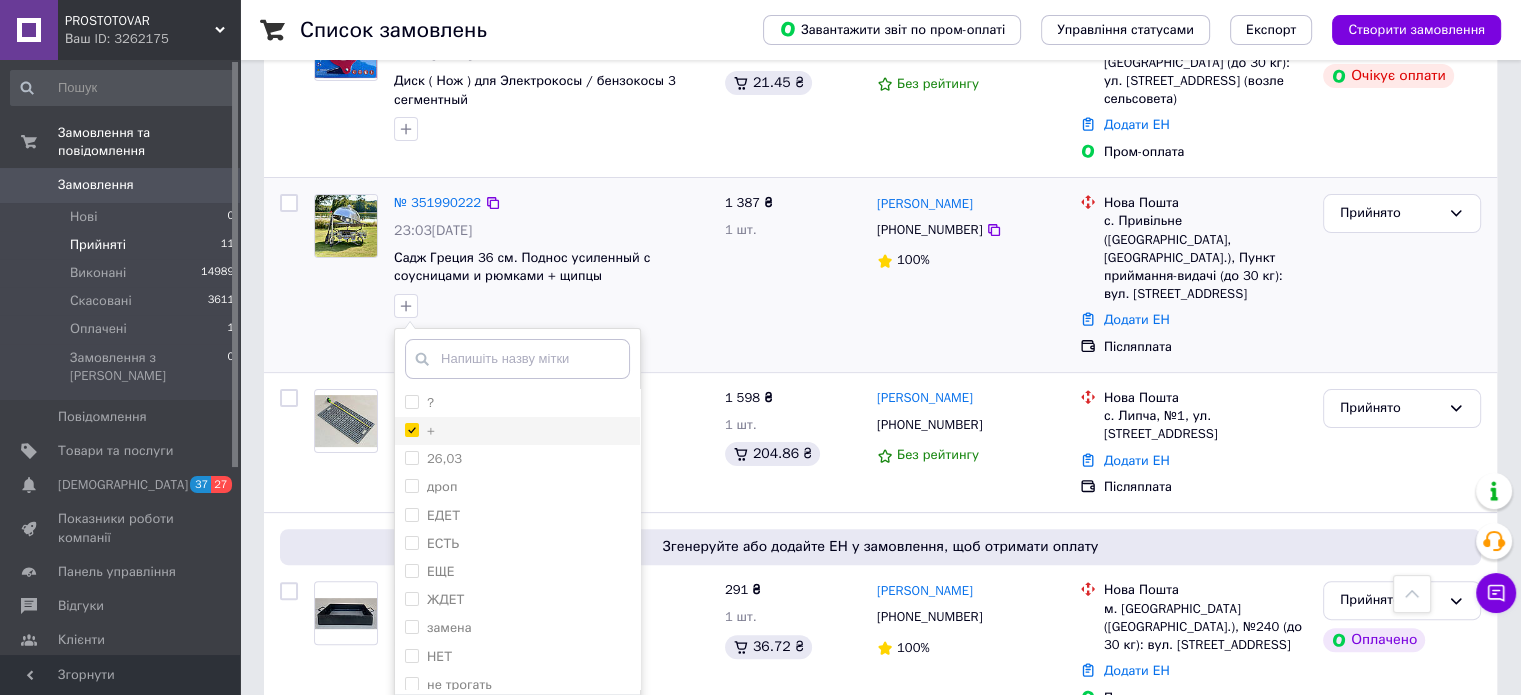 checkbox on "true" 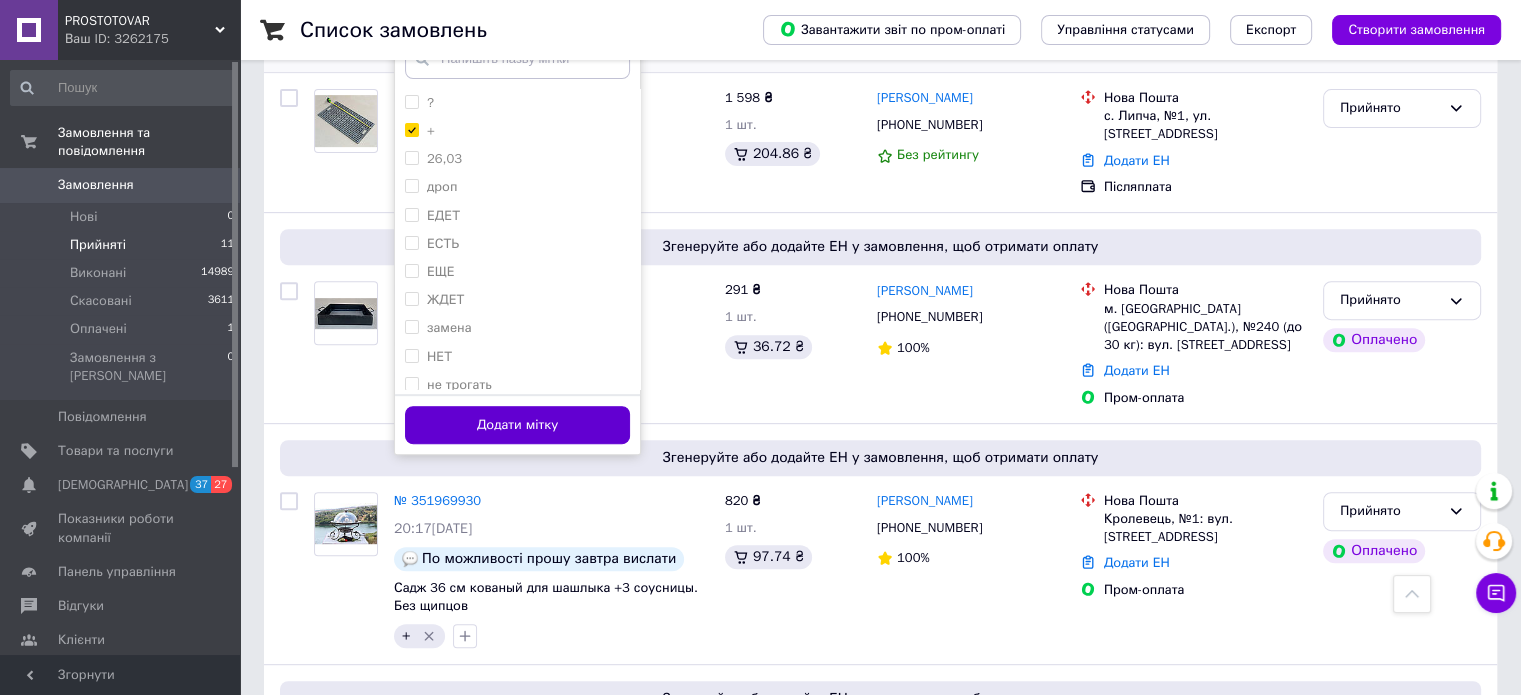 click on "Додати мітку" at bounding box center [517, 425] 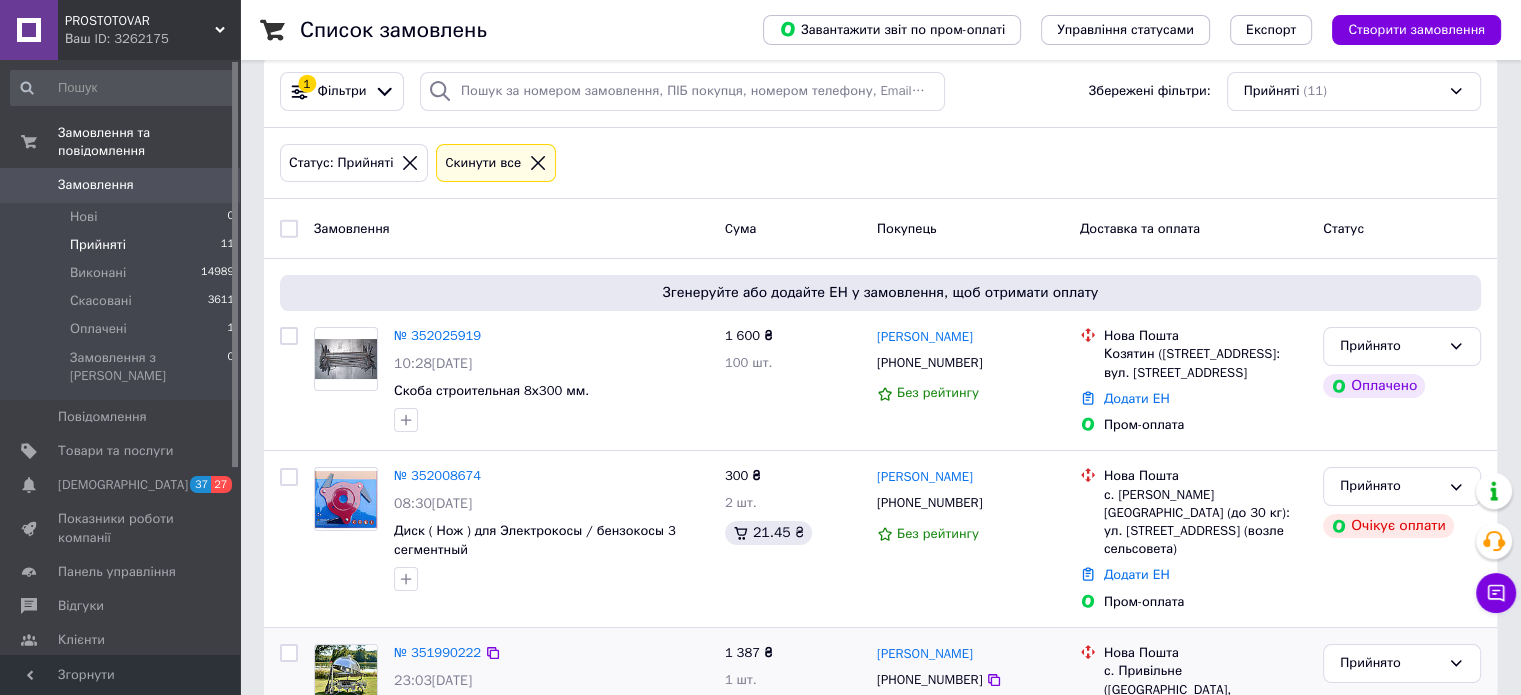 scroll, scrollTop: 0, scrollLeft: 0, axis: both 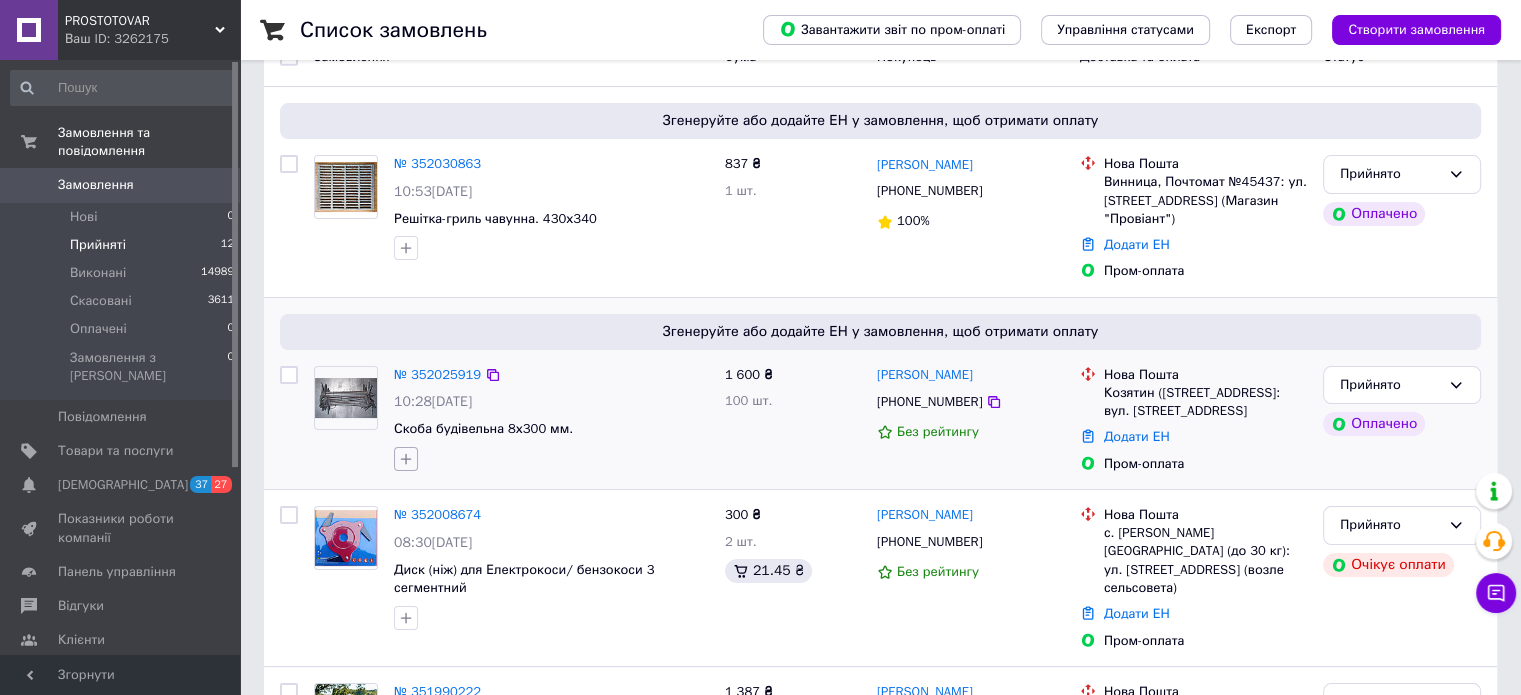 click 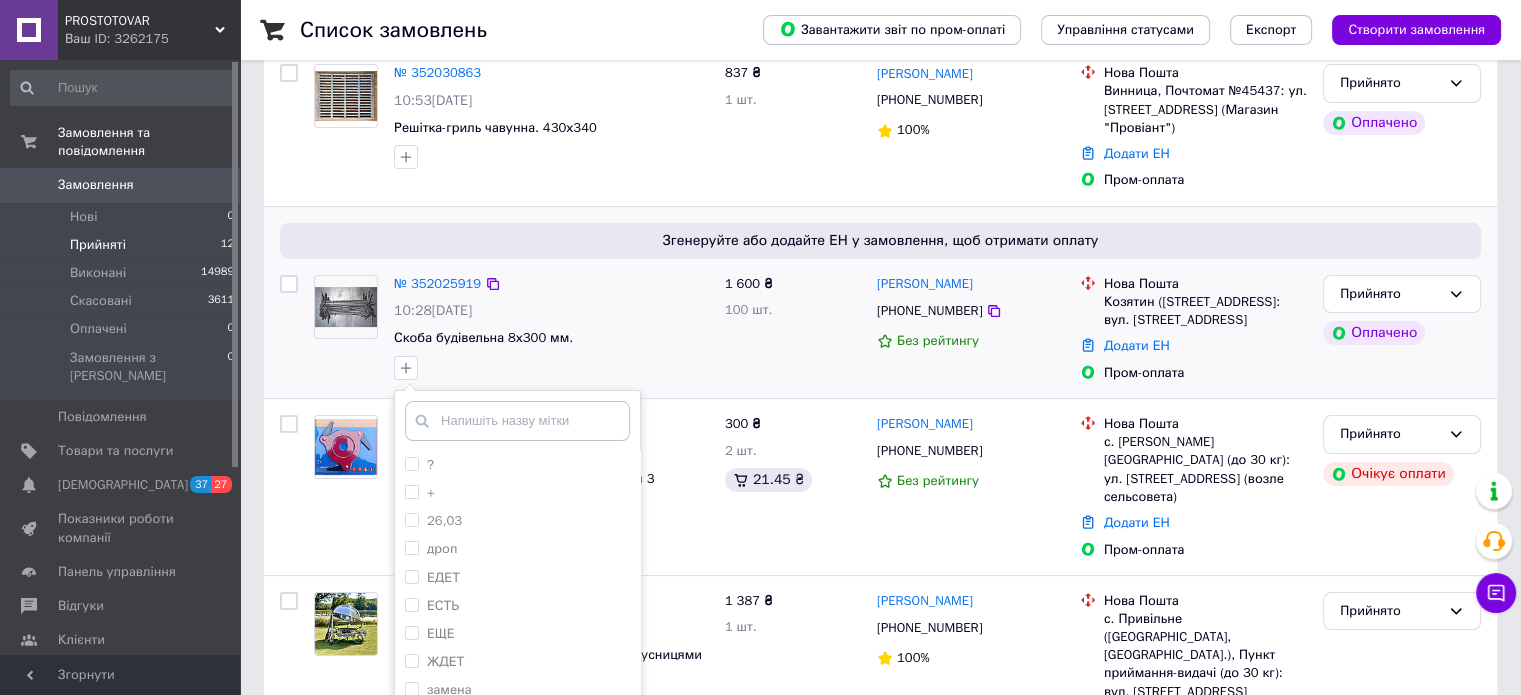 scroll, scrollTop: 400, scrollLeft: 0, axis: vertical 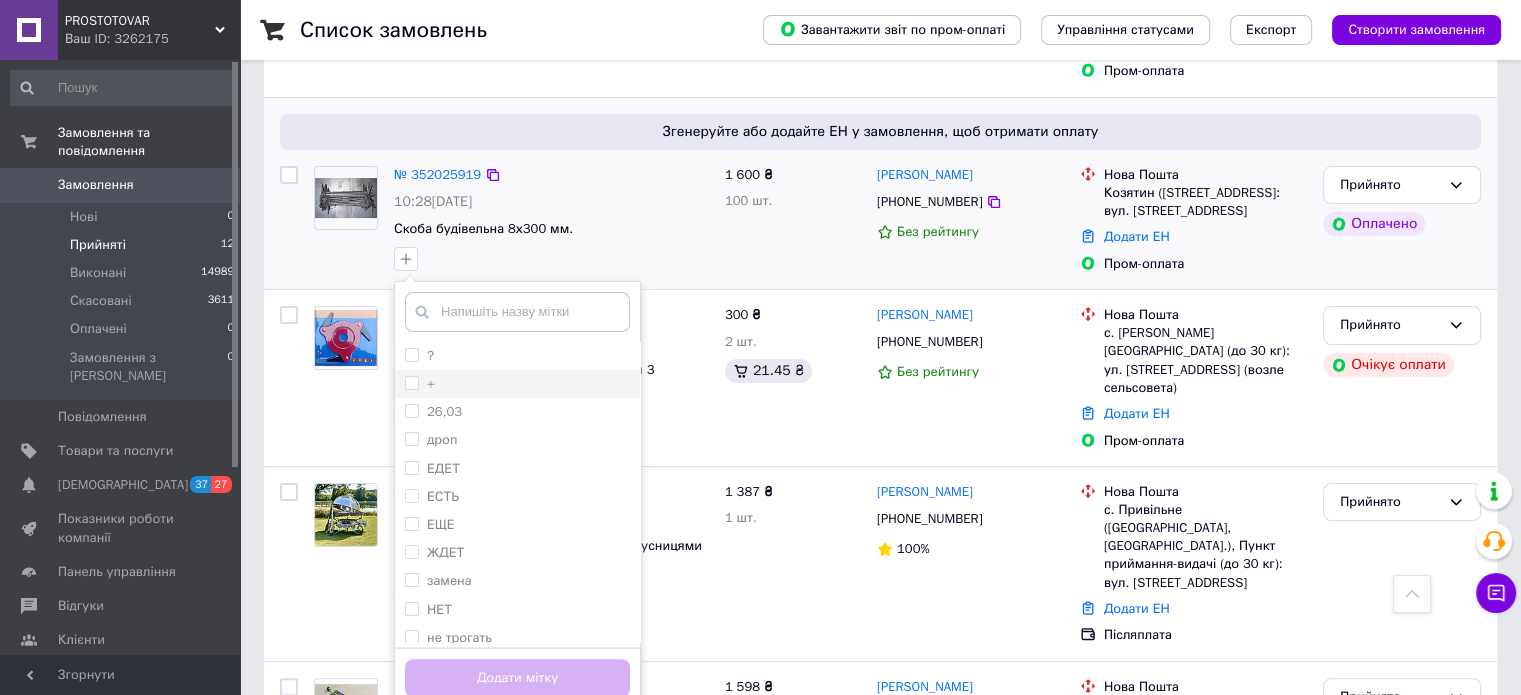 click on "+" at bounding box center [411, 382] 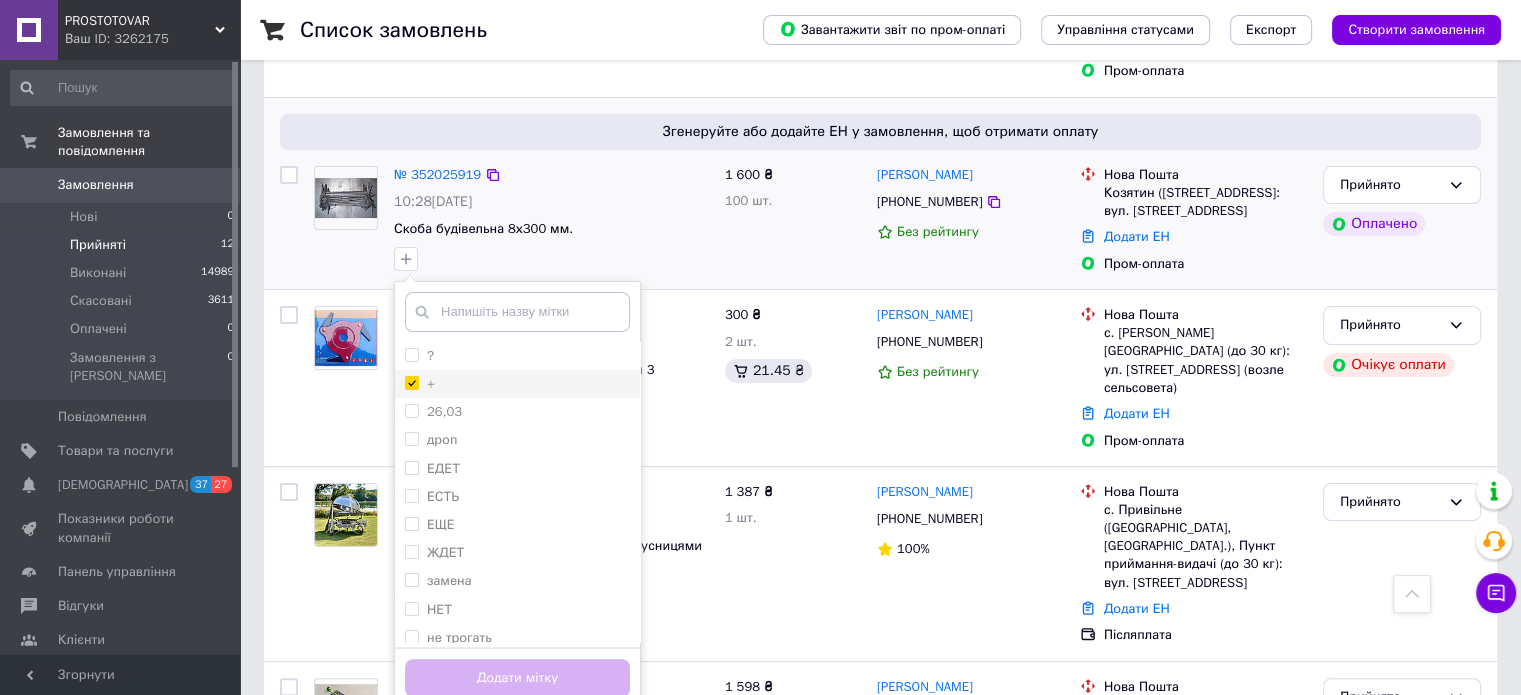 checkbox on "true" 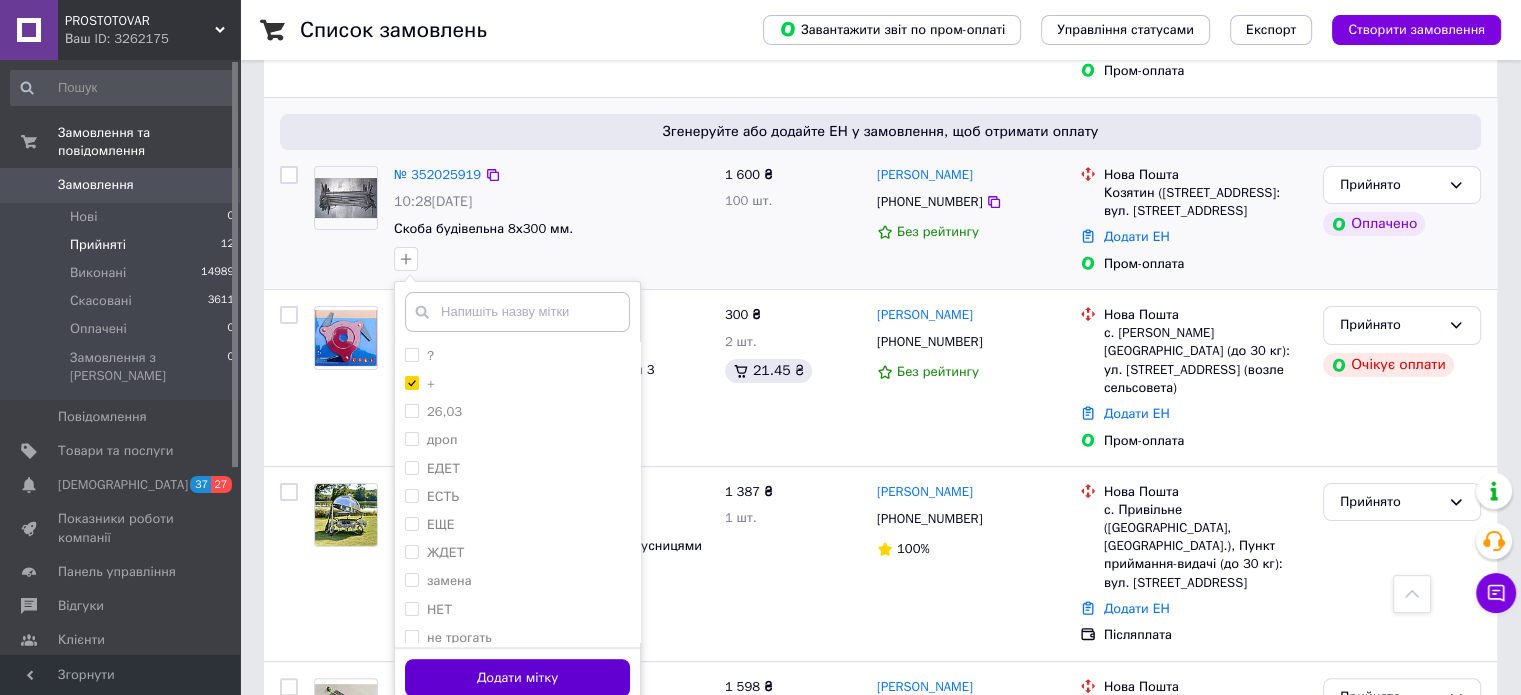 click on "Додати мітку" at bounding box center [517, 678] 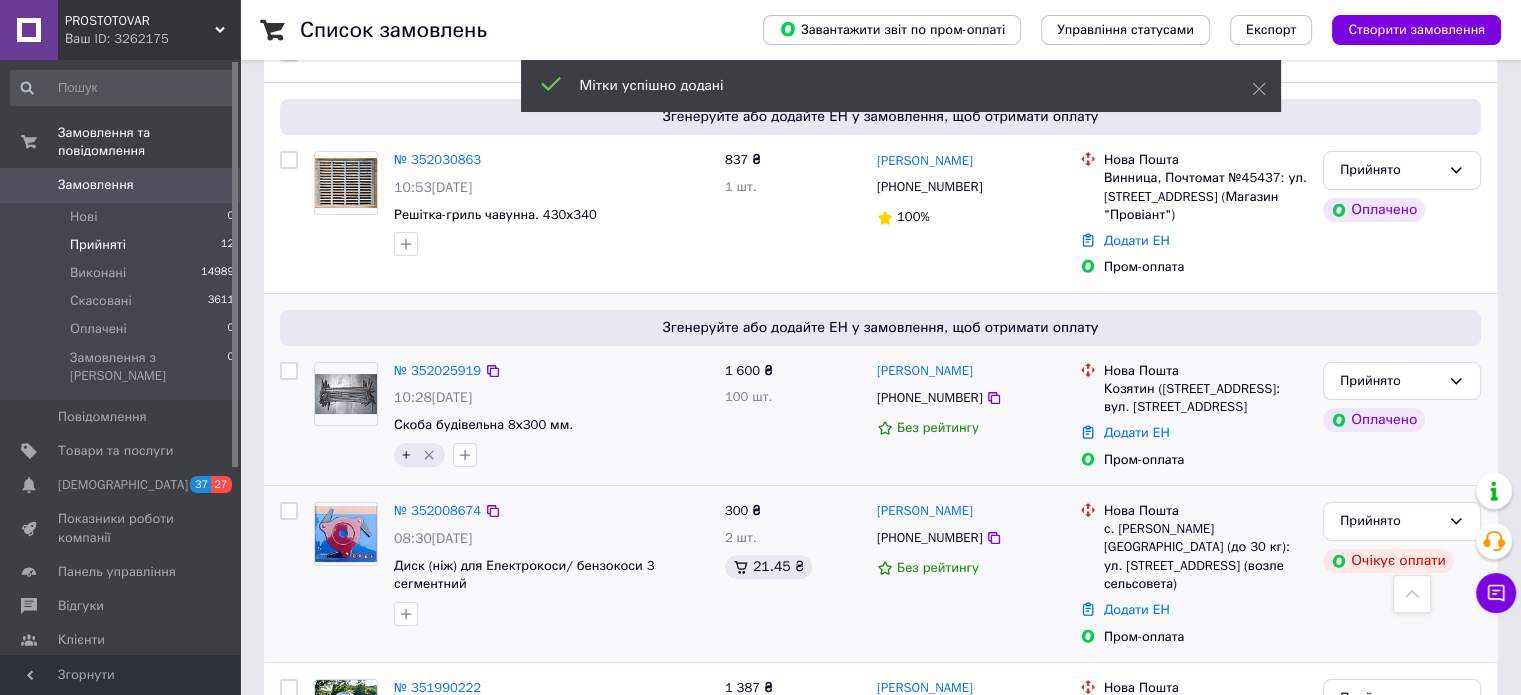 scroll, scrollTop: 200, scrollLeft: 0, axis: vertical 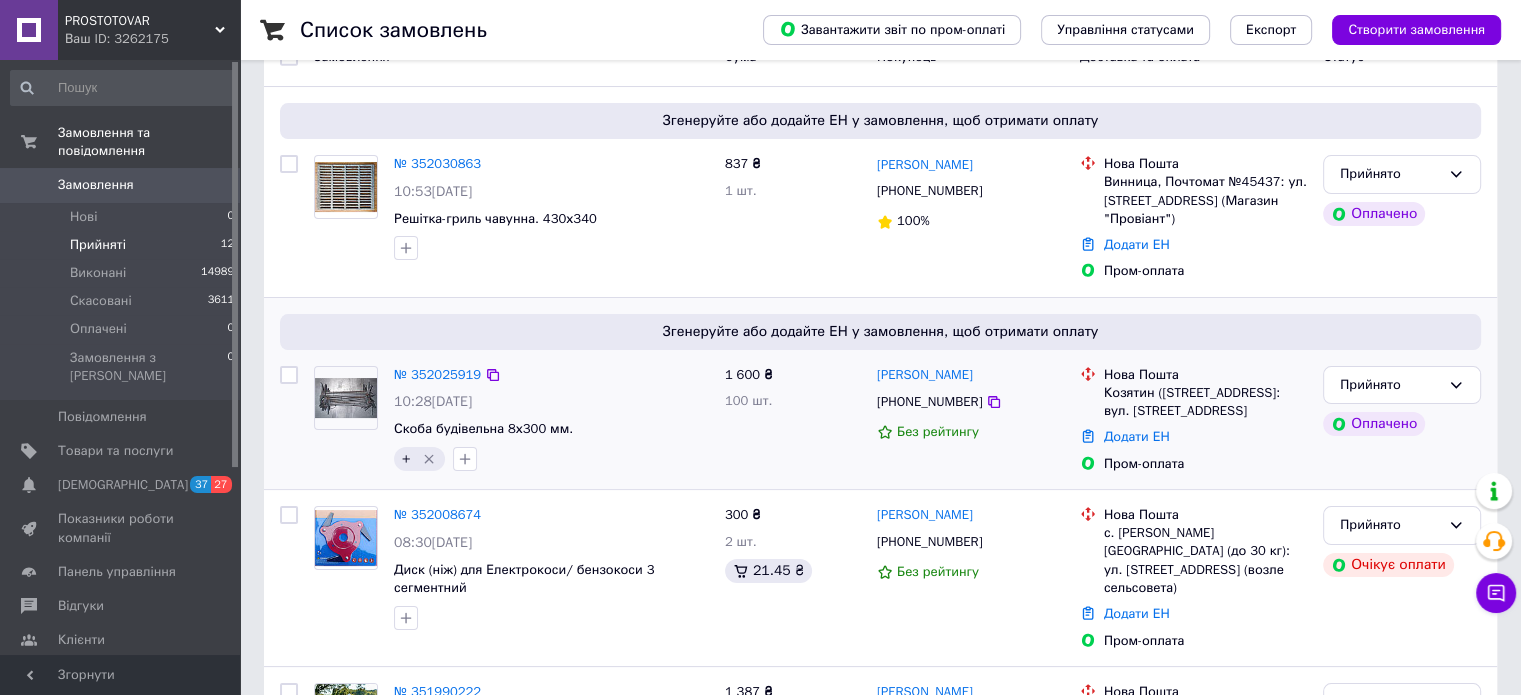 click 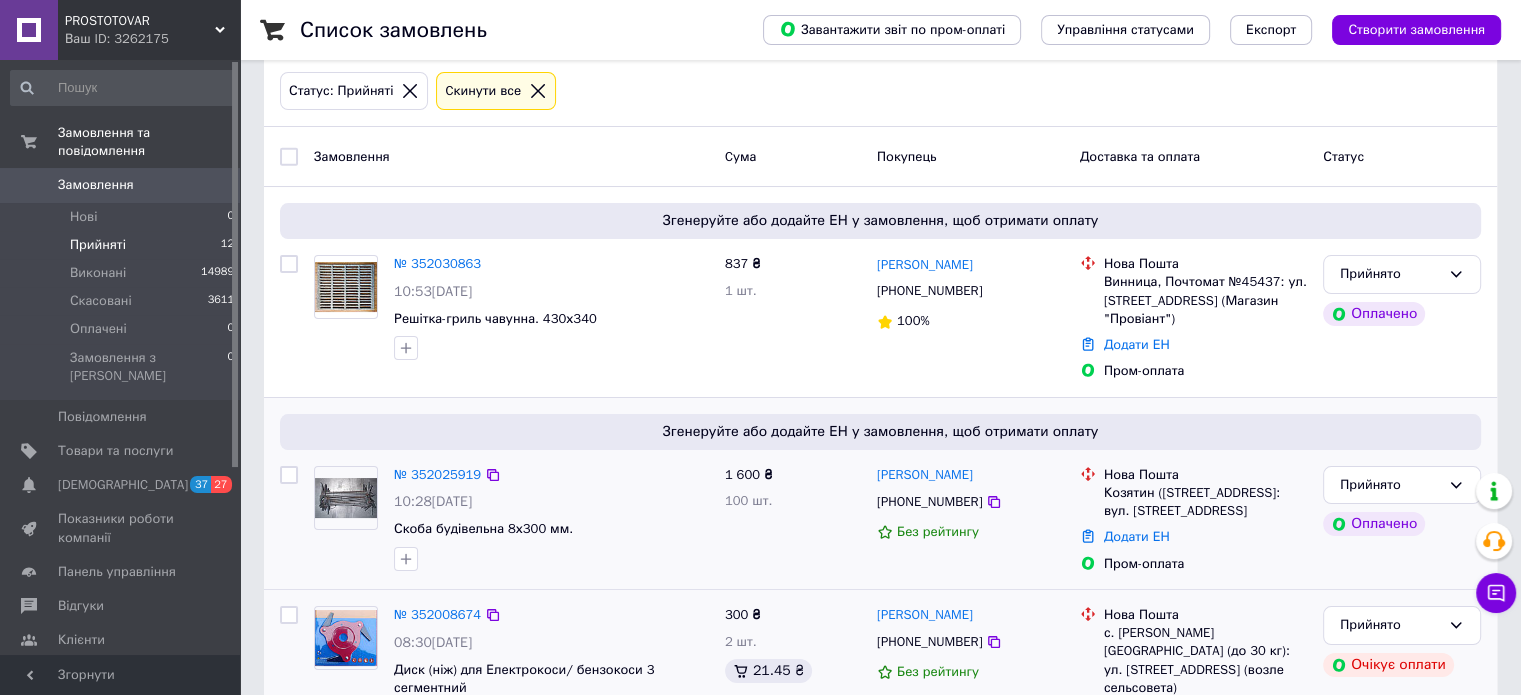 scroll, scrollTop: 0, scrollLeft: 0, axis: both 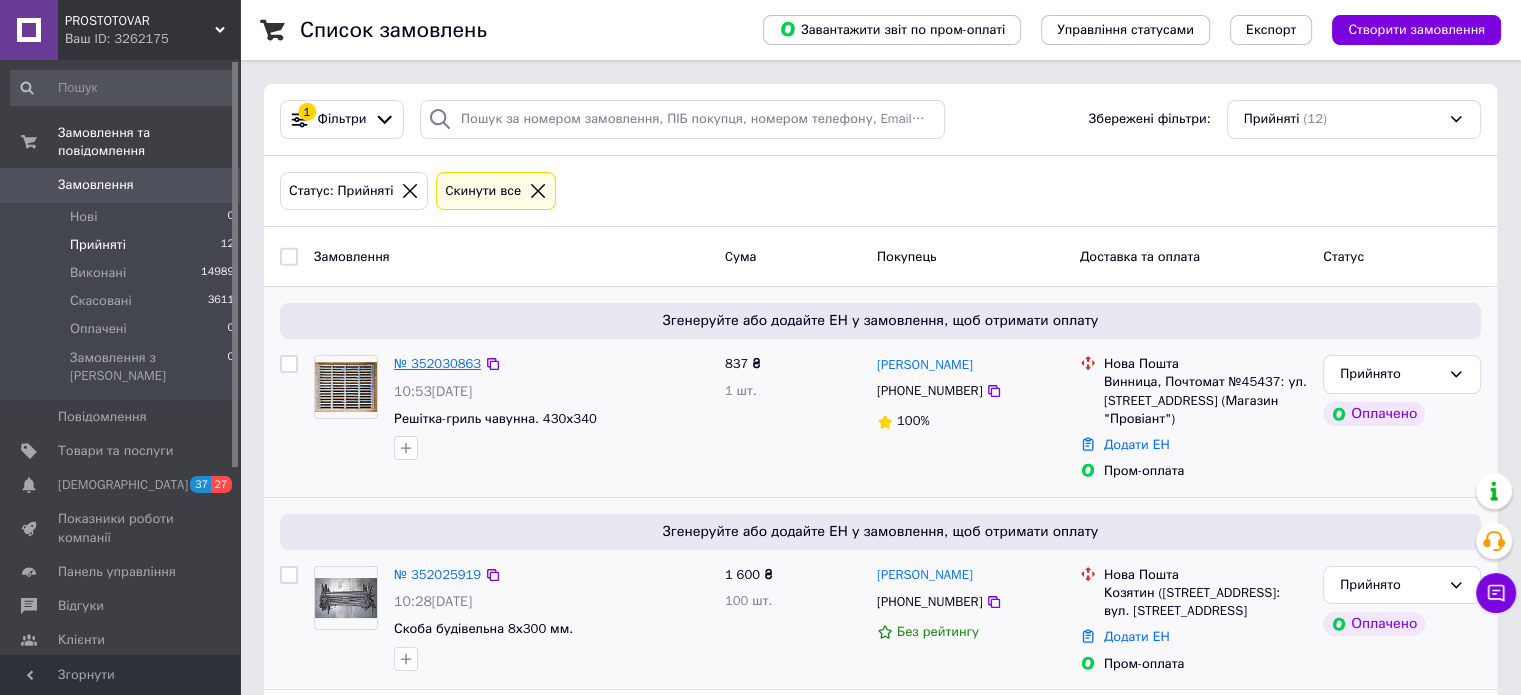click on "№ 352030863" at bounding box center (437, 363) 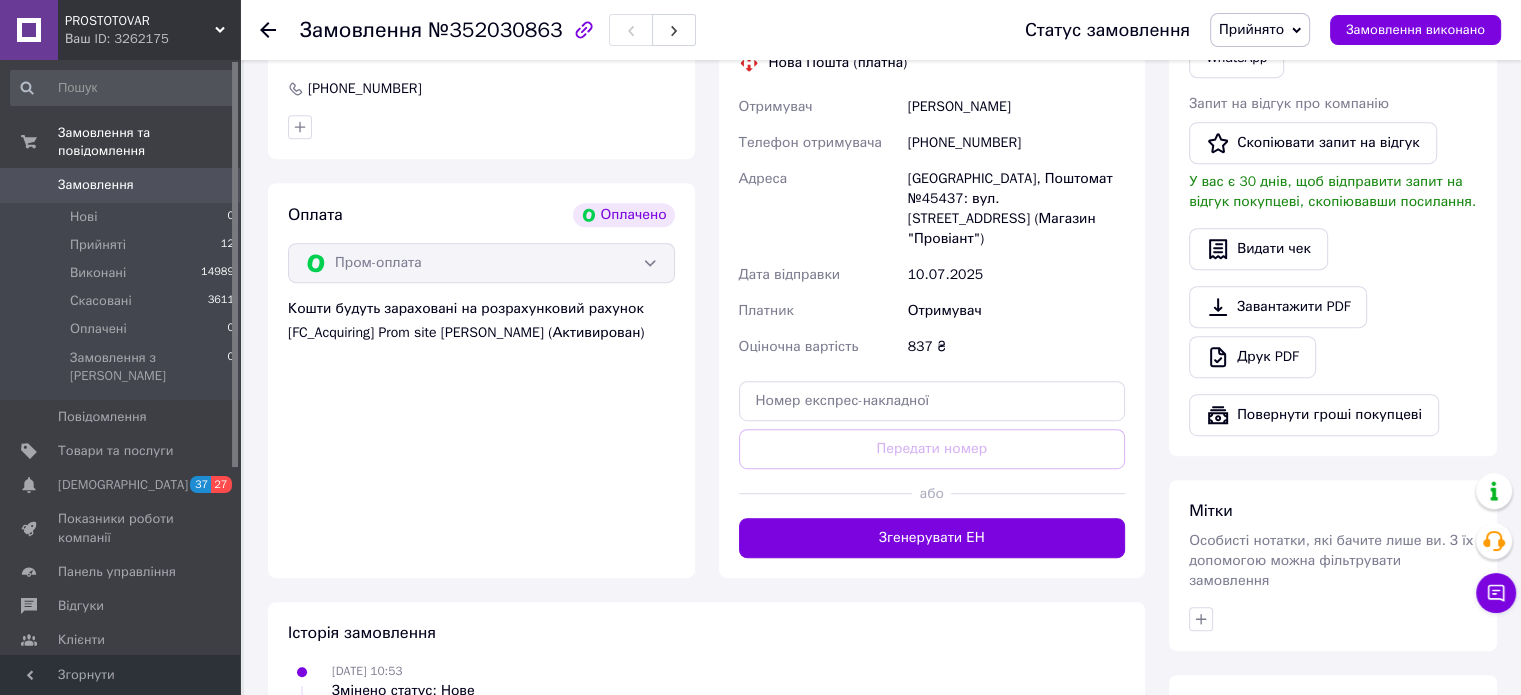 scroll, scrollTop: 1200, scrollLeft: 0, axis: vertical 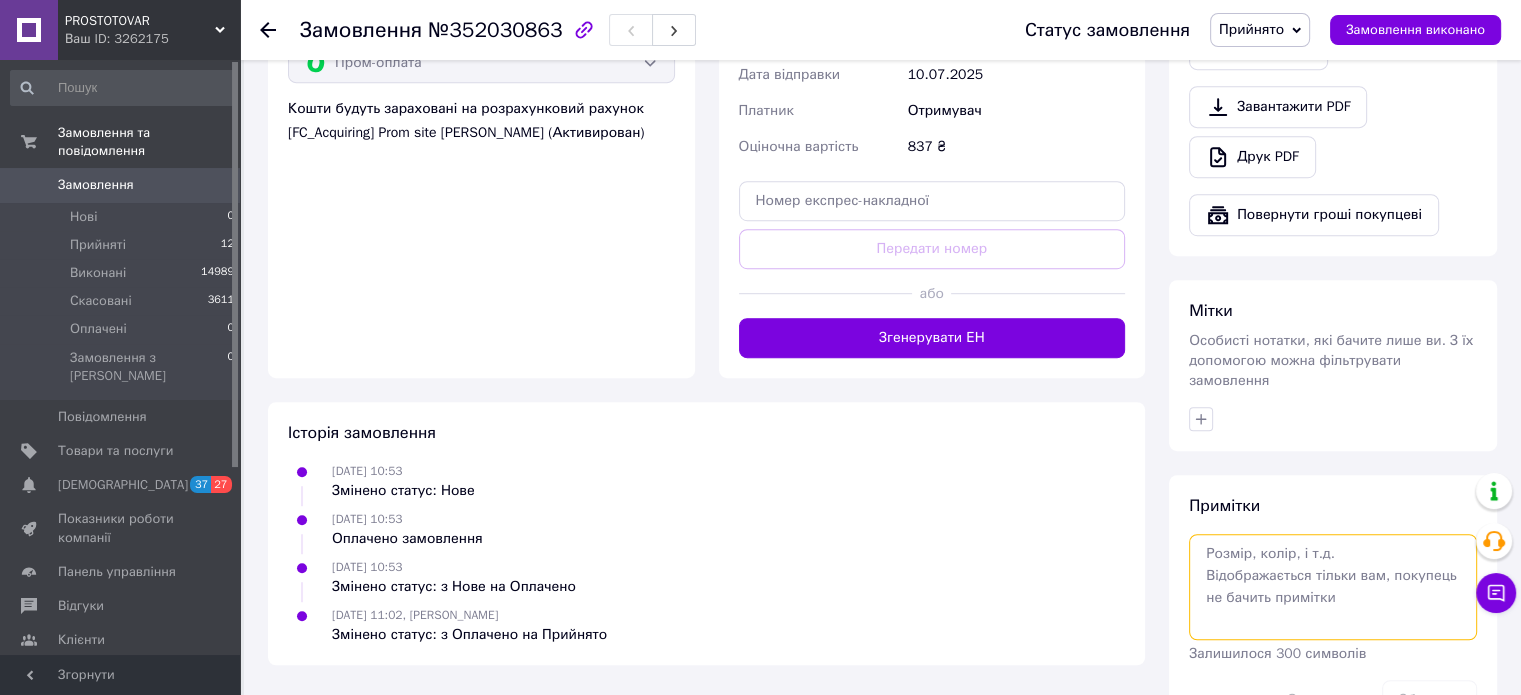 click at bounding box center [1333, 587] 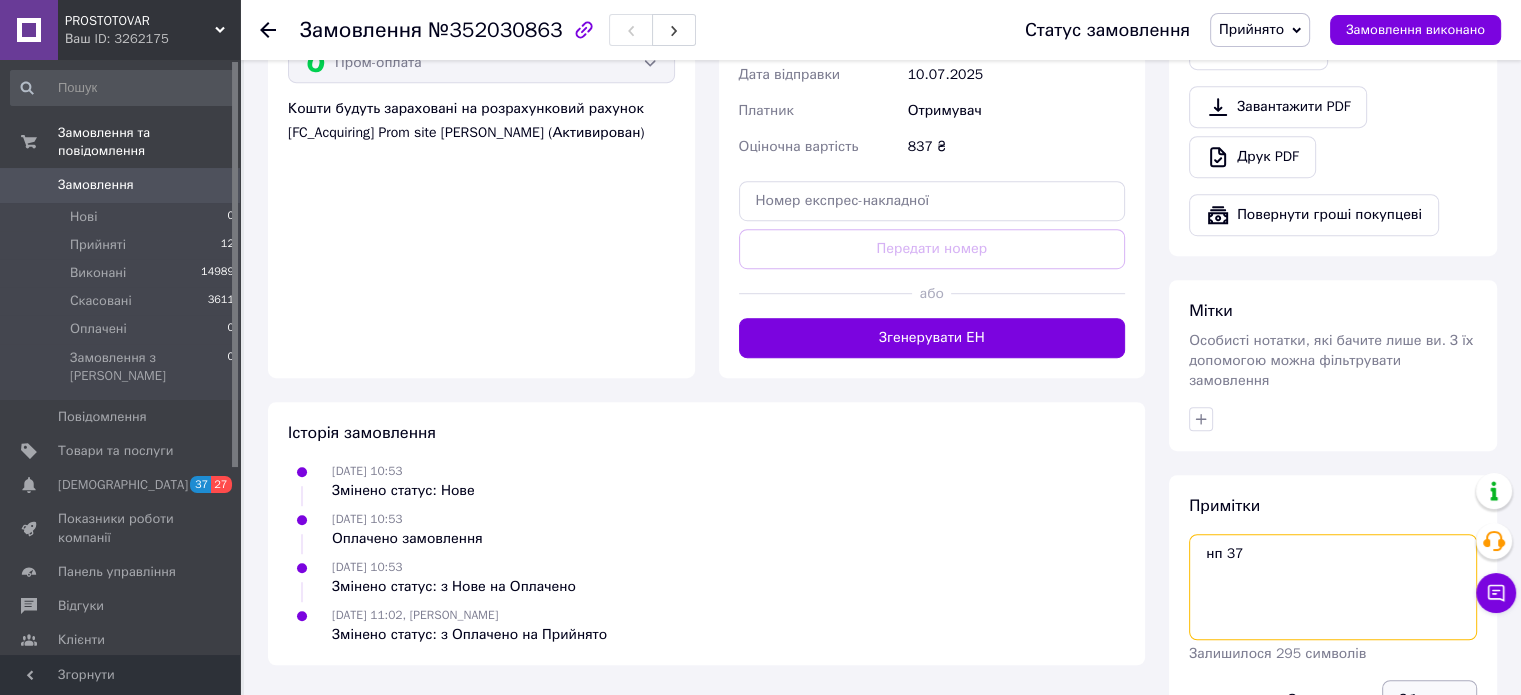 type on "нп 37" 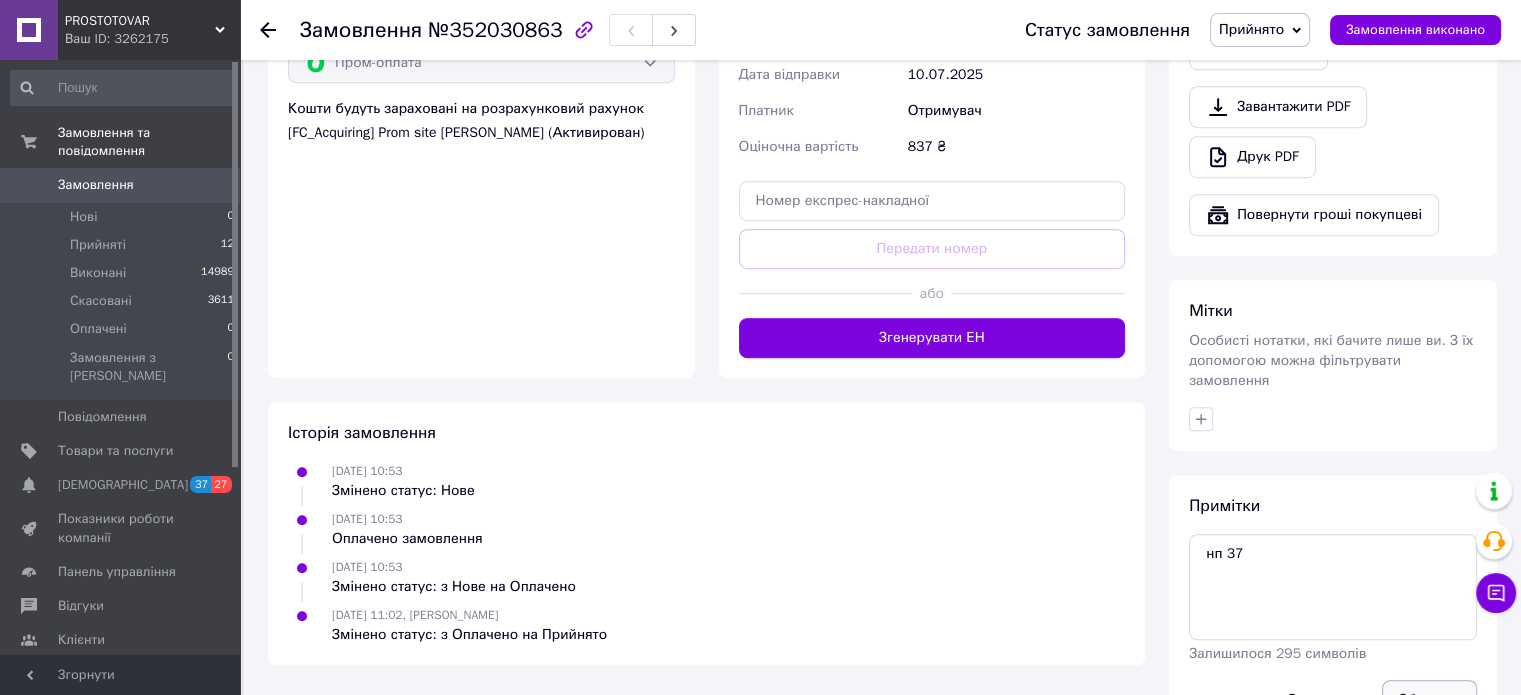 click on "Зберегти" at bounding box center (1429, 700) 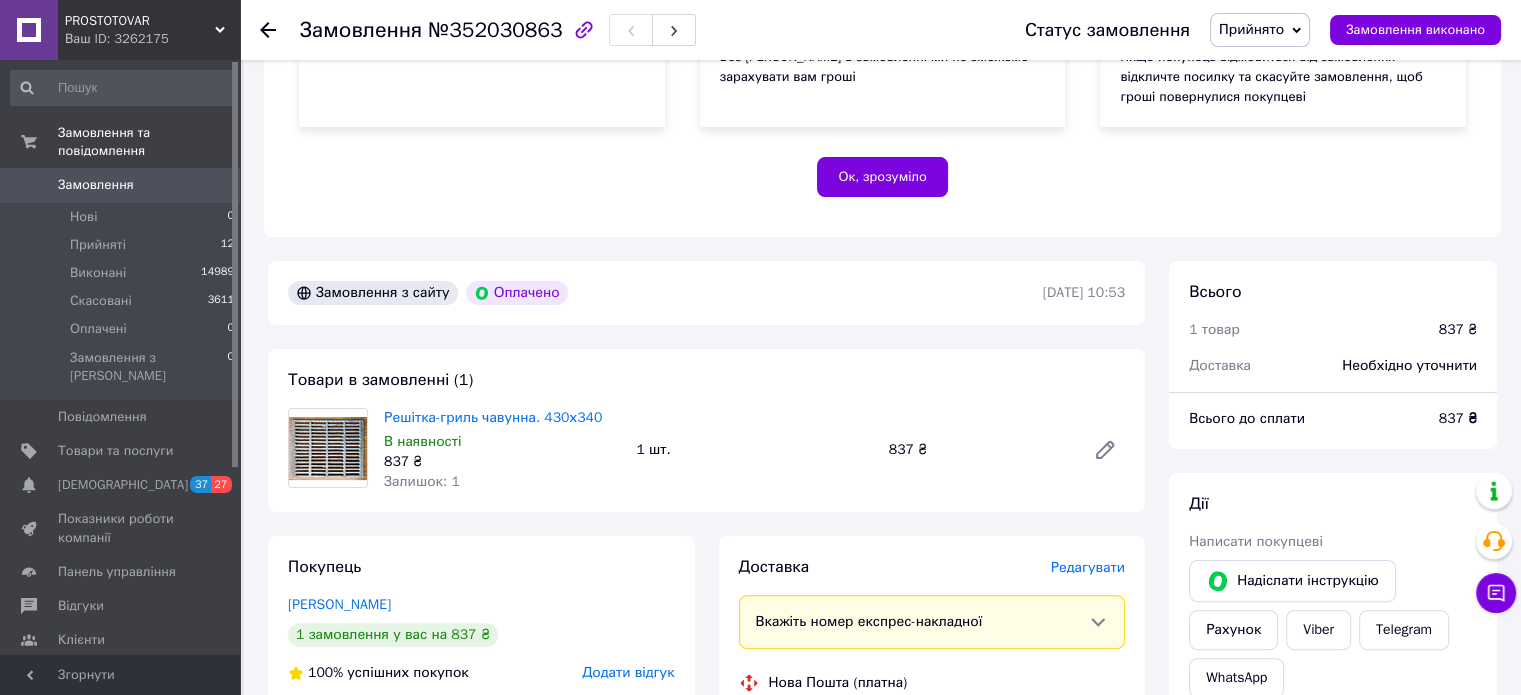 scroll, scrollTop: 600, scrollLeft: 0, axis: vertical 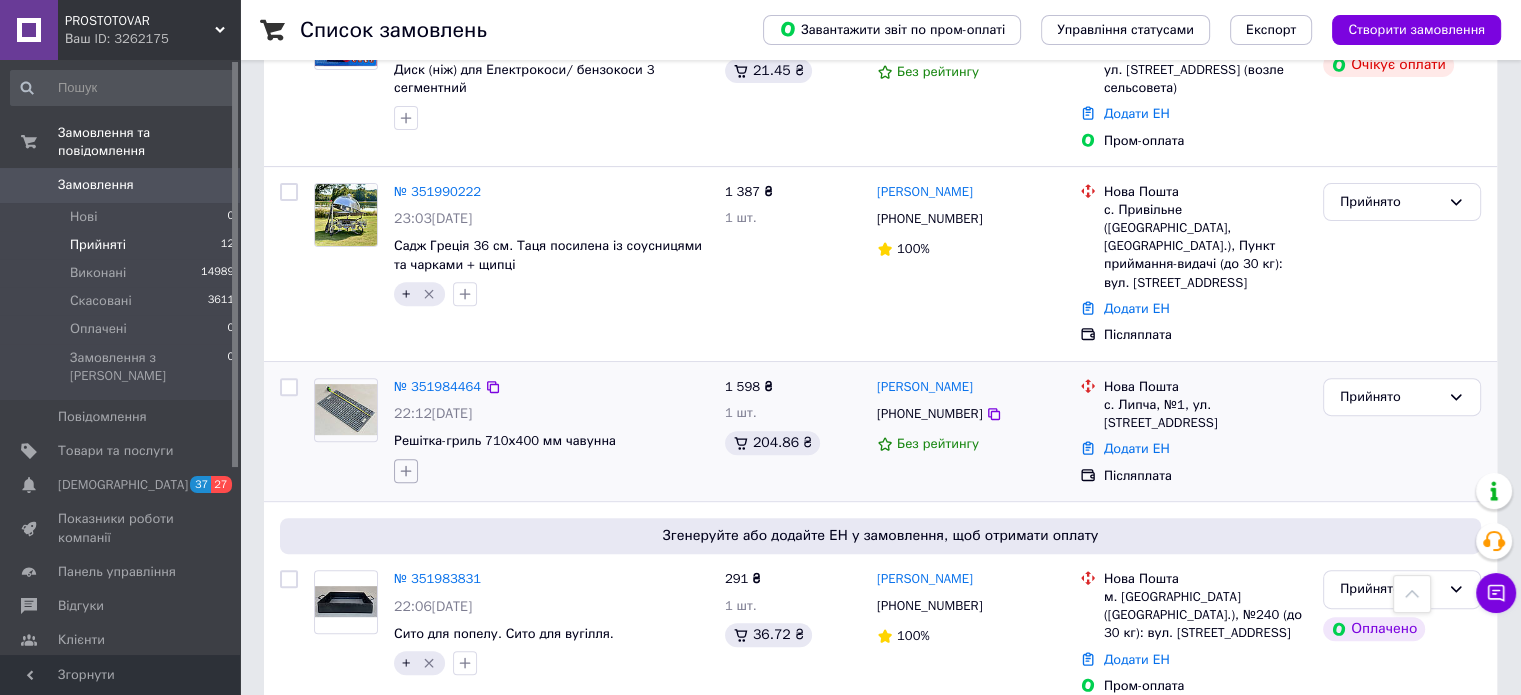 click 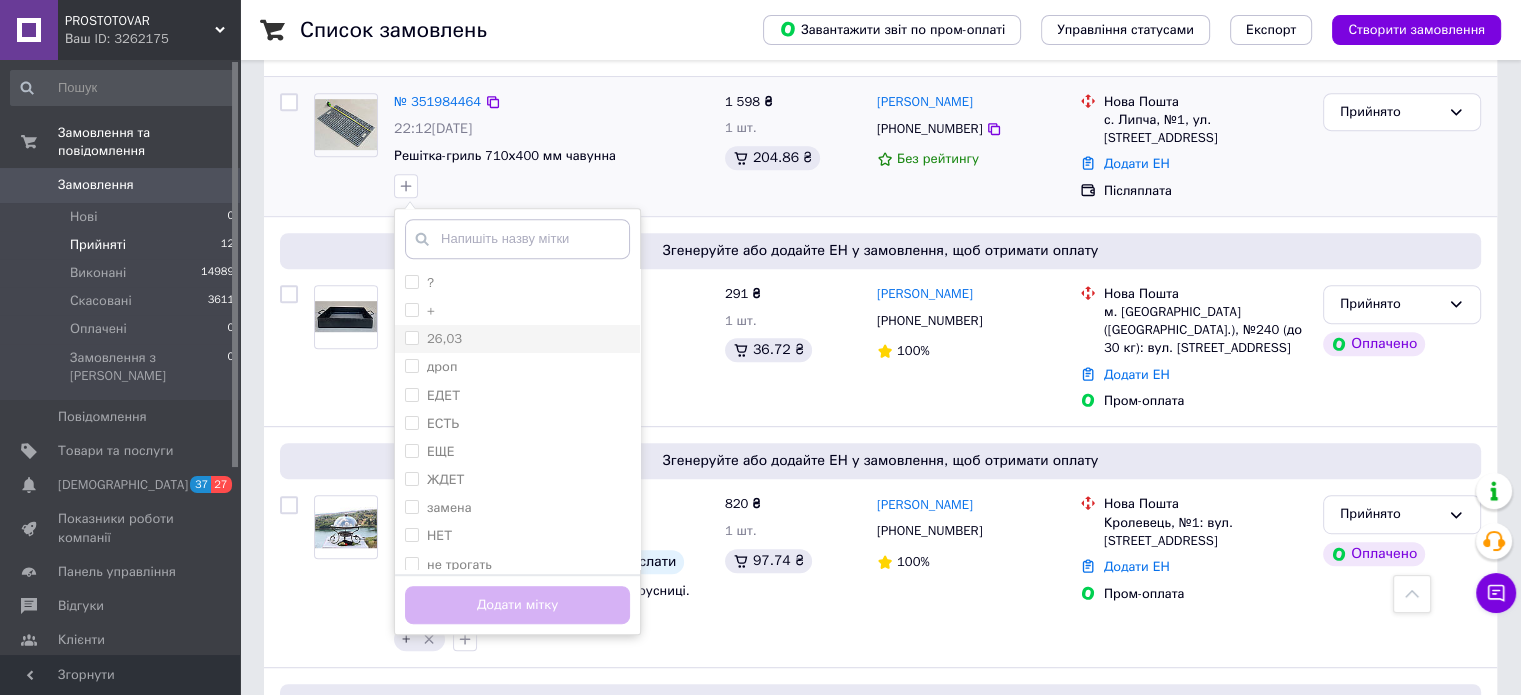 scroll, scrollTop: 1000, scrollLeft: 0, axis: vertical 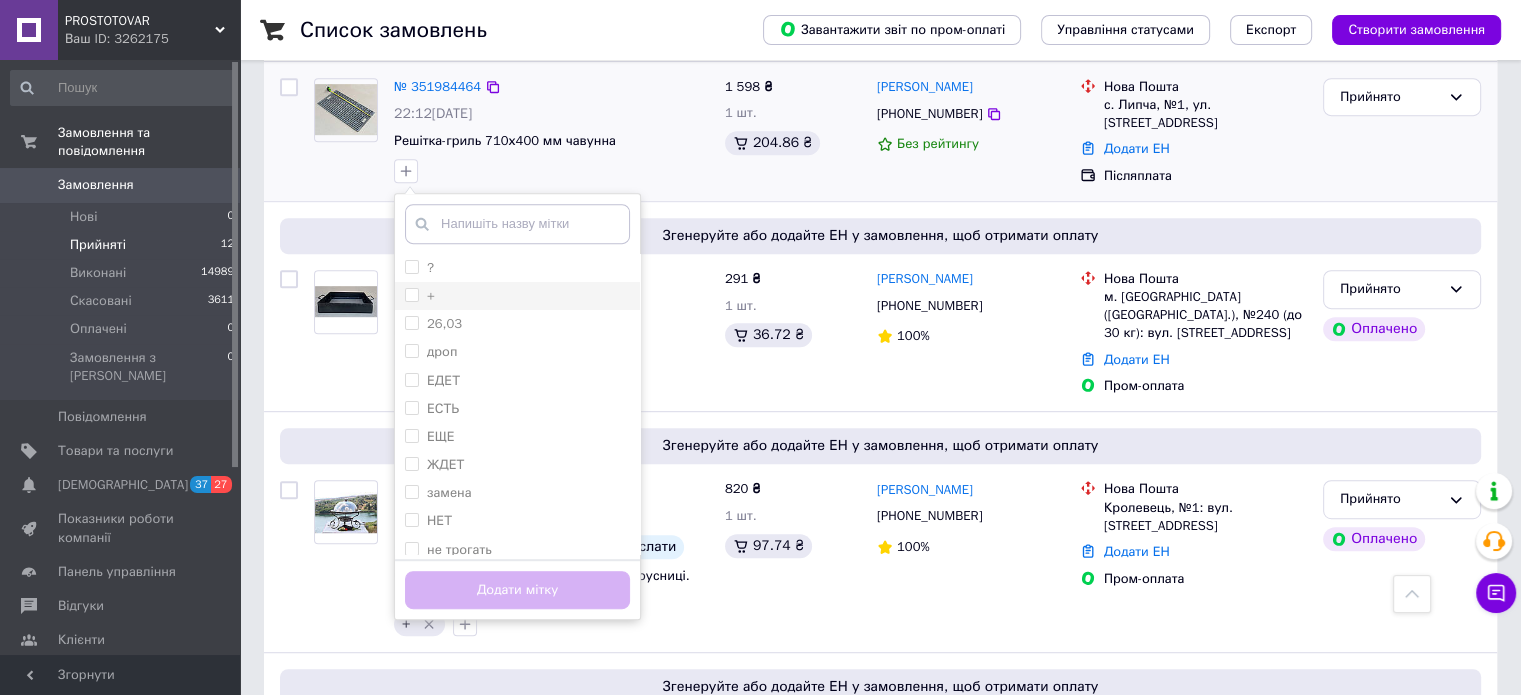 click on "+" at bounding box center [411, 294] 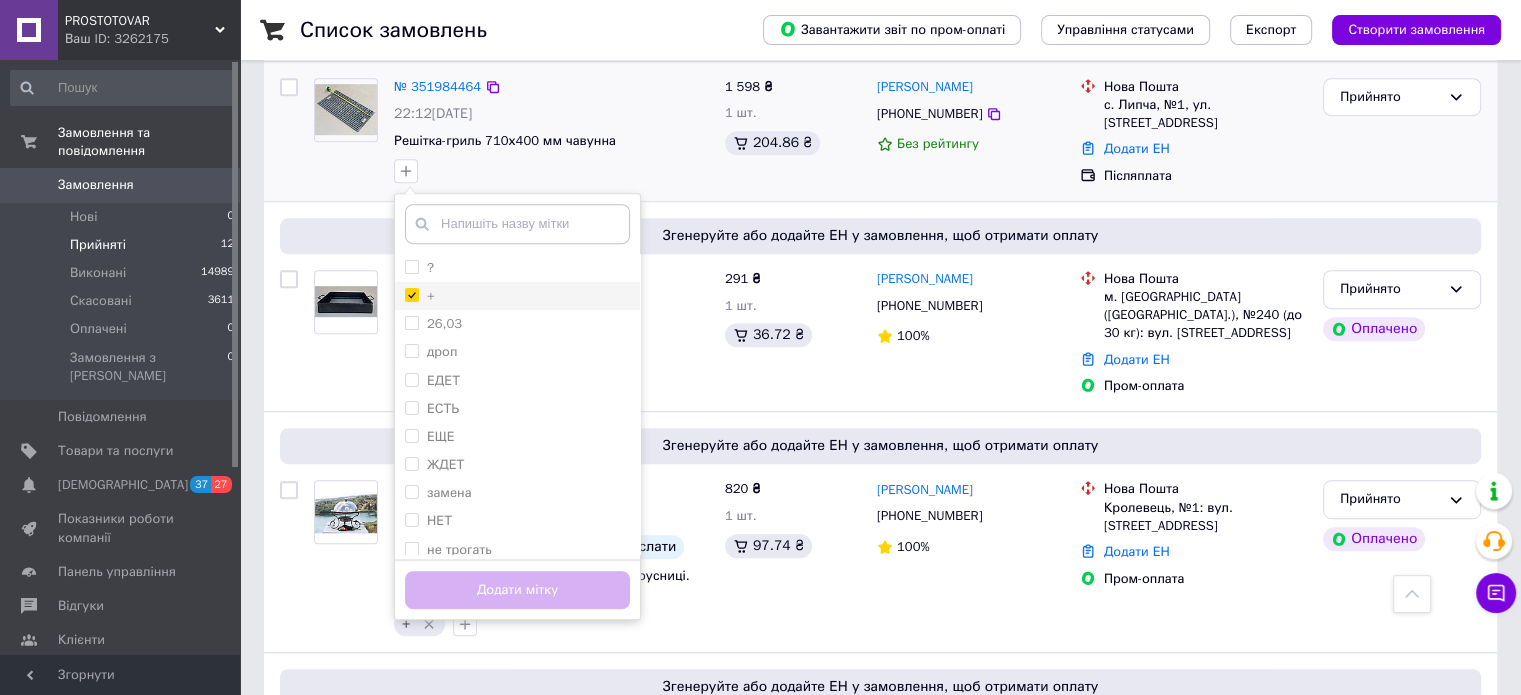 checkbox on "true" 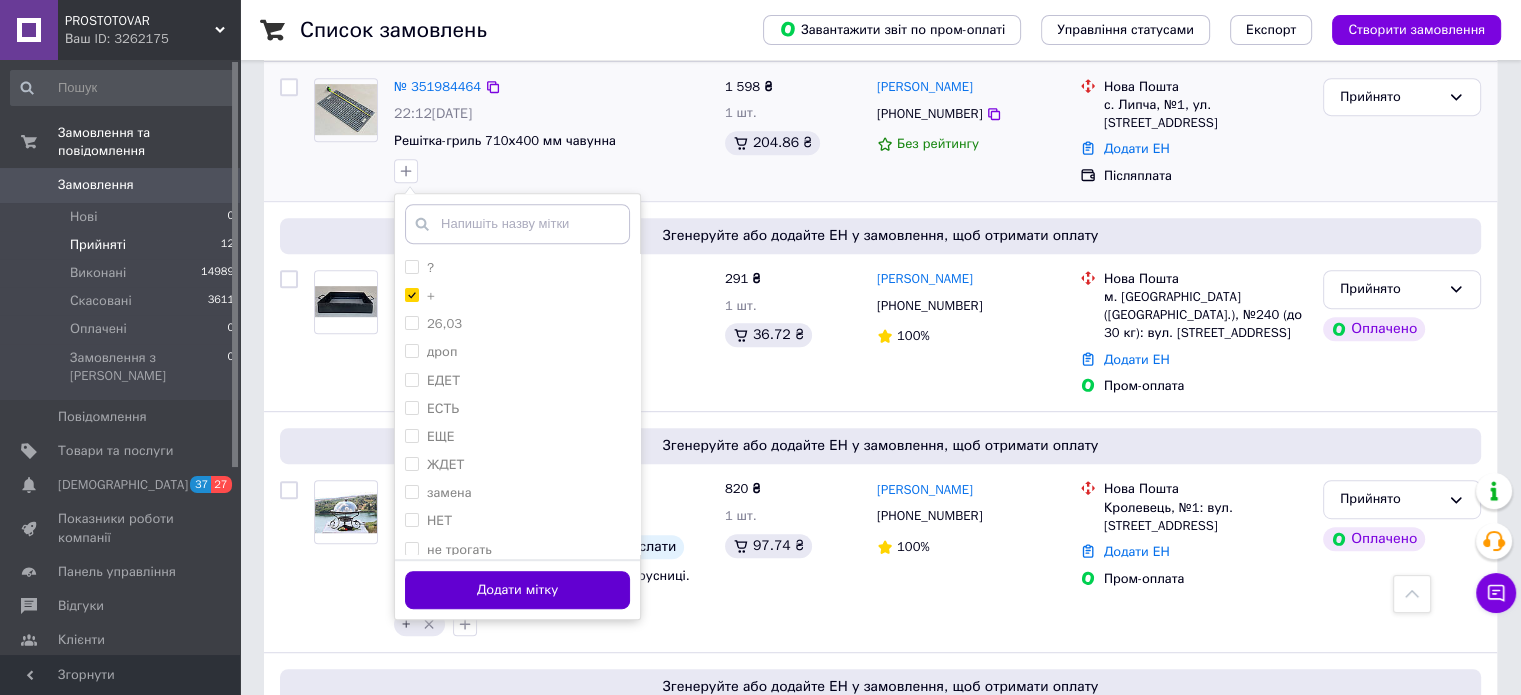 click on "Додати мітку" at bounding box center [517, 590] 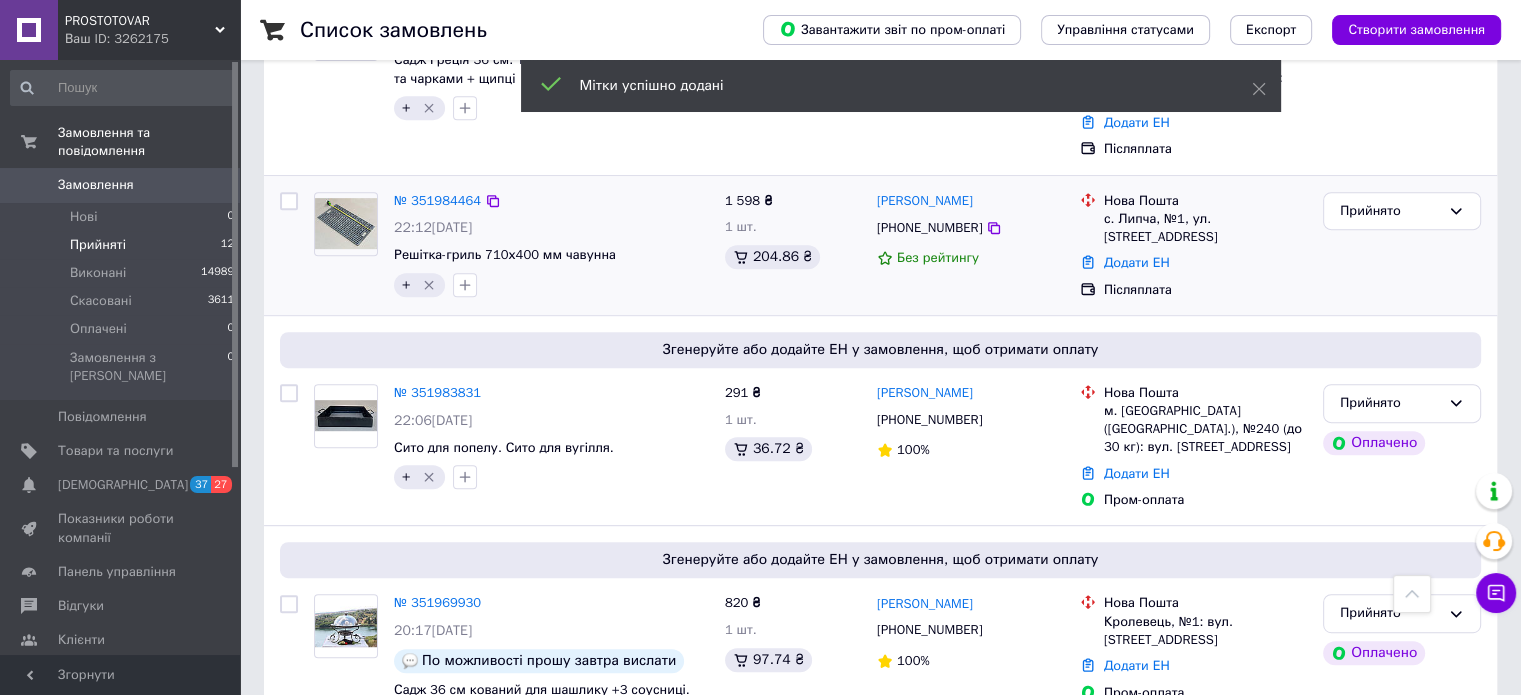 scroll, scrollTop: 800, scrollLeft: 0, axis: vertical 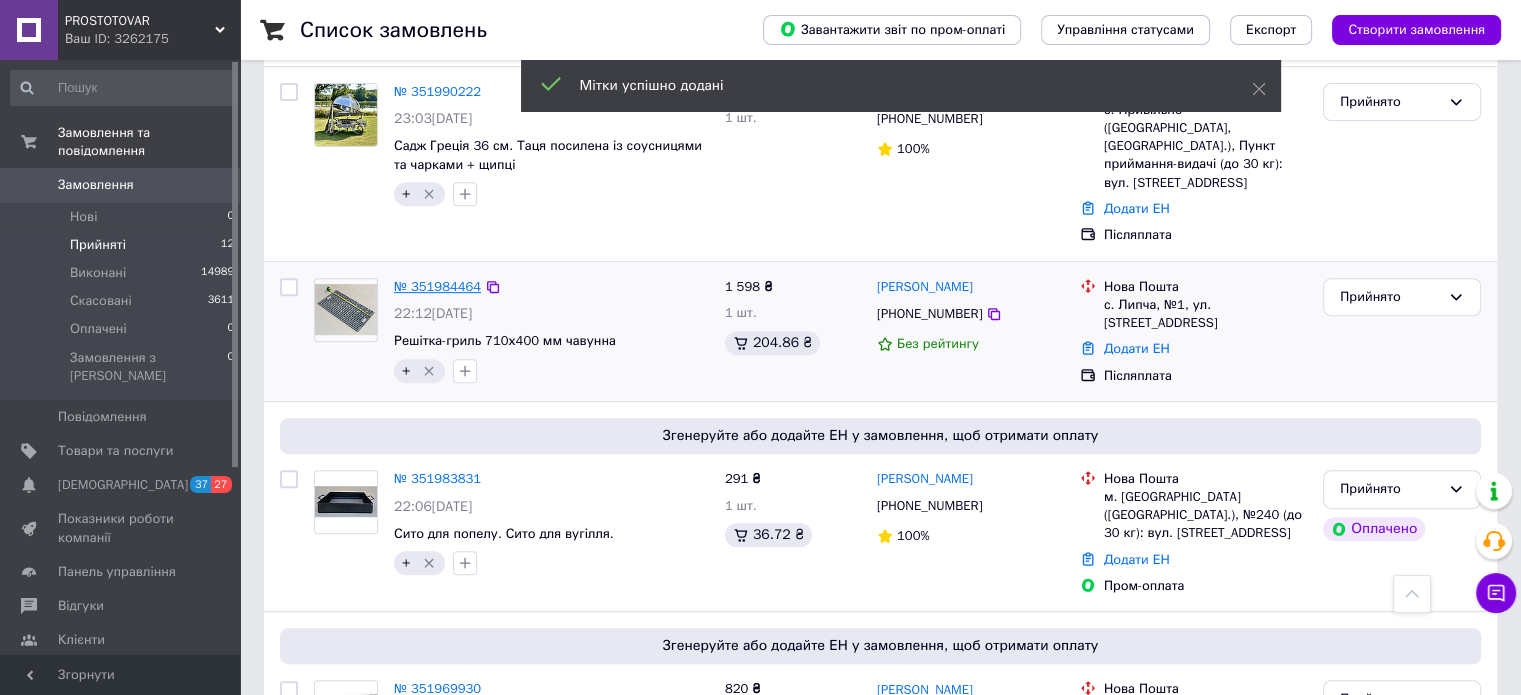 click on "№ 351984464" at bounding box center [437, 286] 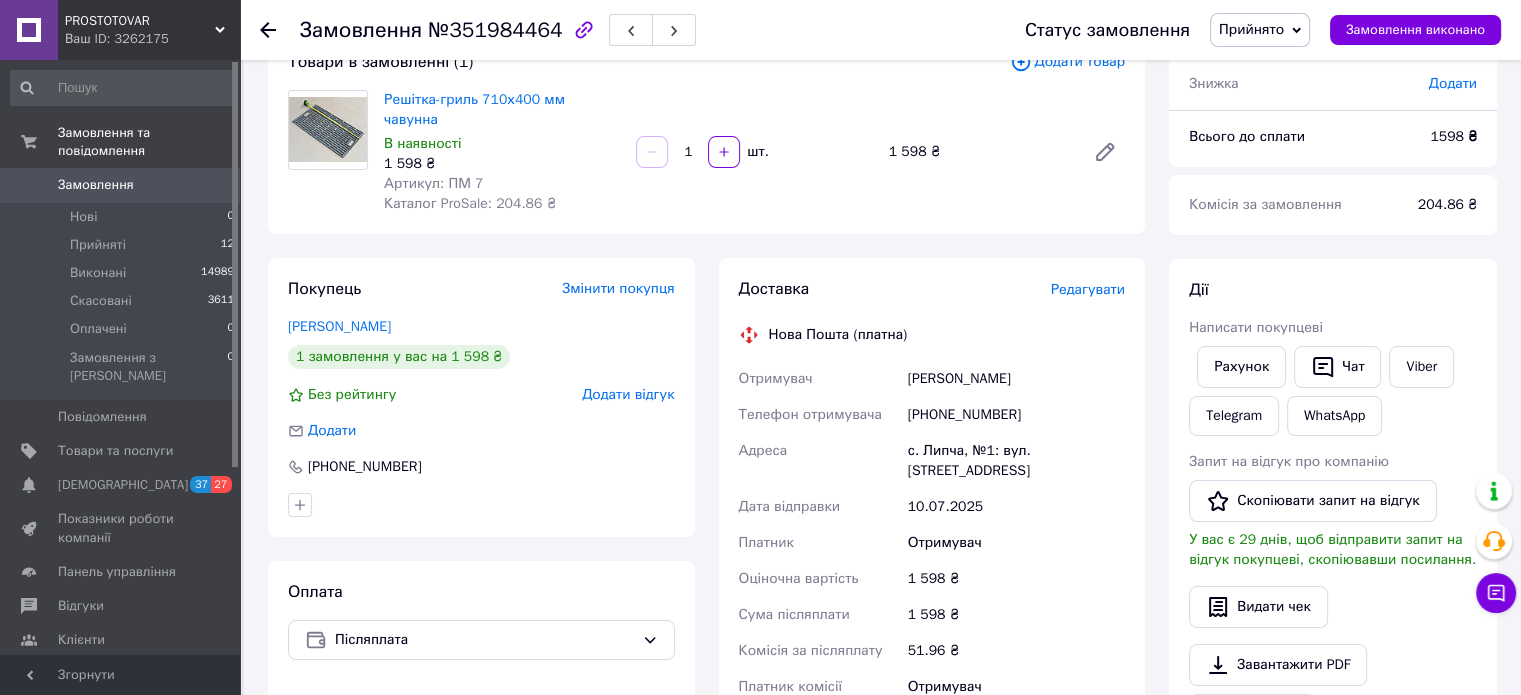 scroll, scrollTop: 0, scrollLeft: 0, axis: both 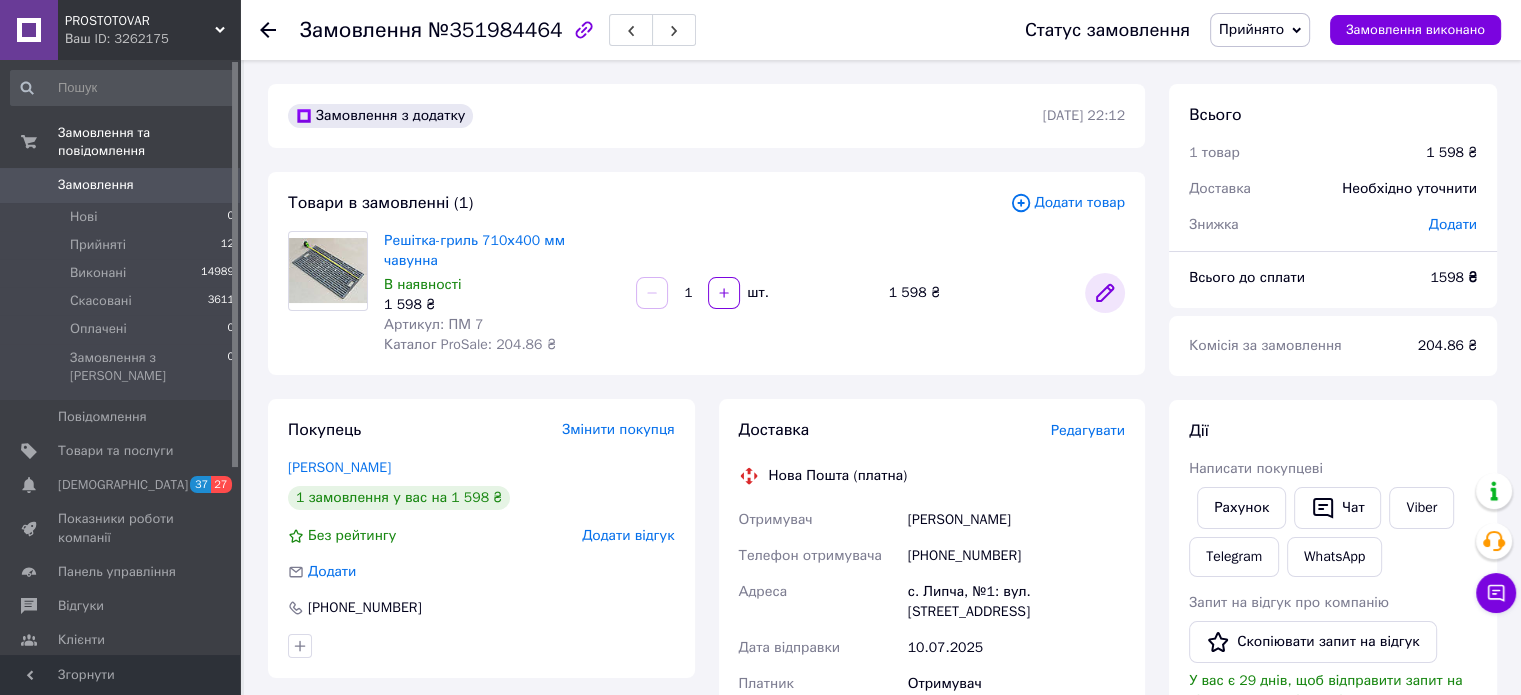 click 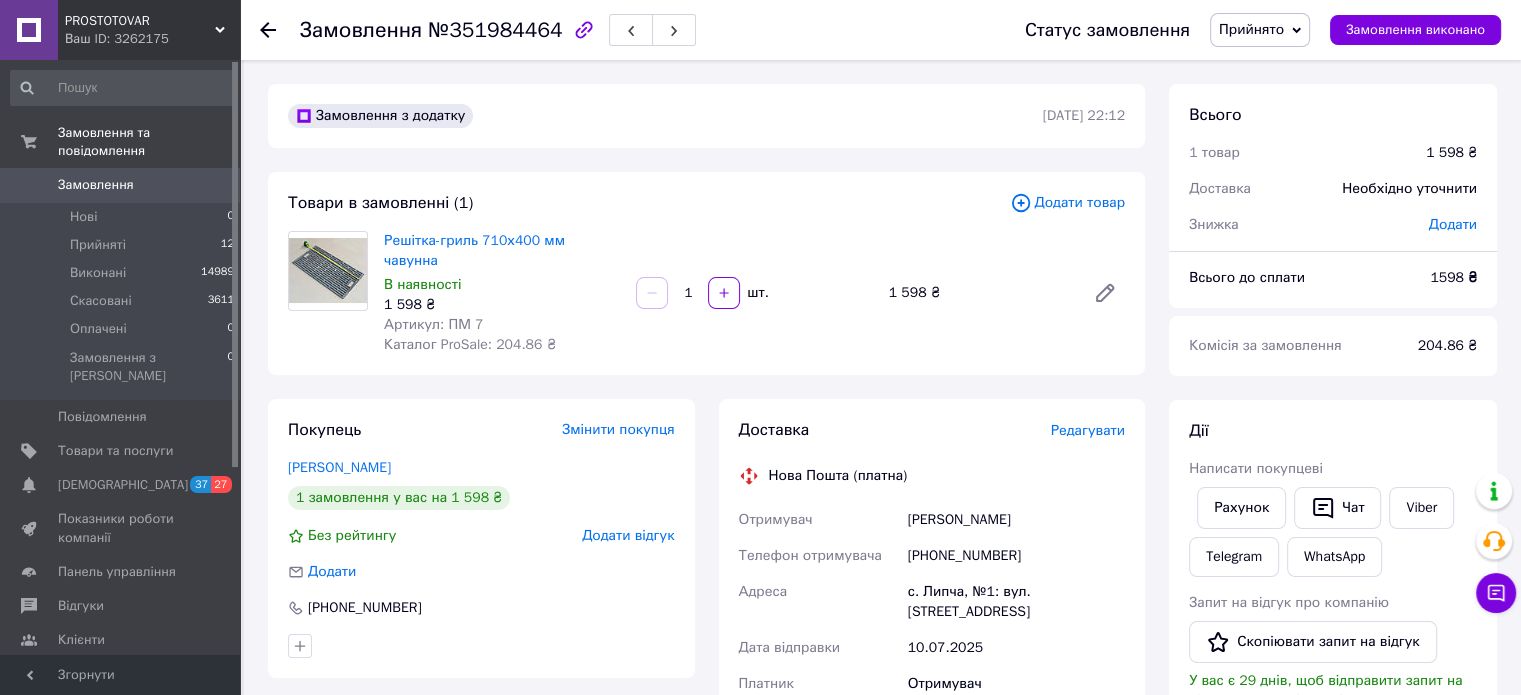 click 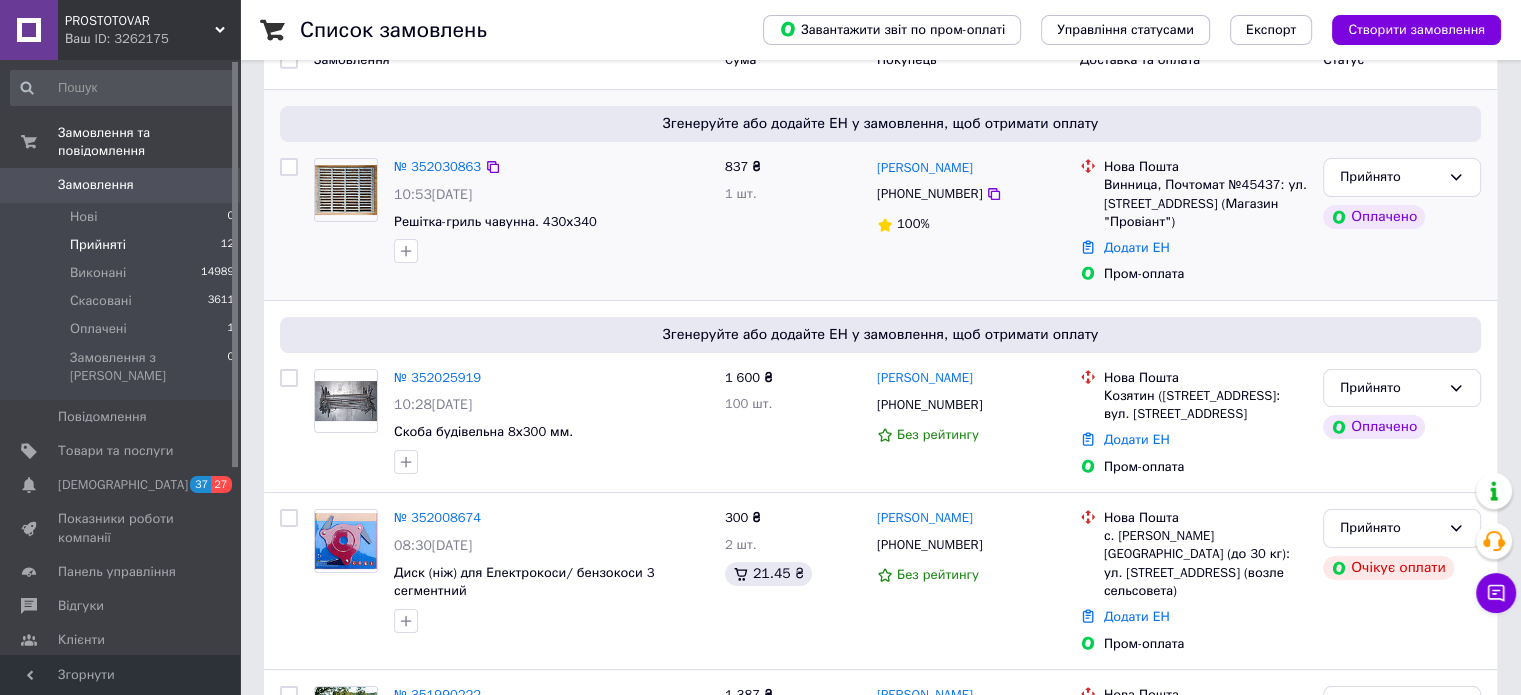 scroll, scrollTop: 300, scrollLeft: 0, axis: vertical 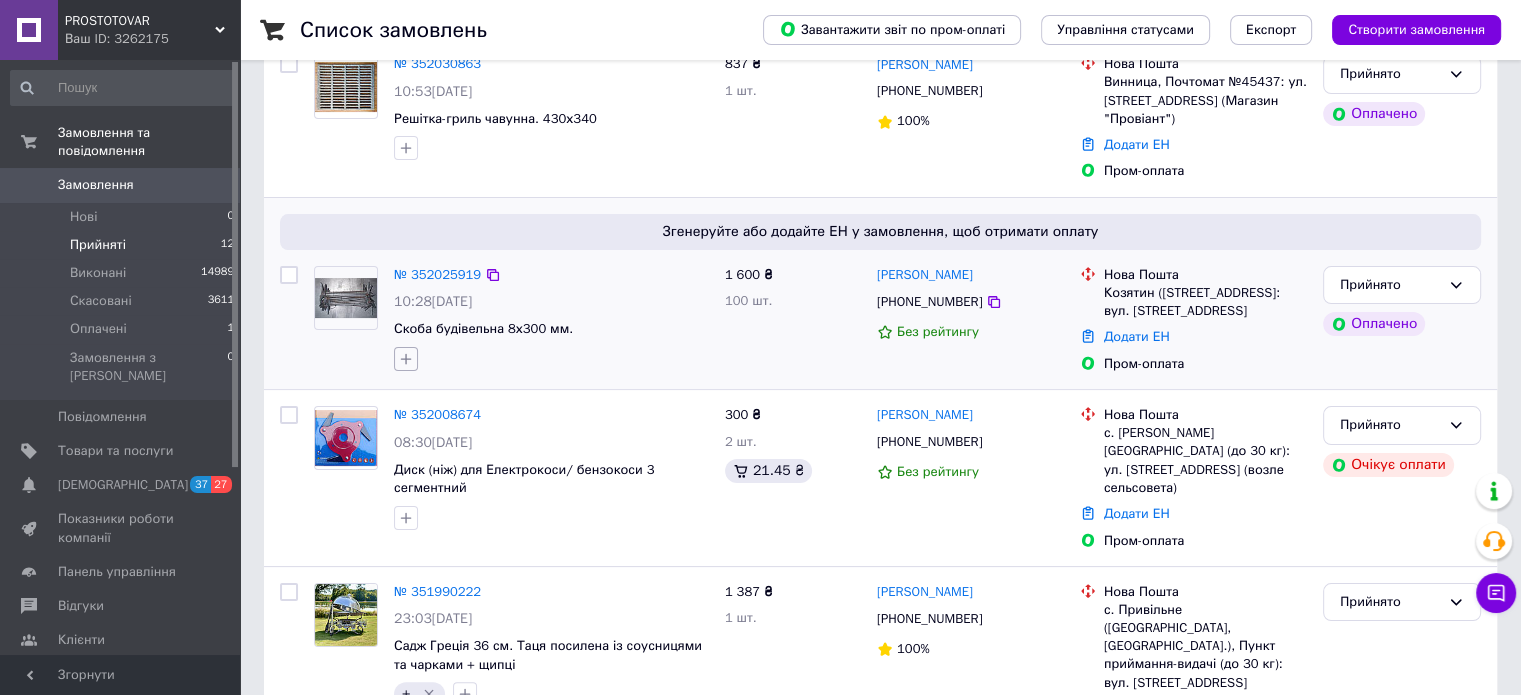 click 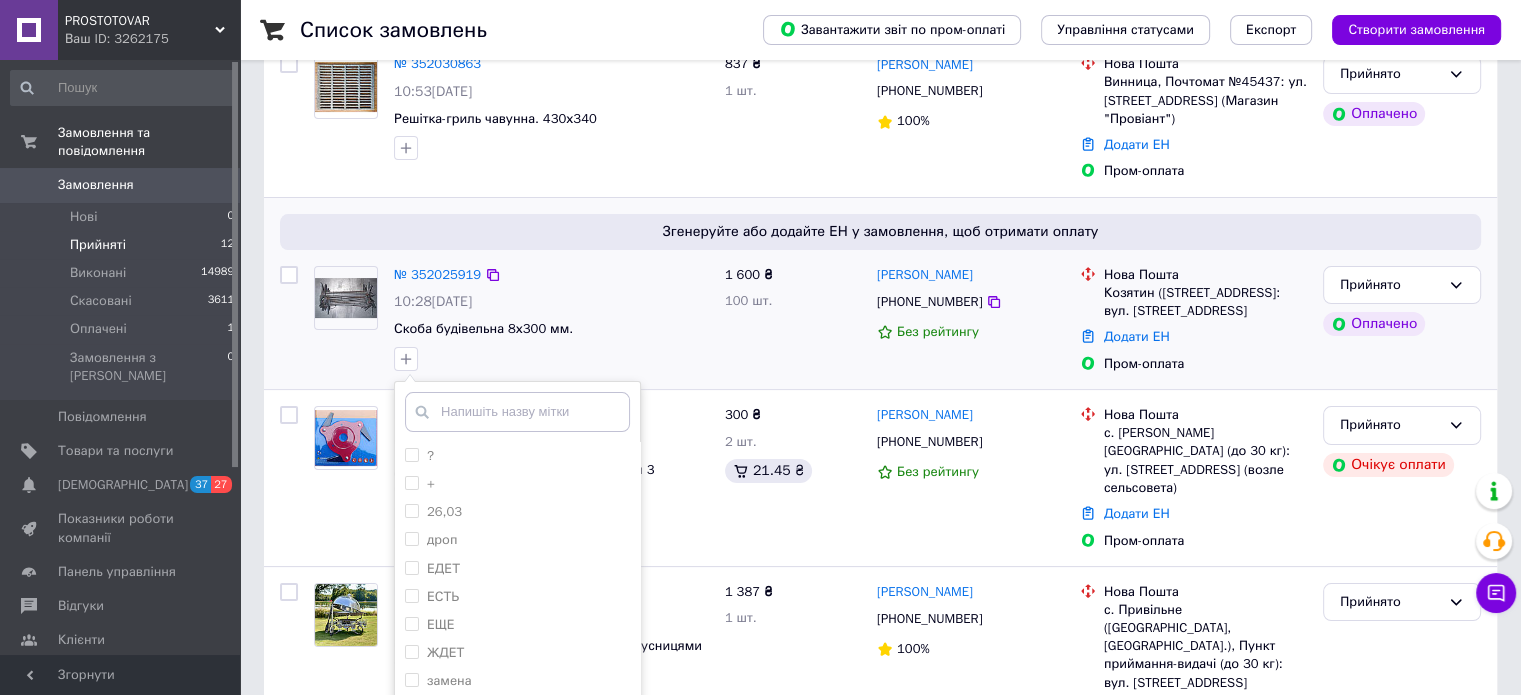 scroll, scrollTop: 500, scrollLeft: 0, axis: vertical 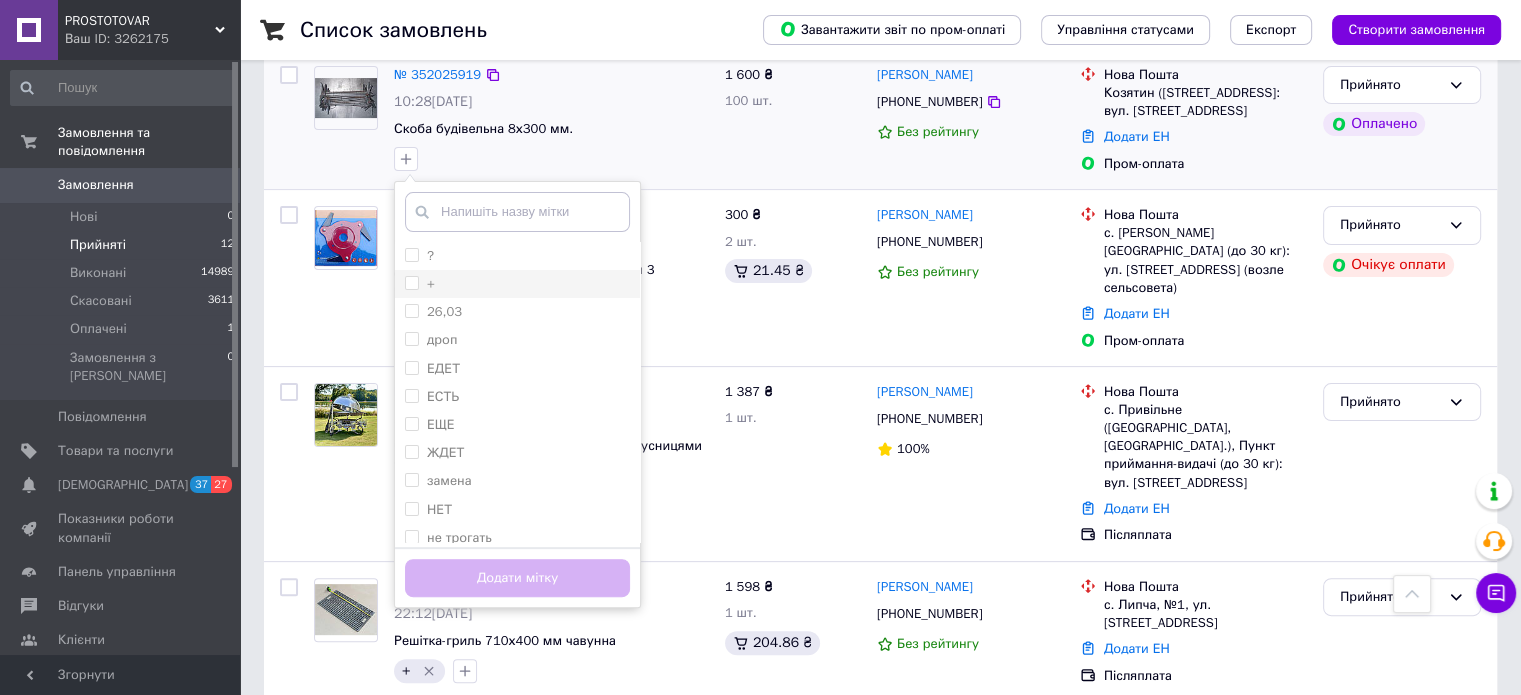 click on "+" at bounding box center [517, 284] 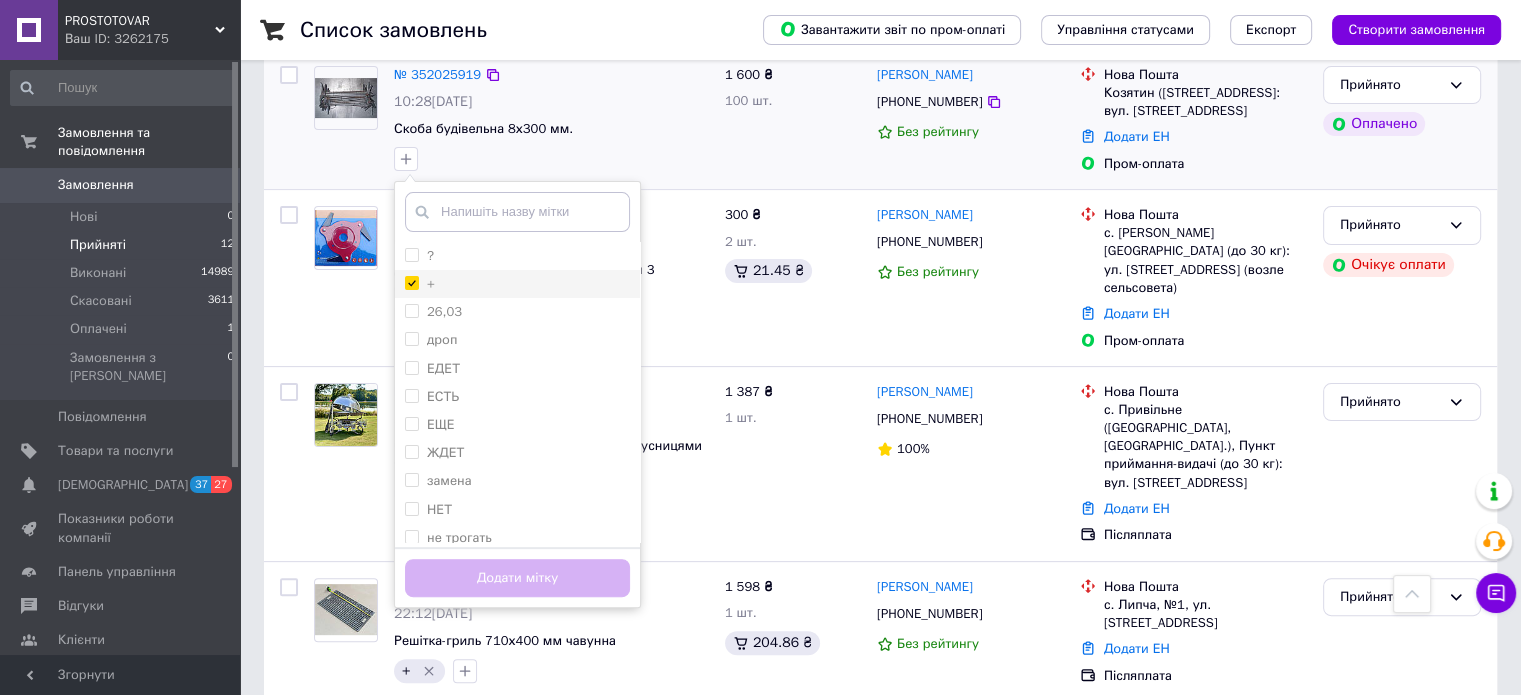 checkbox on "true" 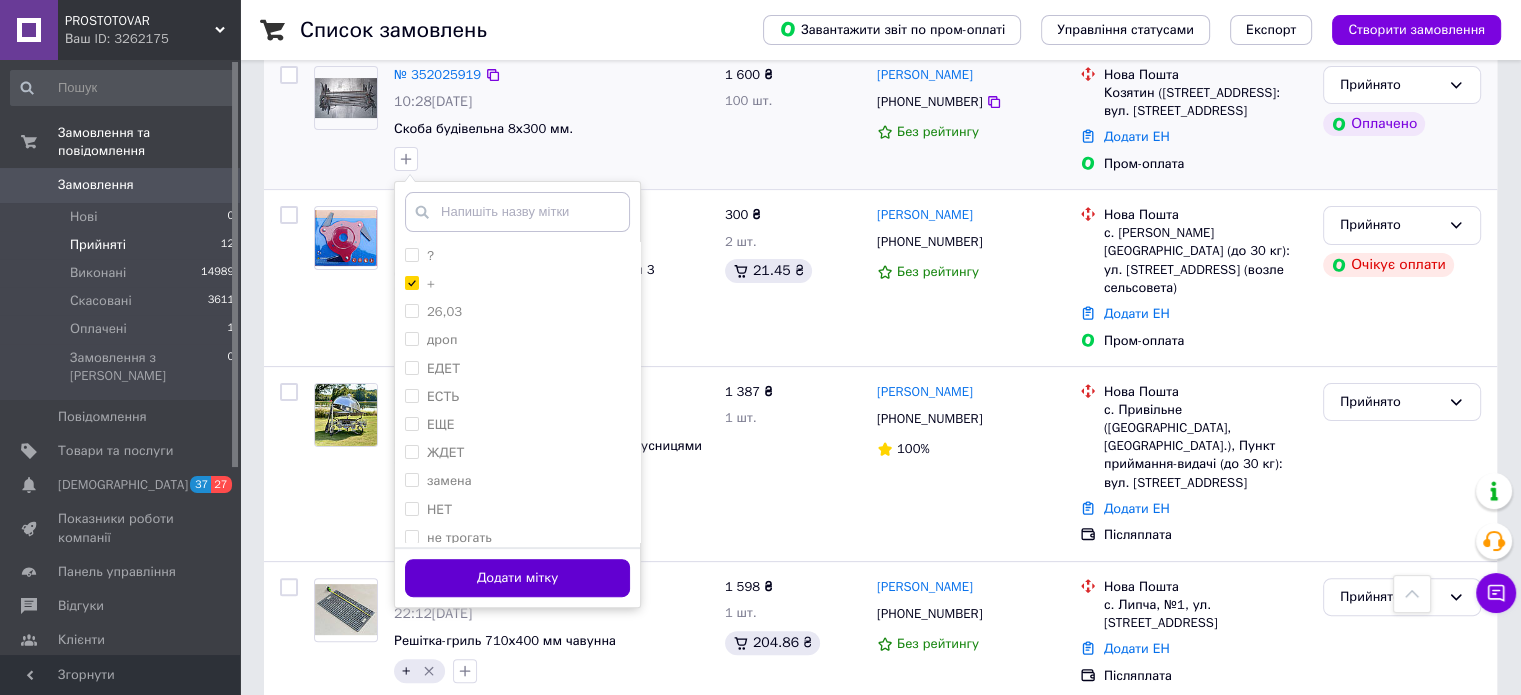 click on "Додати мітку" at bounding box center (517, 578) 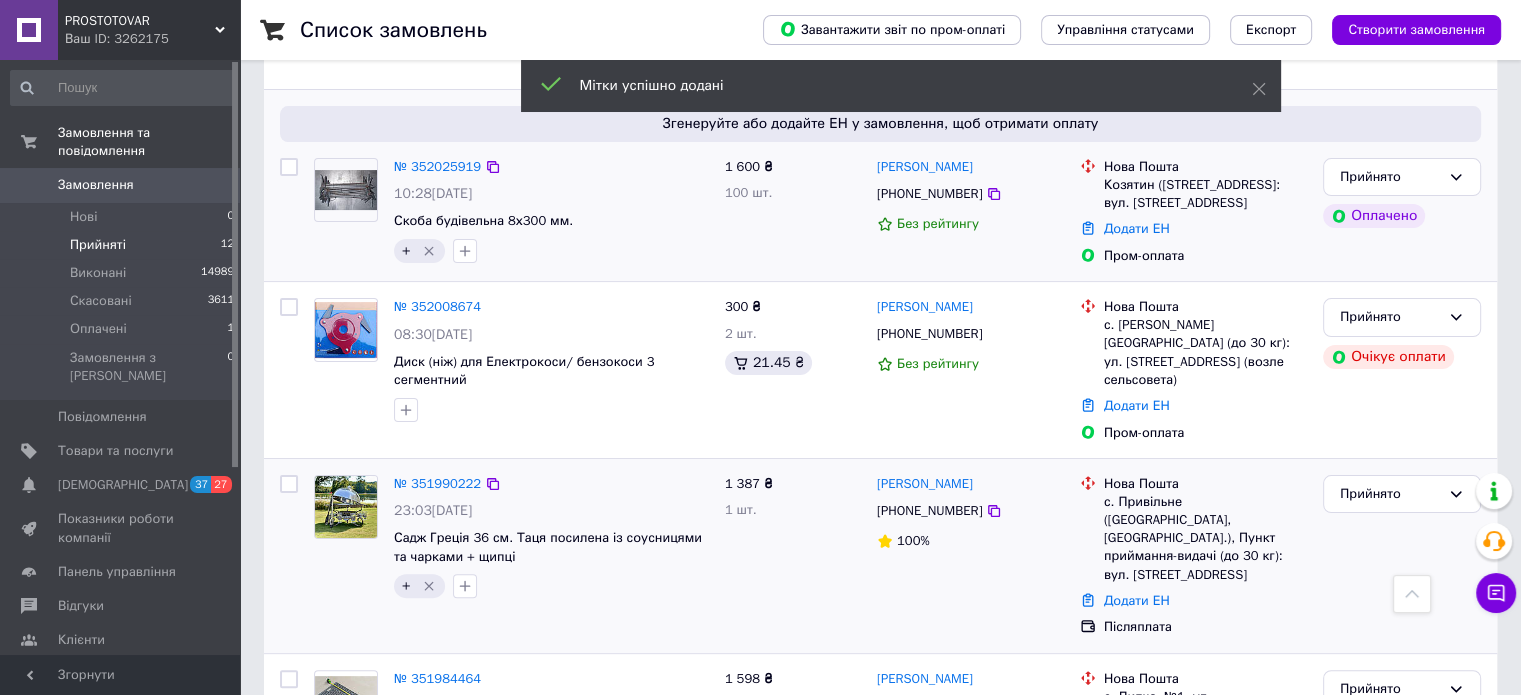 scroll, scrollTop: 200, scrollLeft: 0, axis: vertical 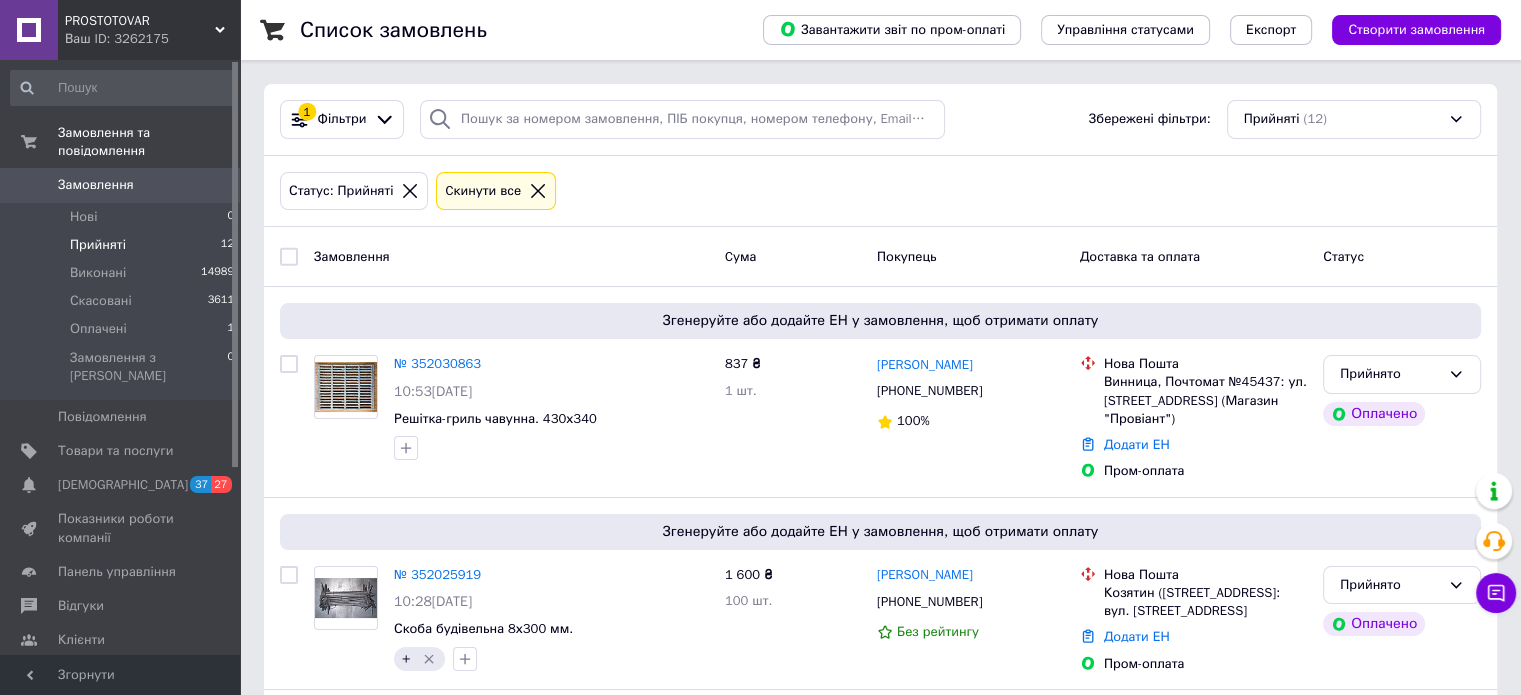 click 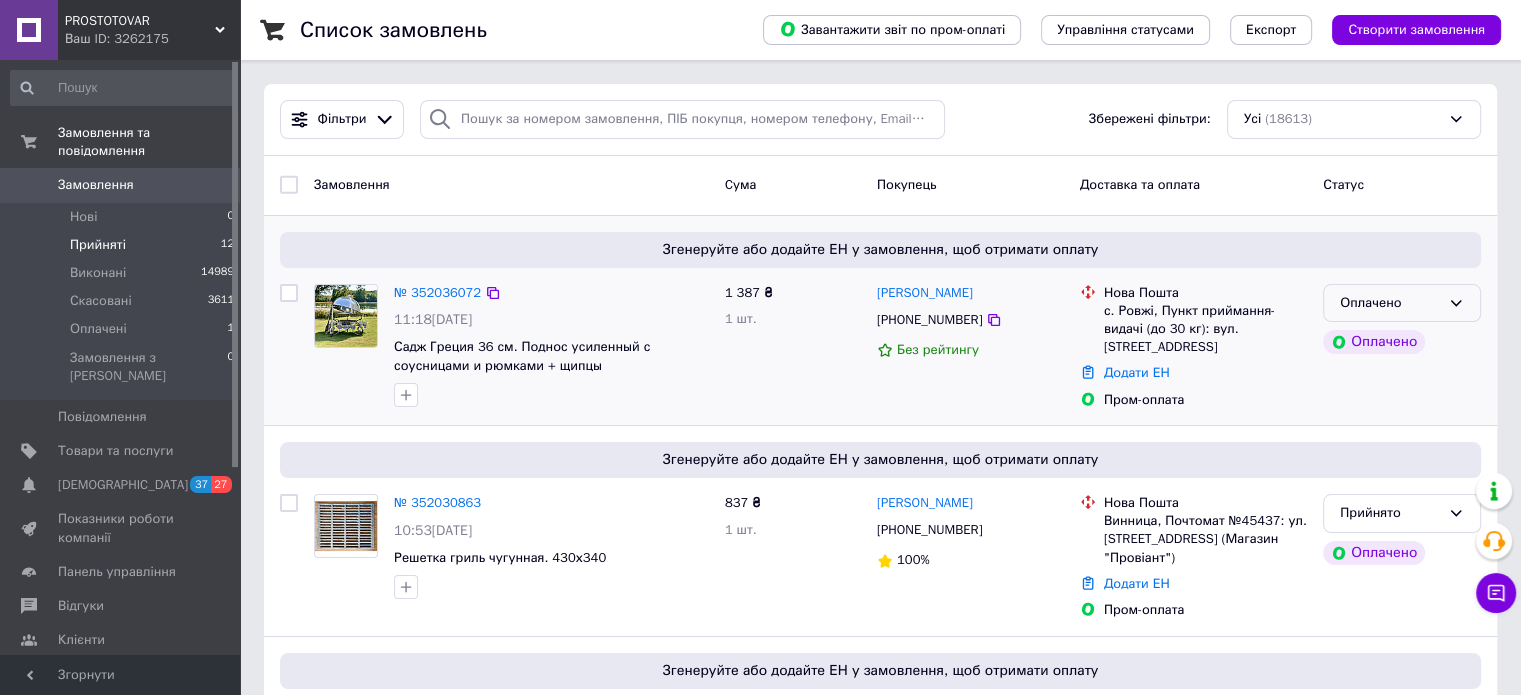 click 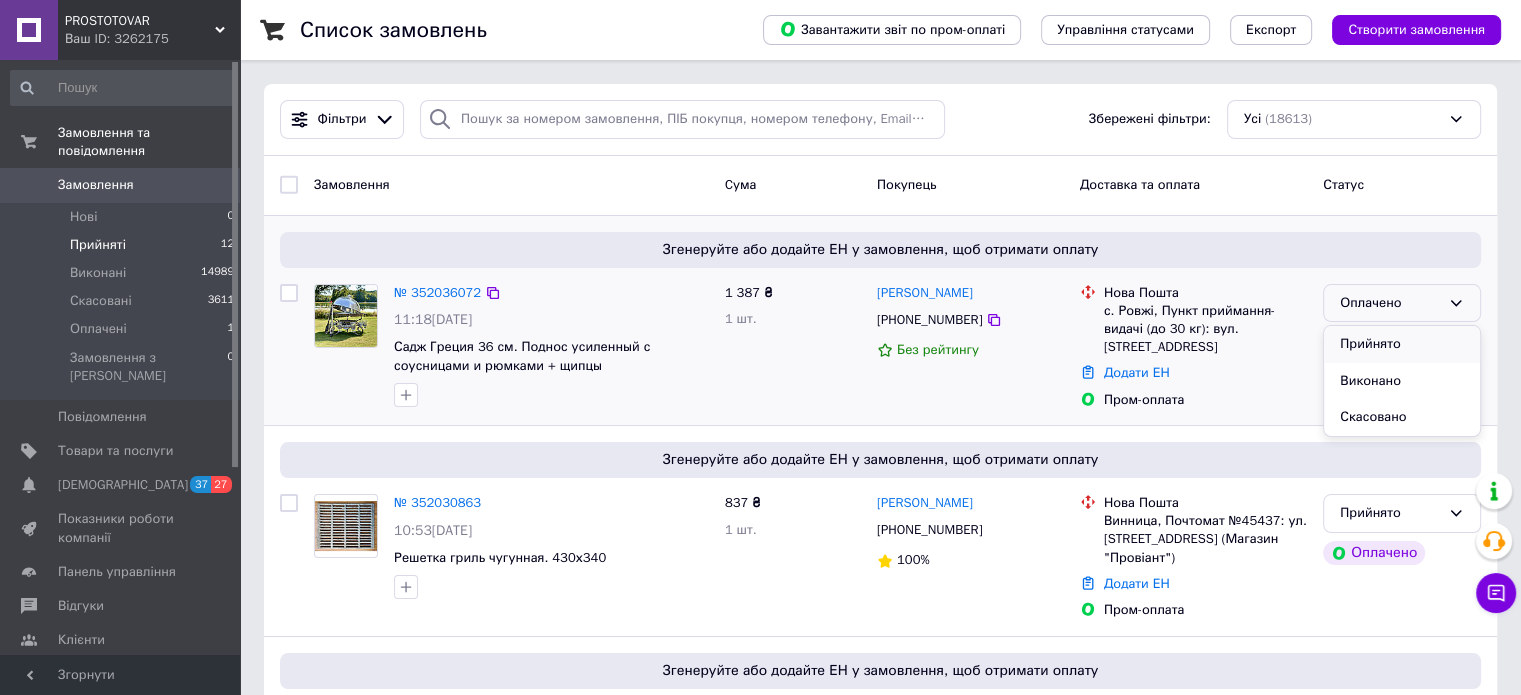 click on "Прийнято" at bounding box center [1402, 344] 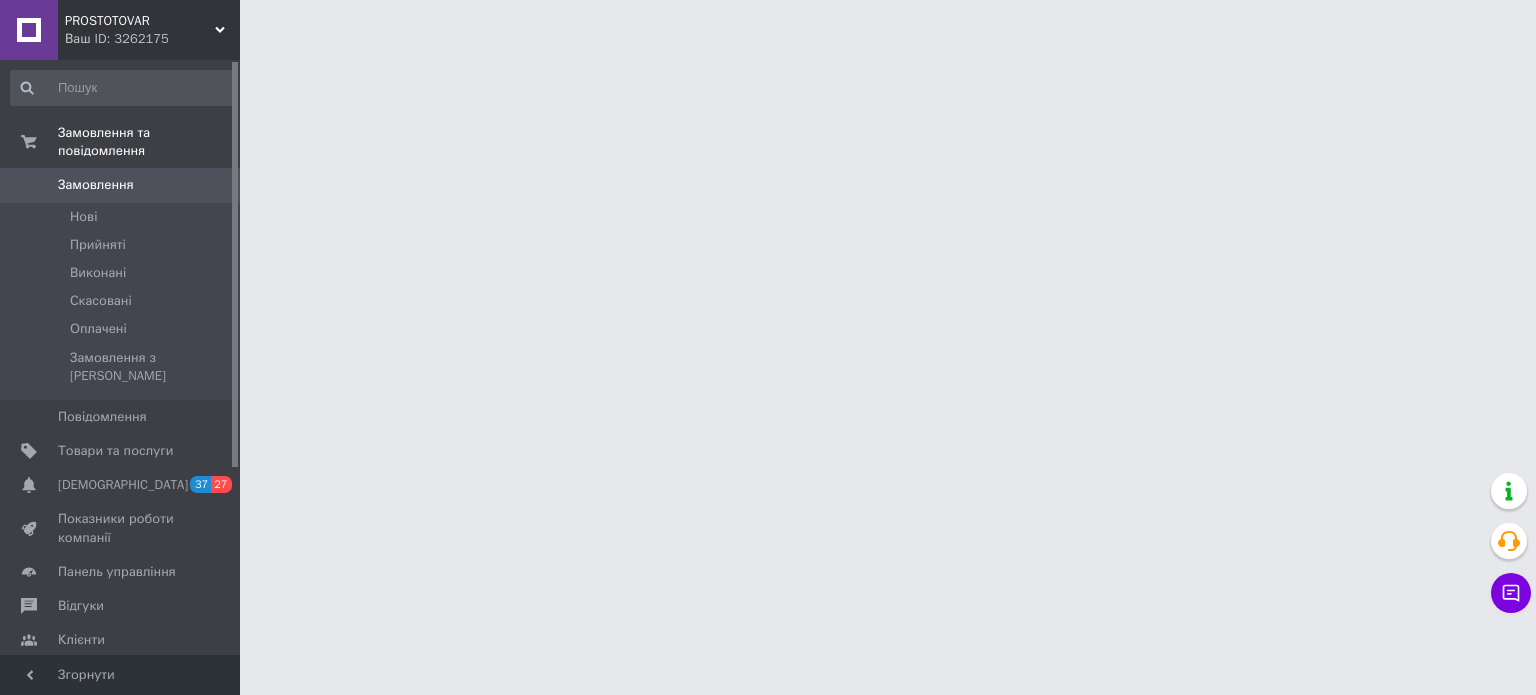 scroll, scrollTop: 0, scrollLeft: 0, axis: both 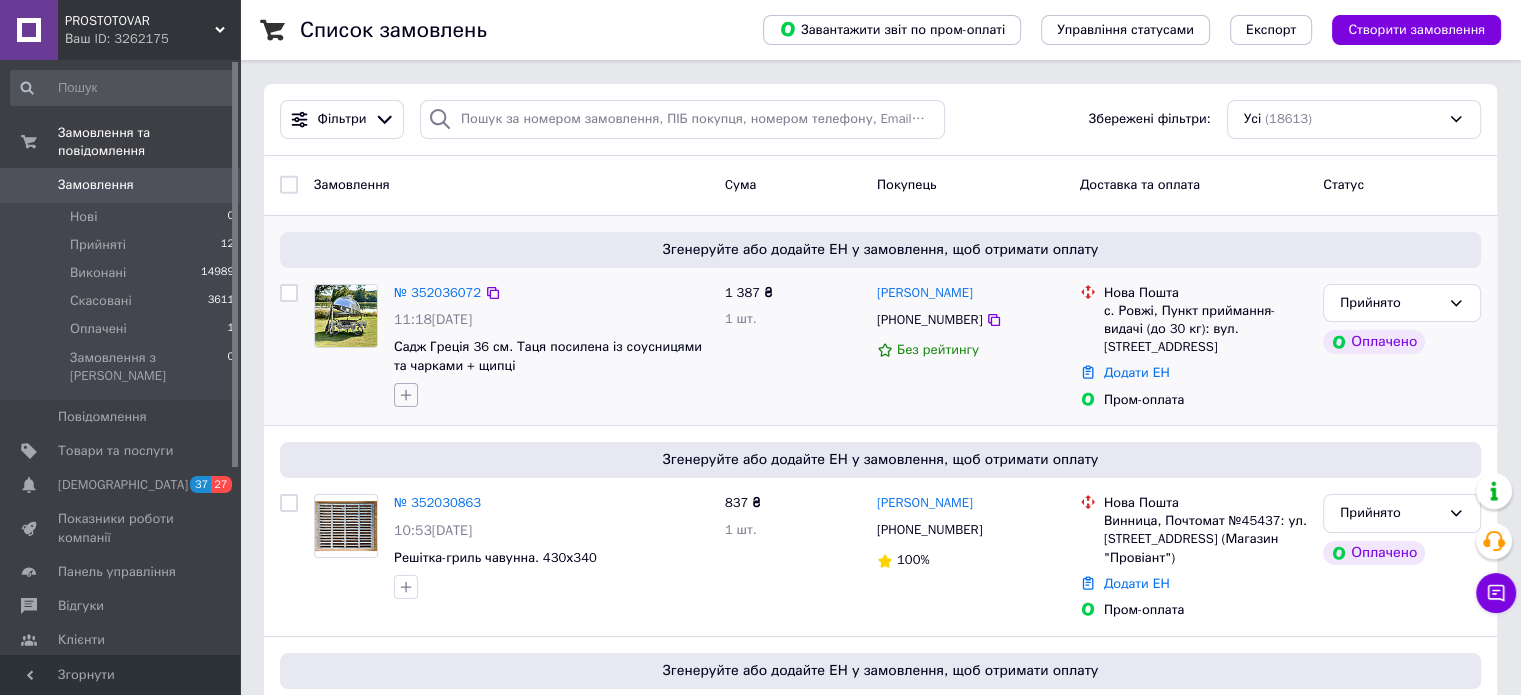 click 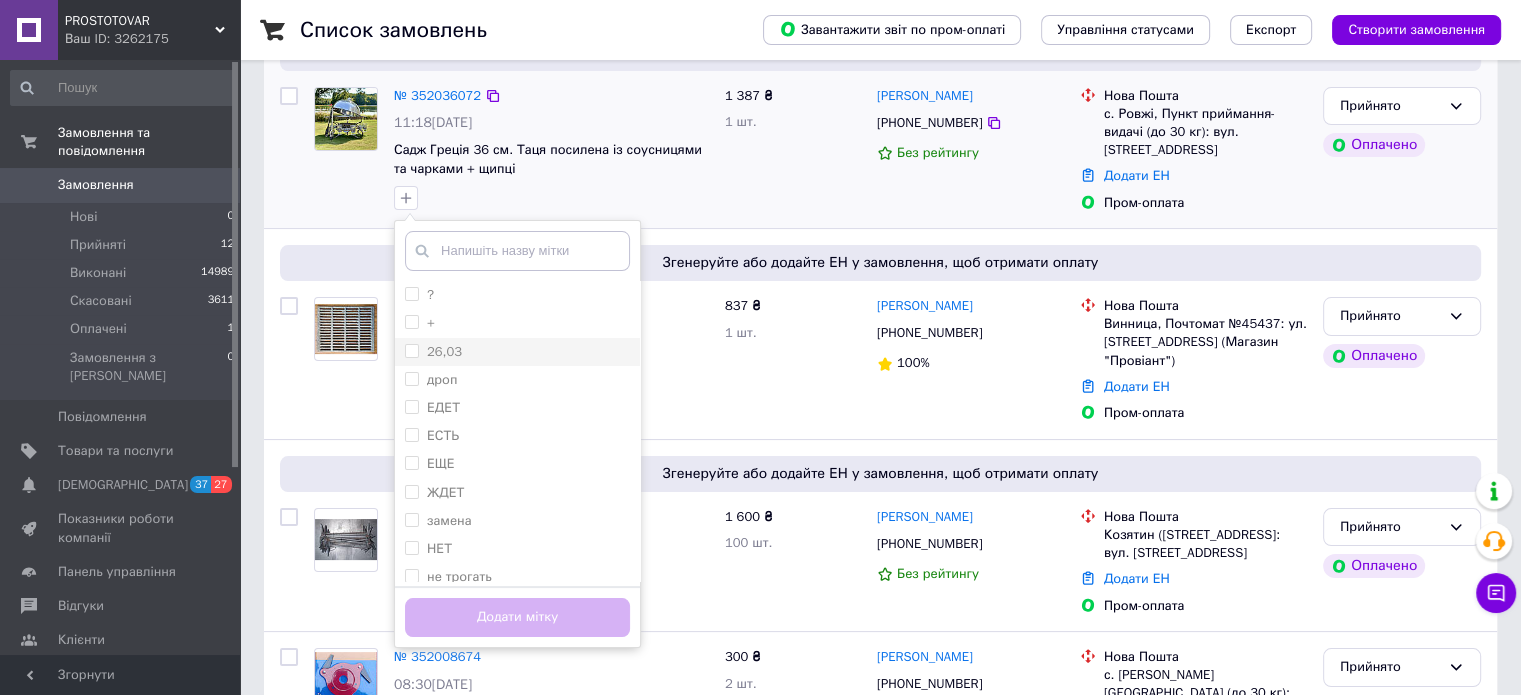 scroll, scrollTop: 200, scrollLeft: 0, axis: vertical 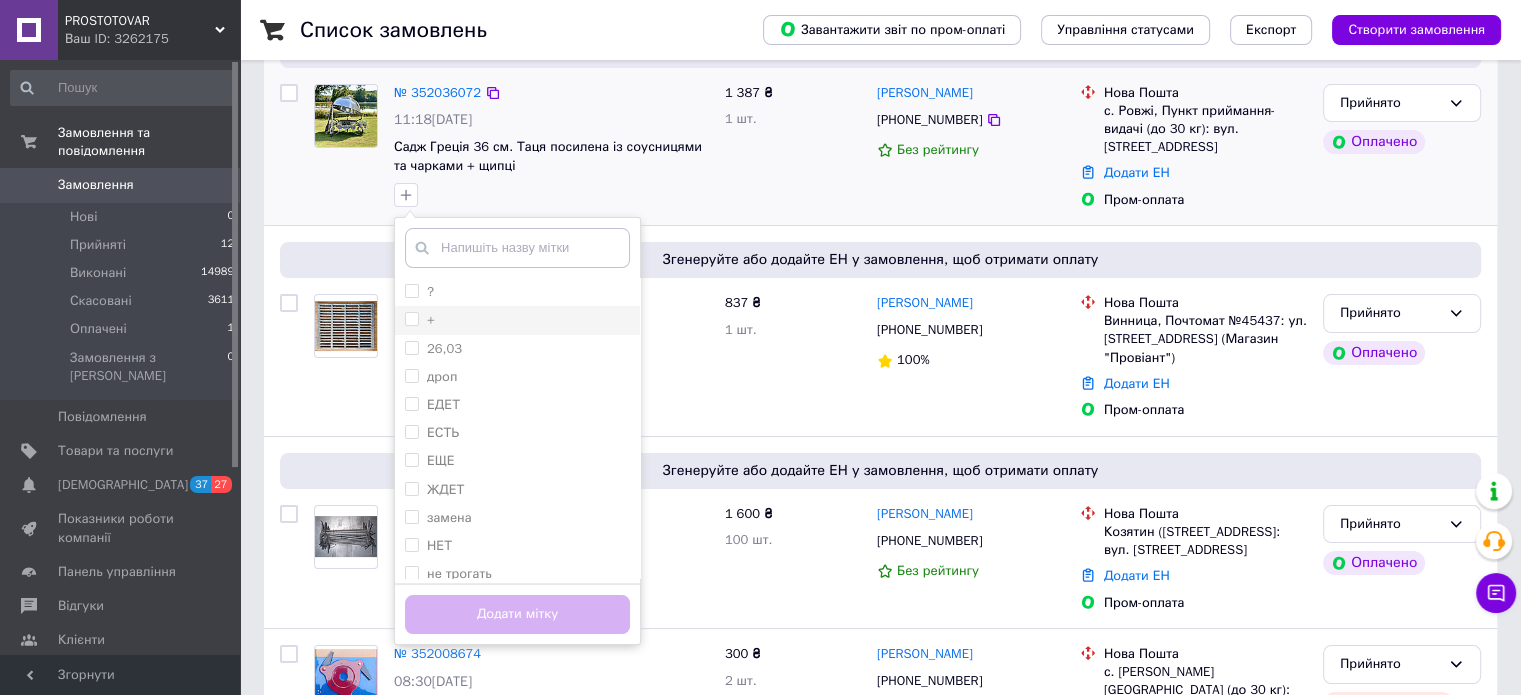 click on "+" at bounding box center [411, 318] 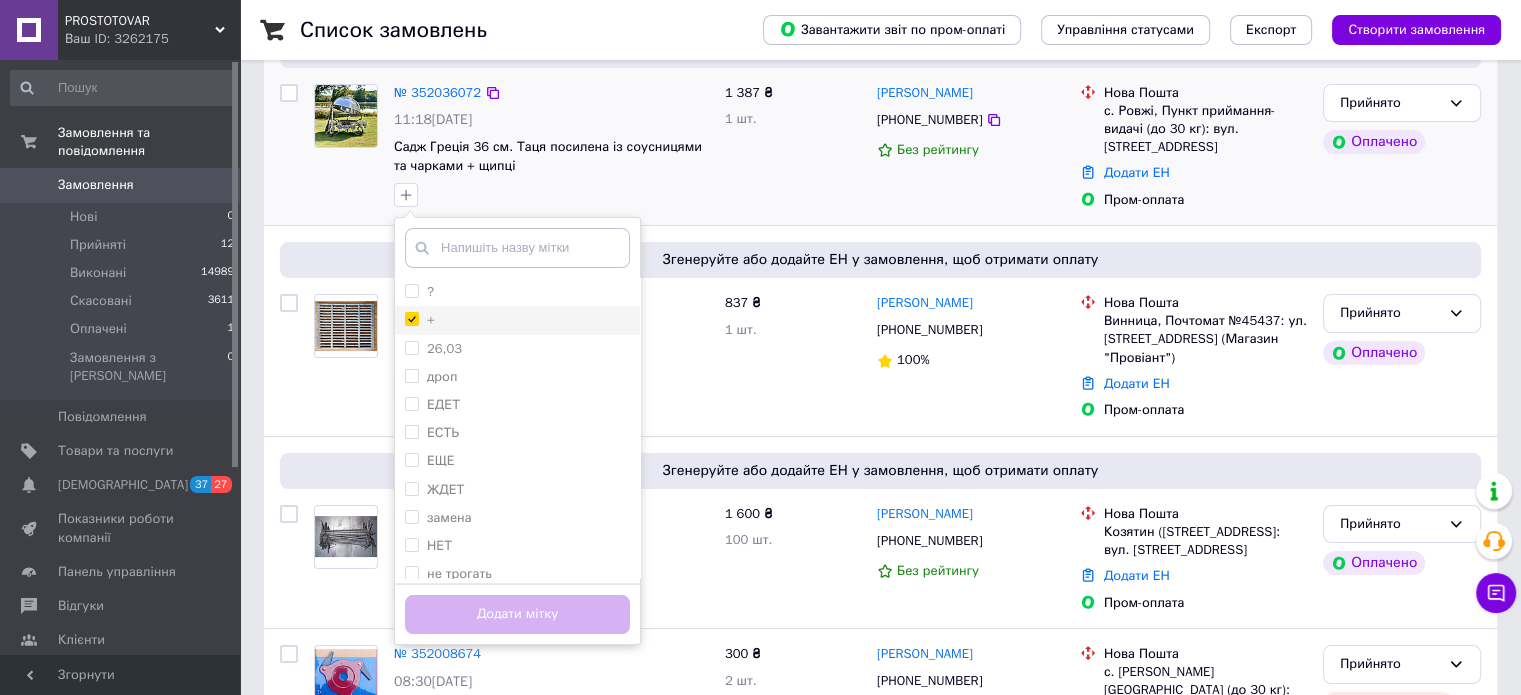 checkbox on "true" 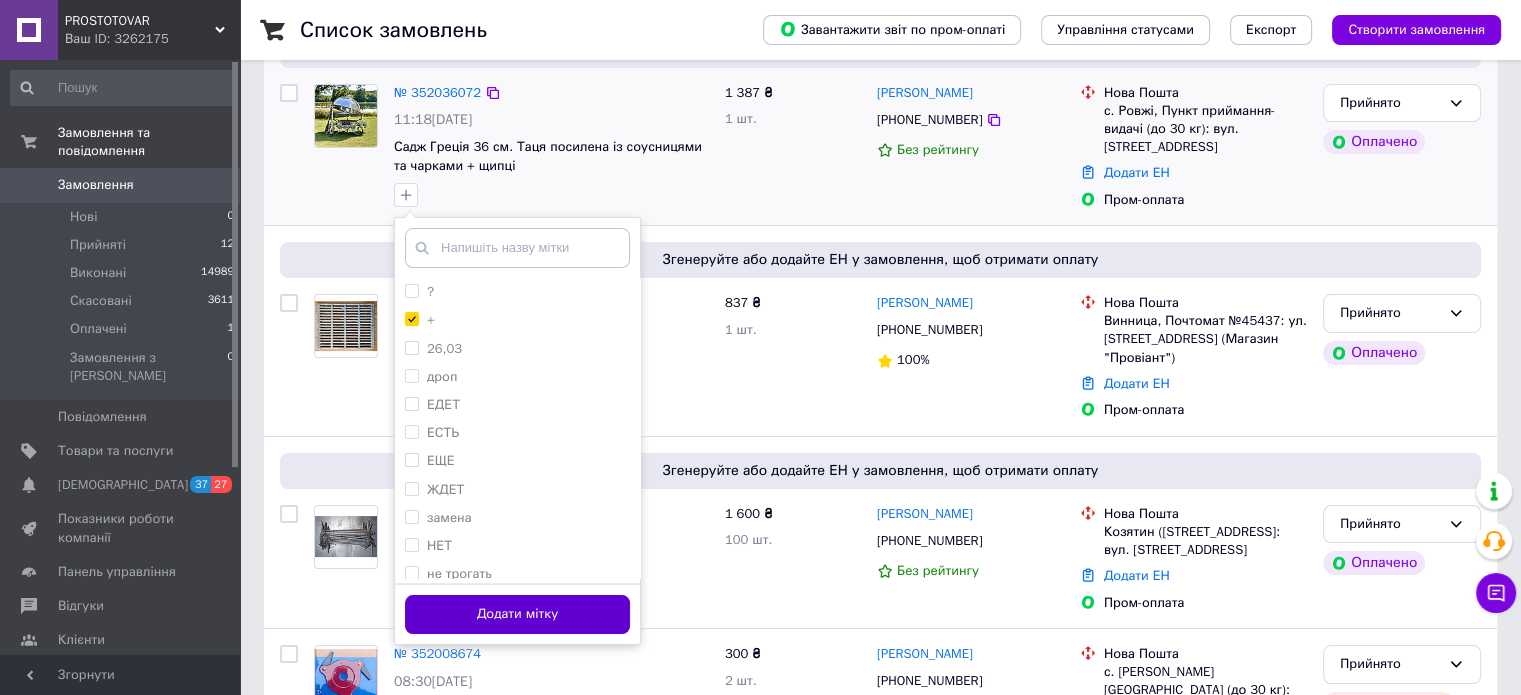 click on "Додати мітку" at bounding box center [517, 614] 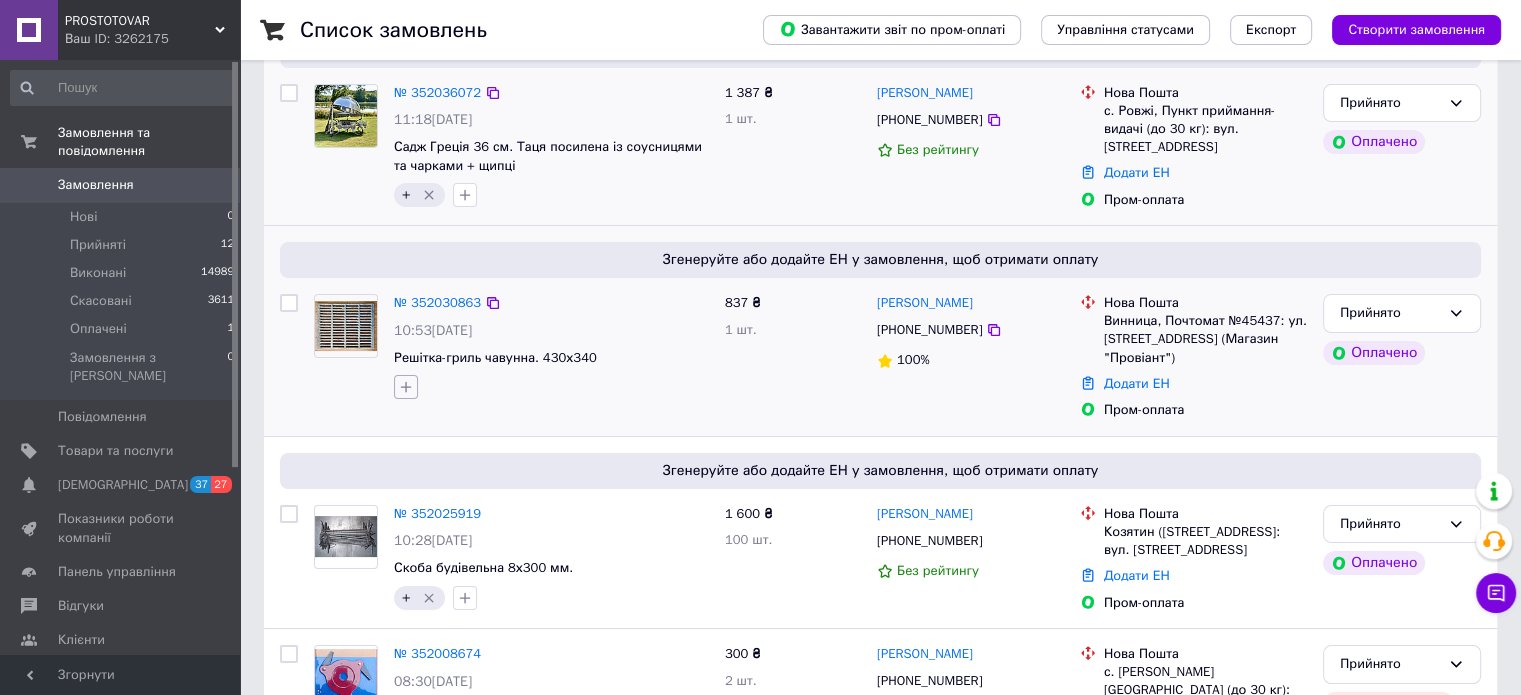 click 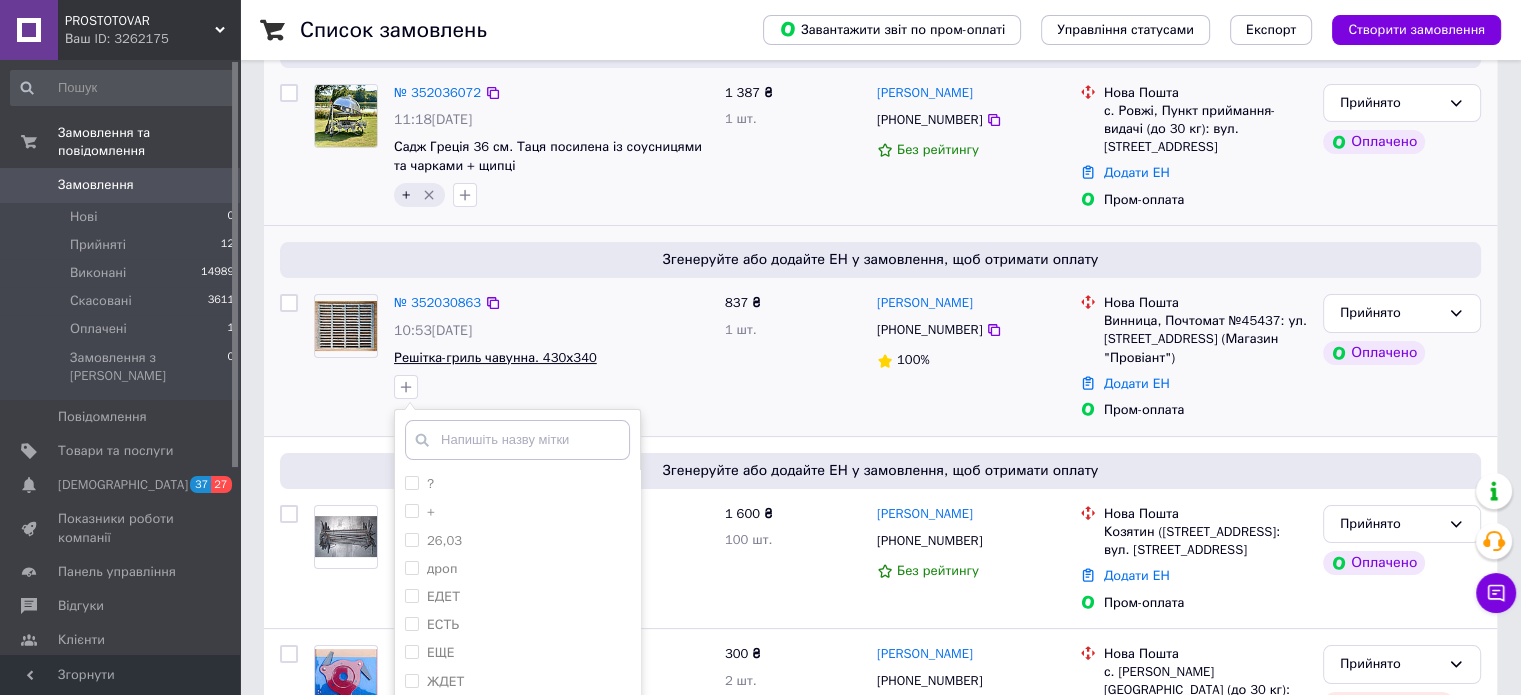 scroll, scrollTop: 300, scrollLeft: 0, axis: vertical 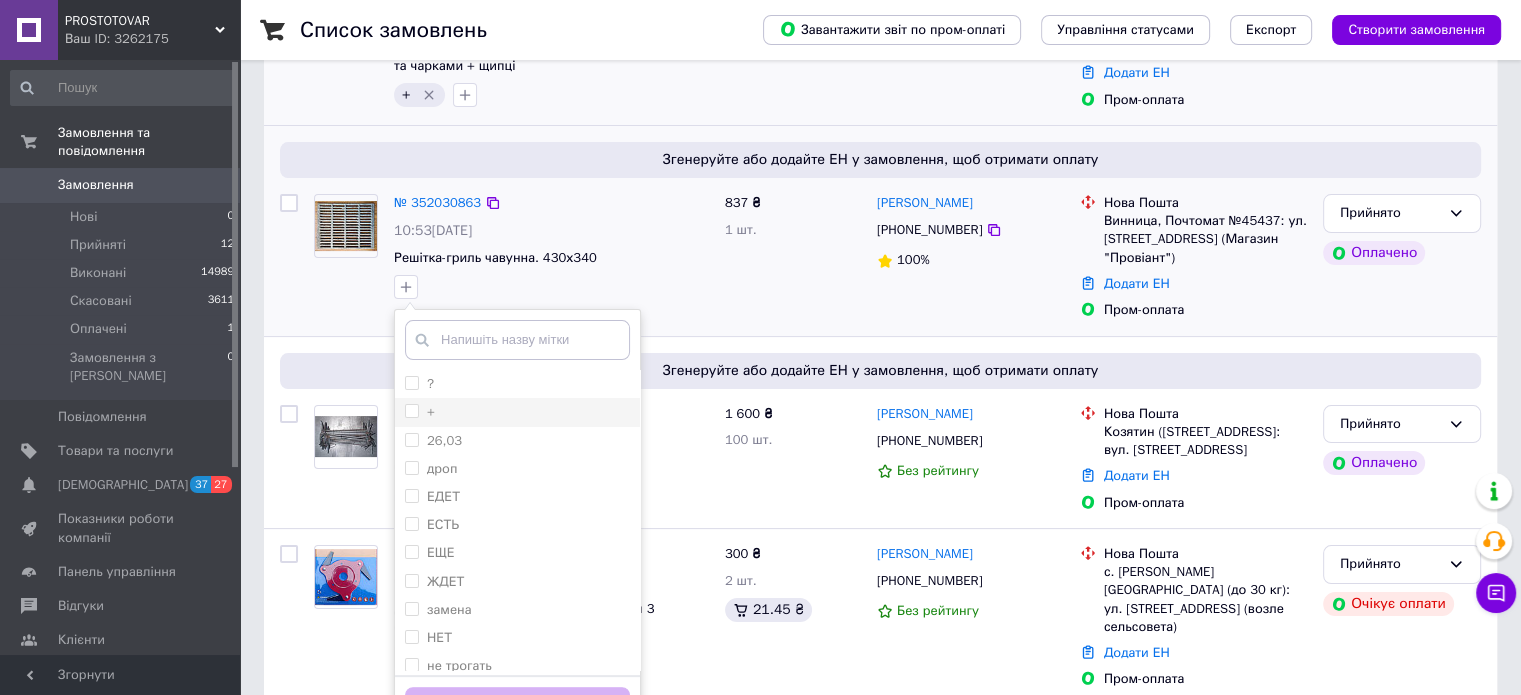 click on "+" at bounding box center (411, 410) 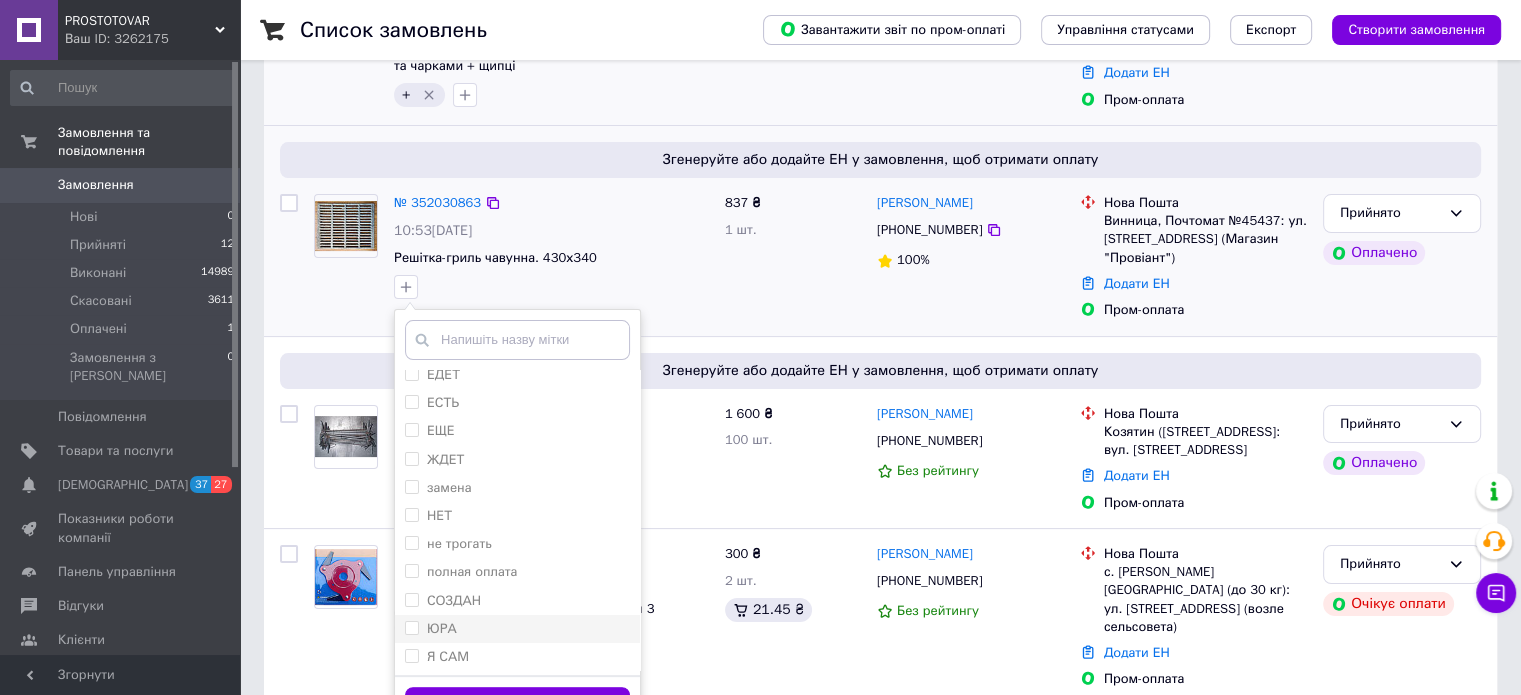 scroll, scrollTop: 123, scrollLeft: 0, axis: vertical 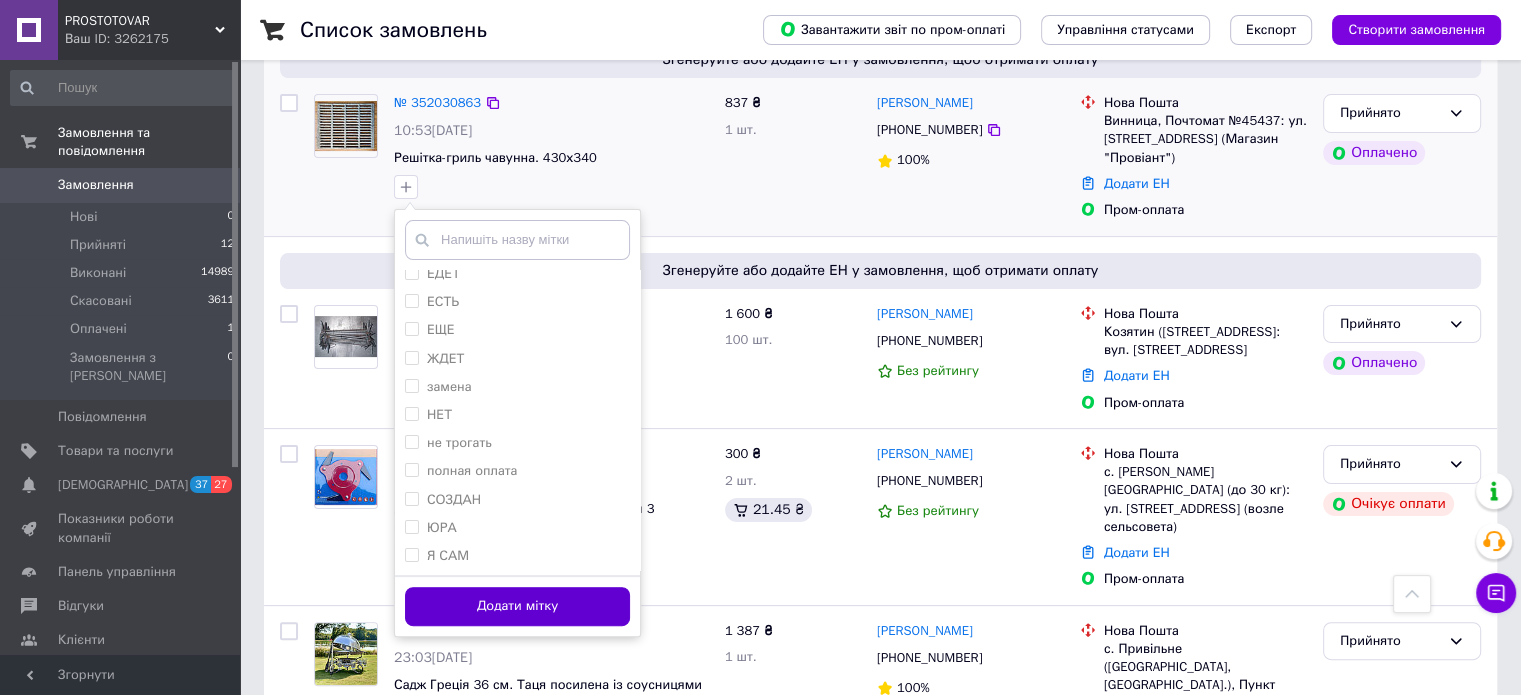 click on "Додати мітку" at bounding box center (517, 606) 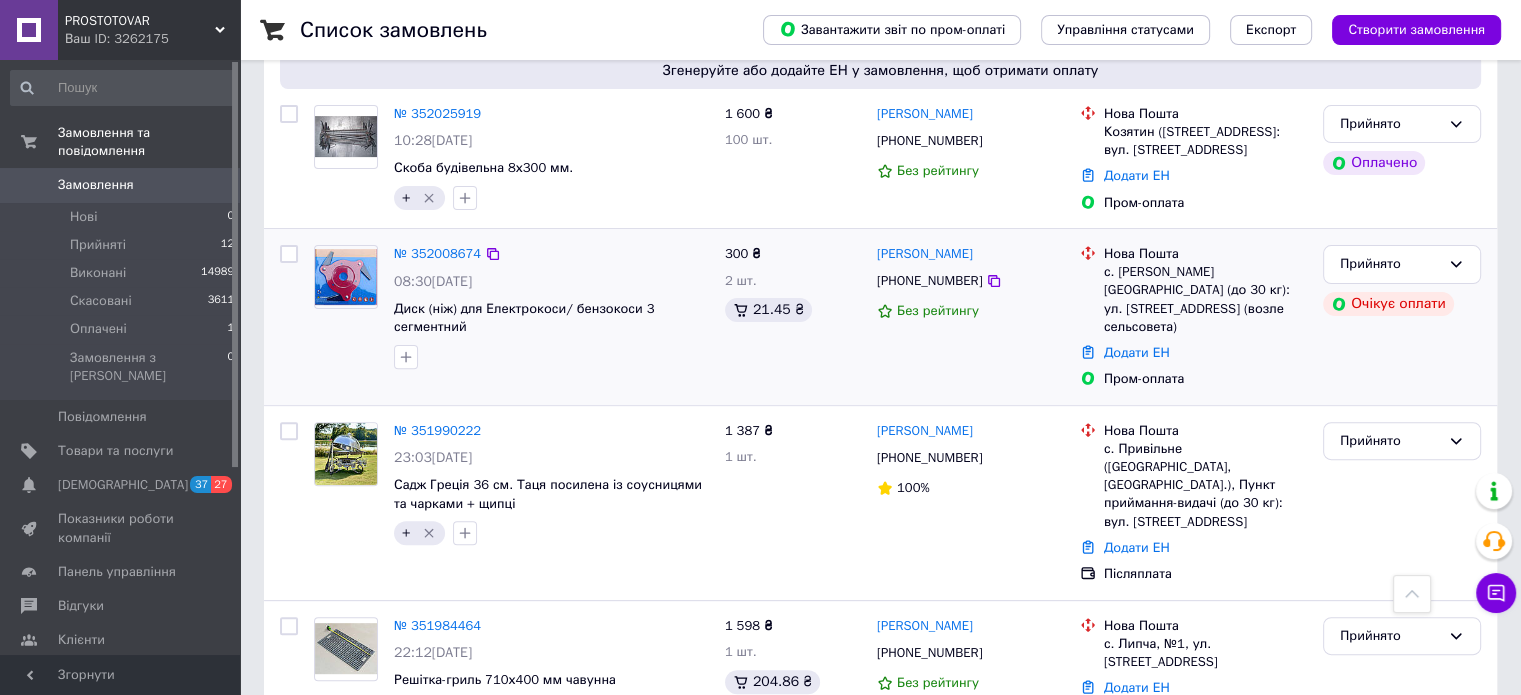 scroll, scrollTop: 0, scrollLeft: 0, axis: both 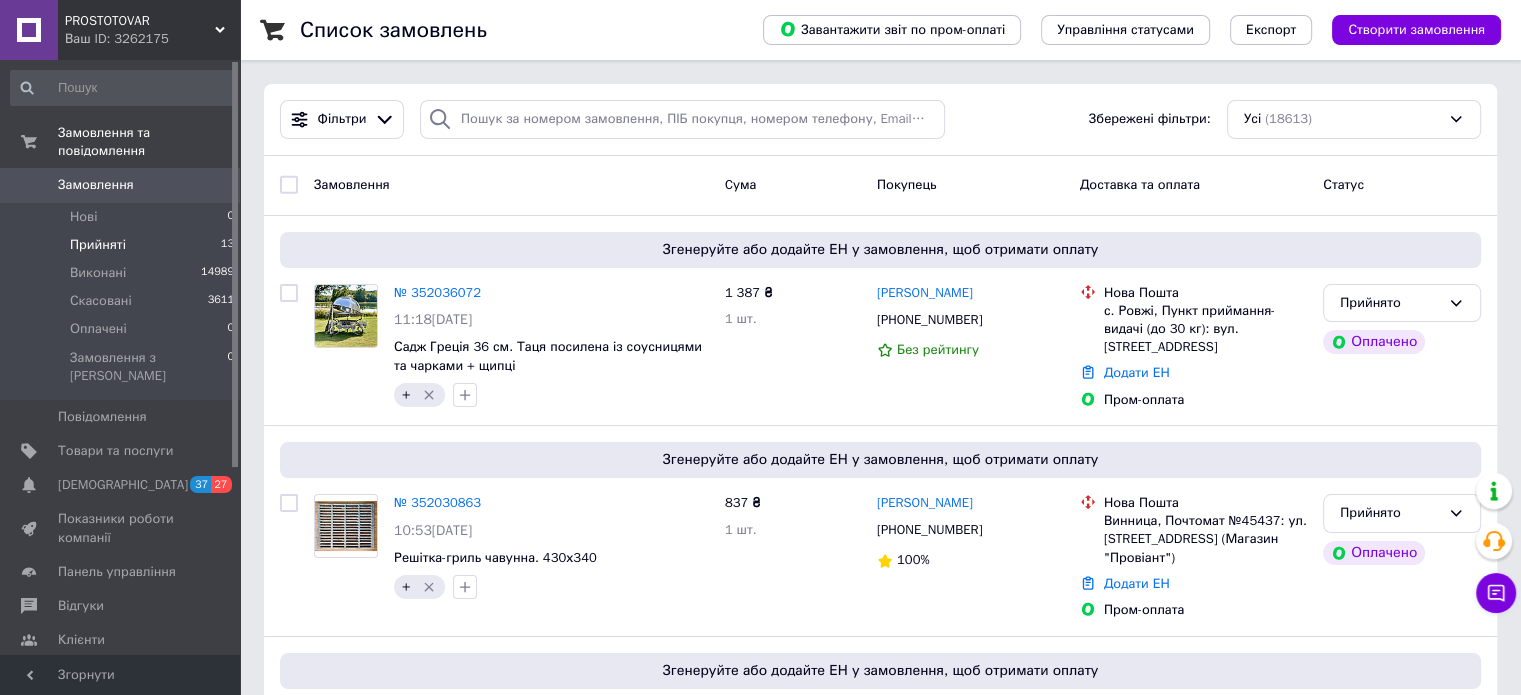 click on "Прийняті" at bounding box center (98, 245) 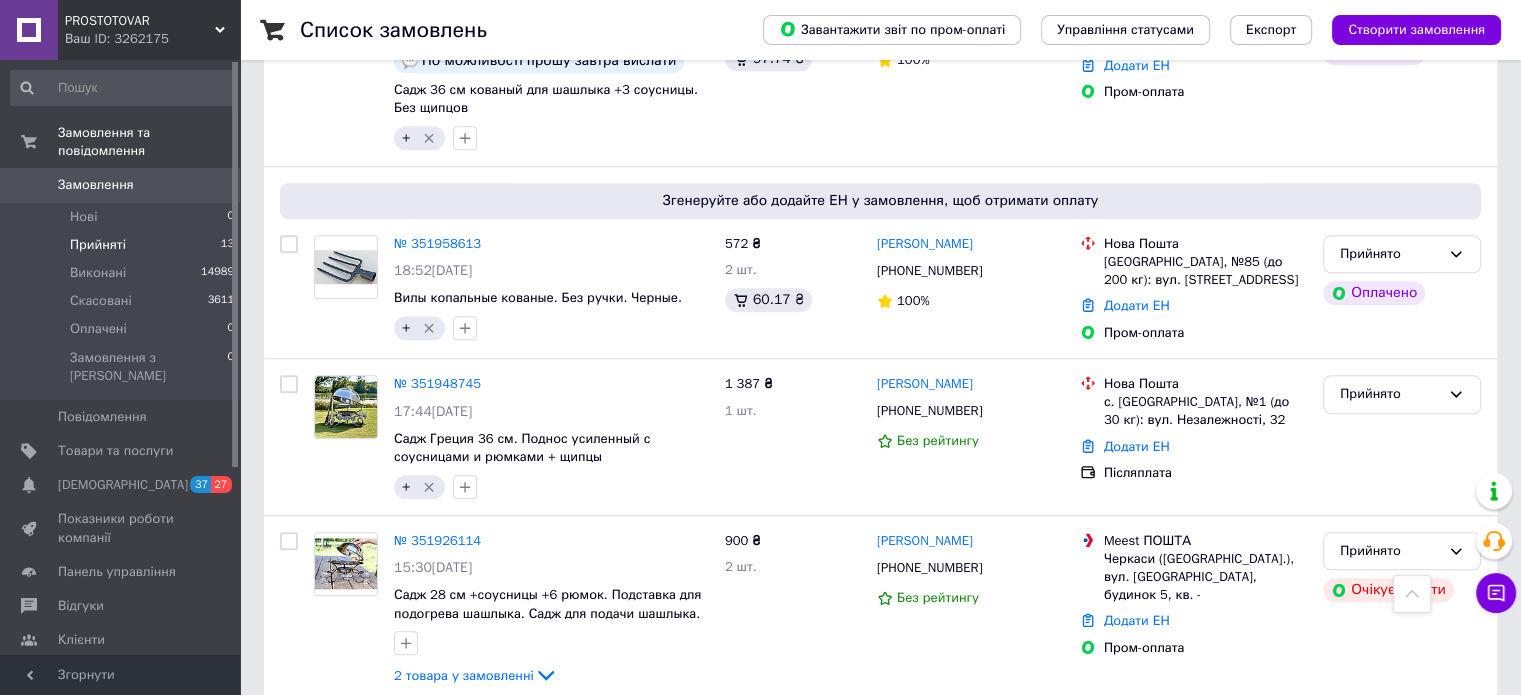 scroll, scrollTop: 1597, scrollLeft: 0, axis: vertical 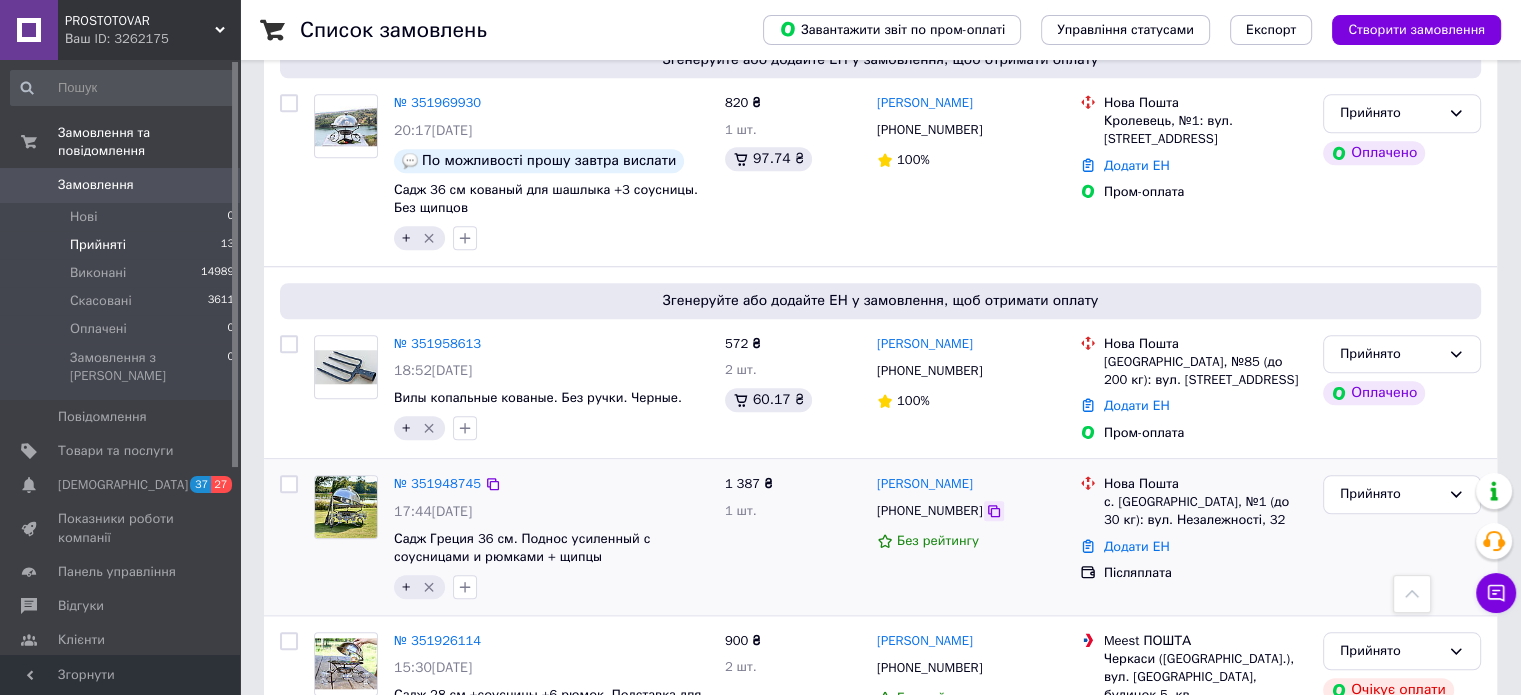 click 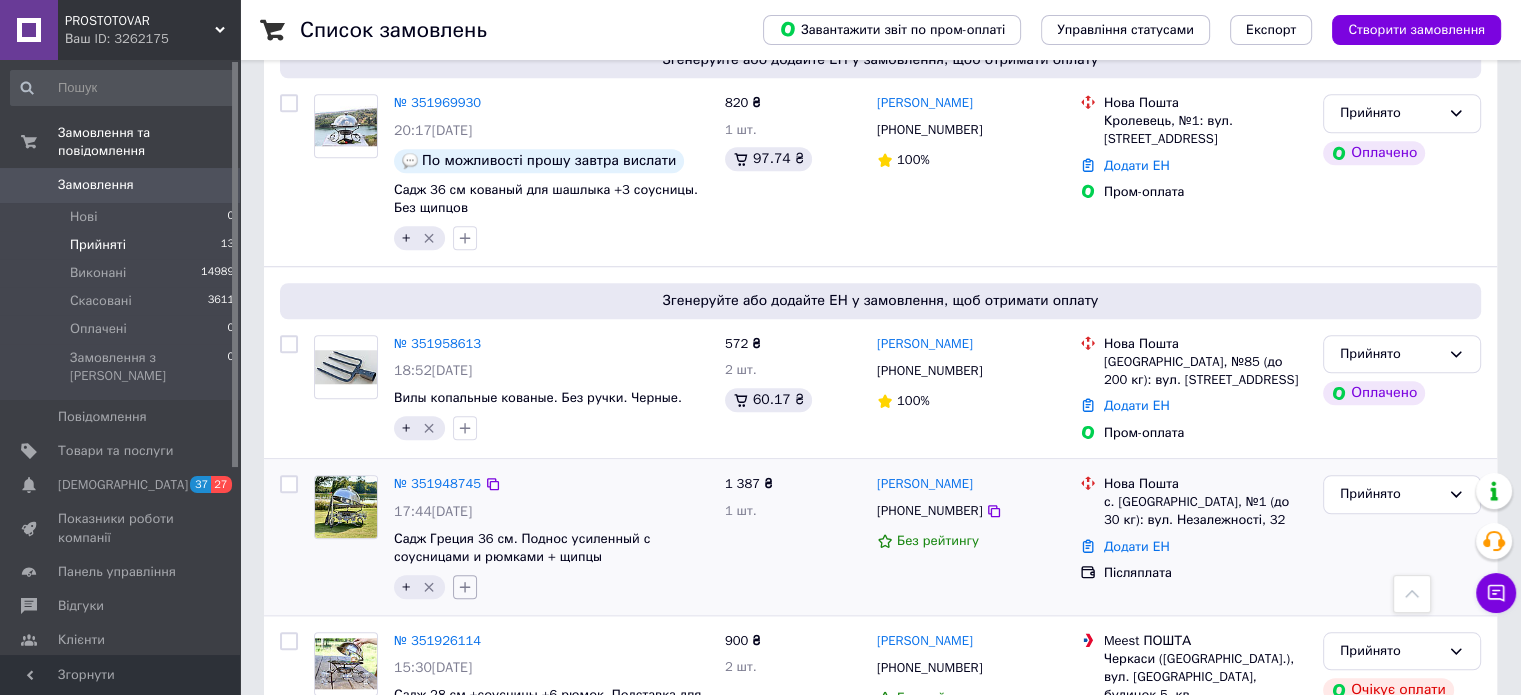 click at bounding box center (465, 587) 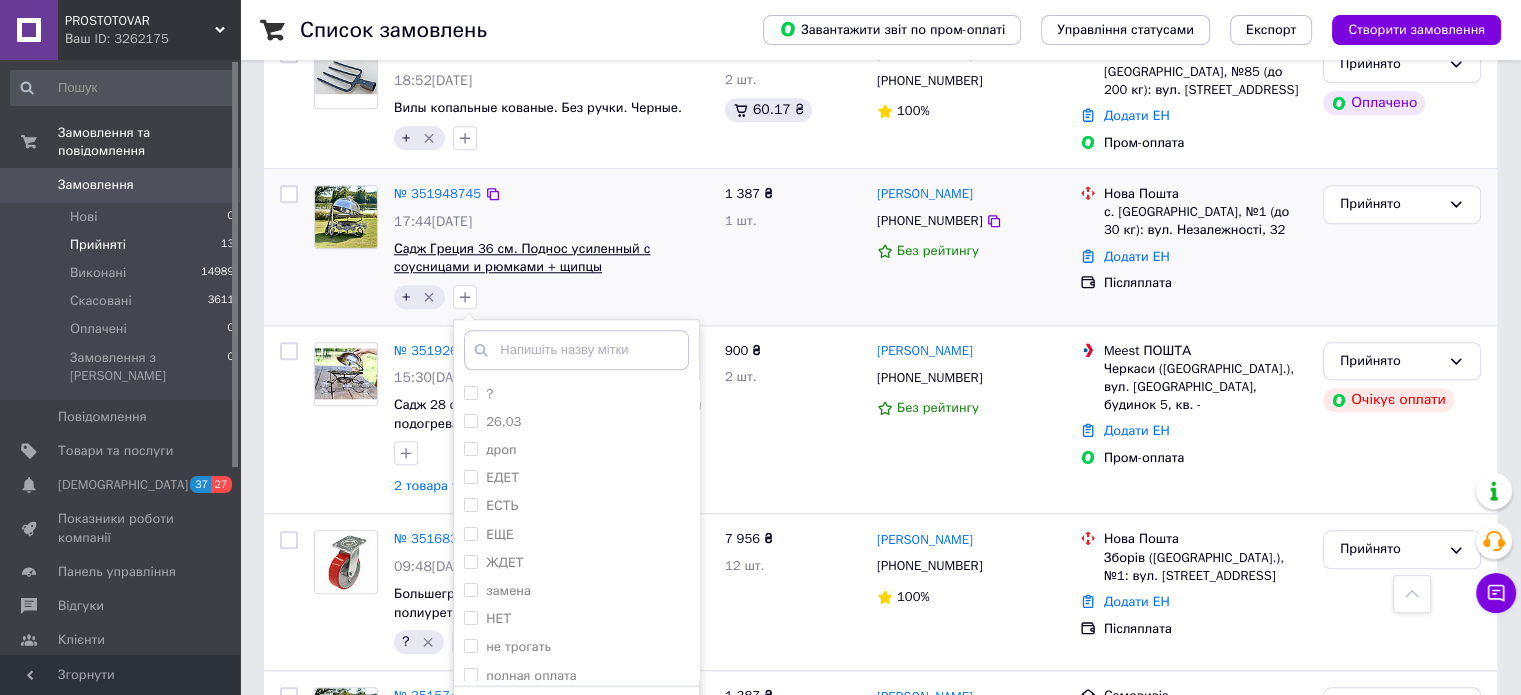 scroll, scrollTop: 1997, scrollLeft: 0, axis: vertical 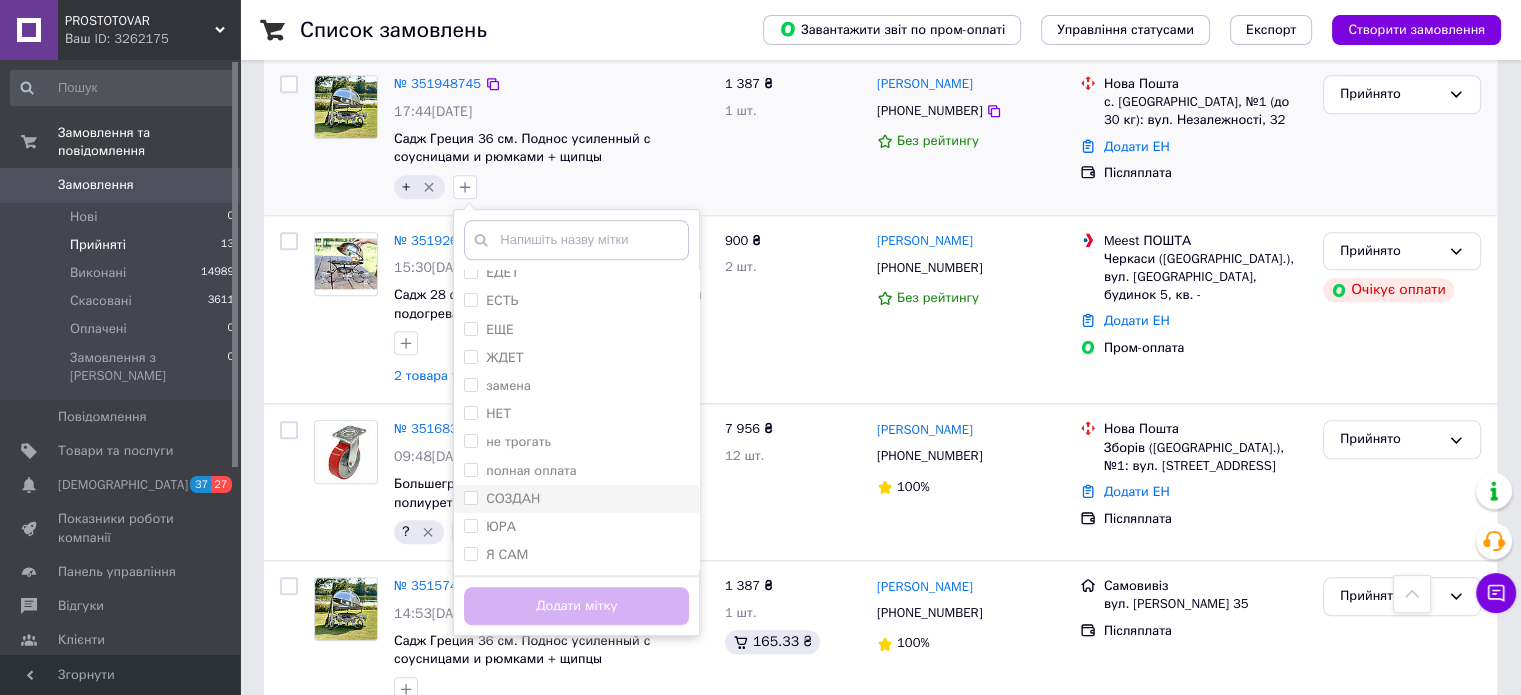 click on "СОЗДАН" at bounding box center [576, 499] 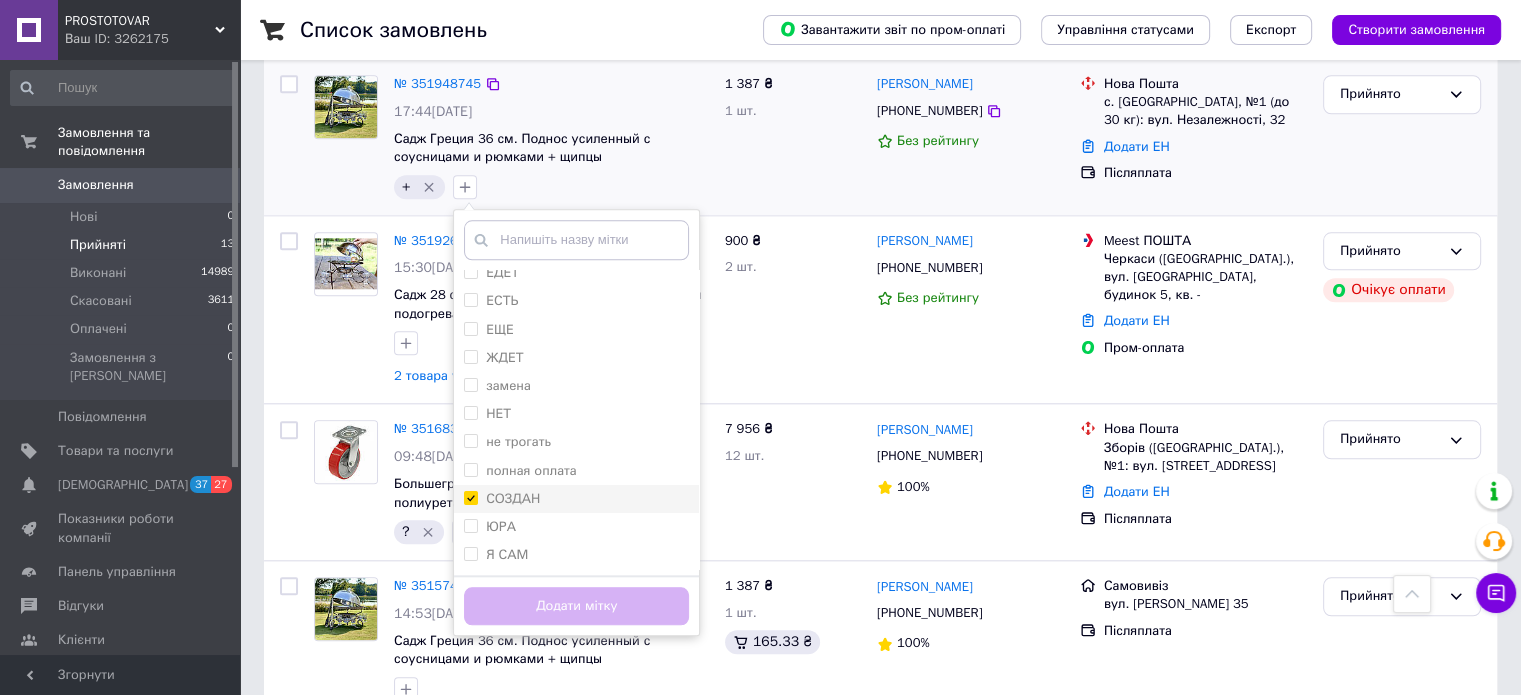 checkbox on "true" 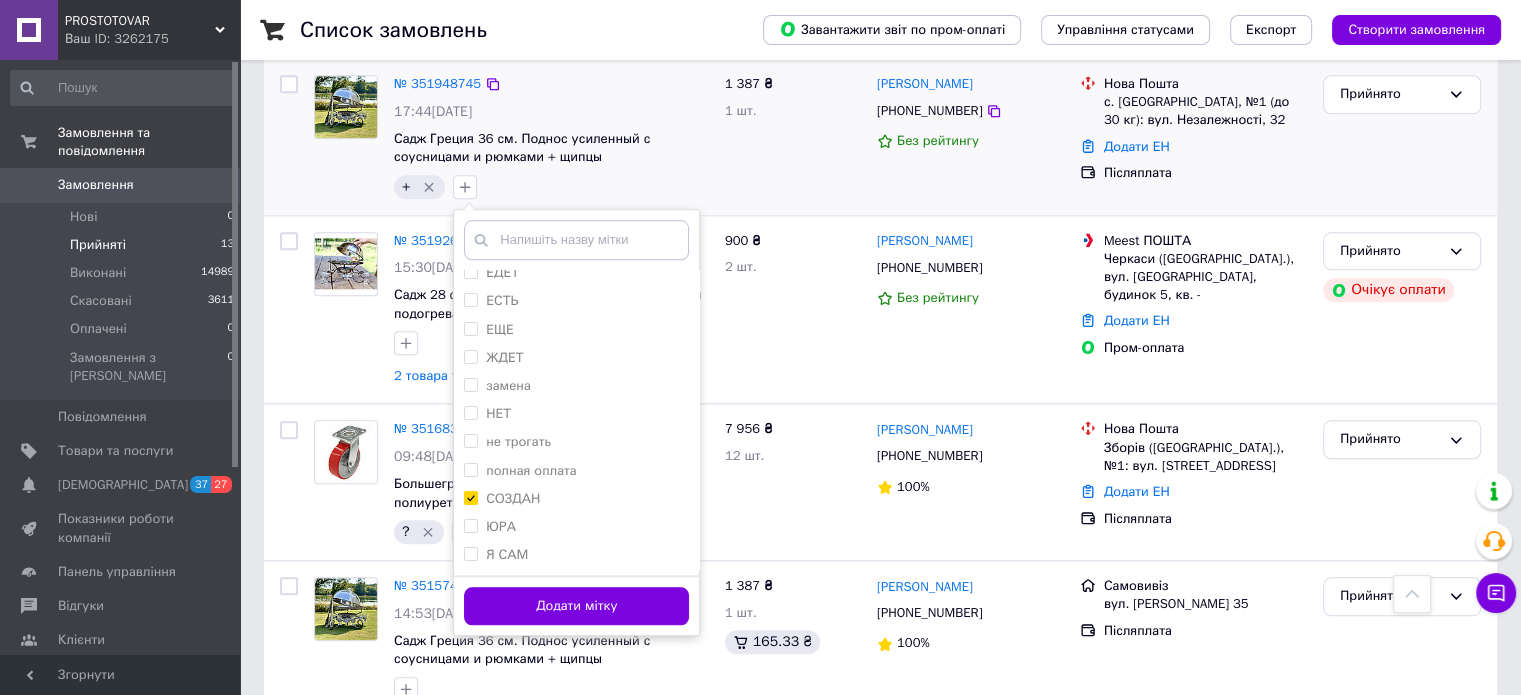 click on "? 26,03 дроп ЕДЕТ ЕСТЬ ЕЩЕ ЖДЕТ замена НЕТ не трогать полная оплата СОЗДАН ЮРА Я САМ Створити мітку   Додати мітку" at bounding box center (576, 423) 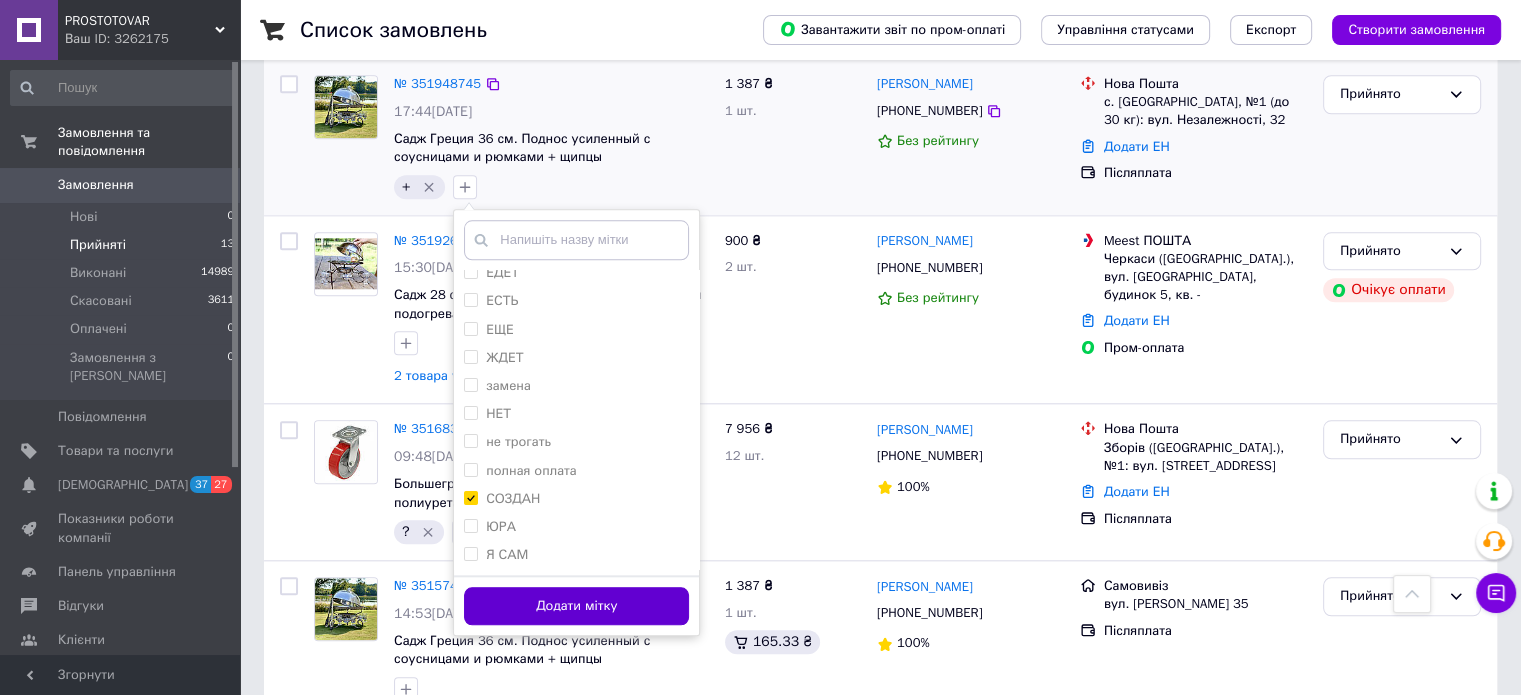 click on "Додати мітку" at bounding box center (576, 606) 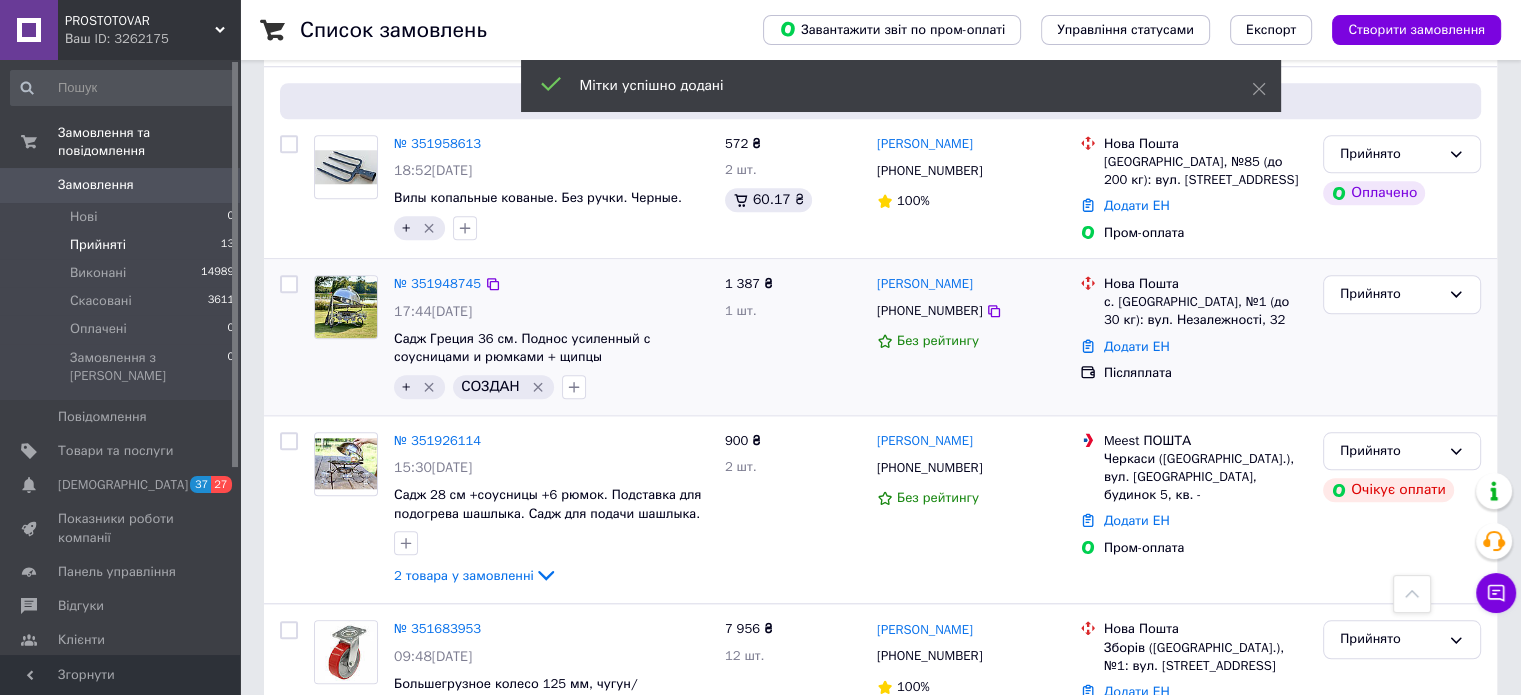 scroll, scrollTop: 1697, scrollLeft: 0, axis: vertical 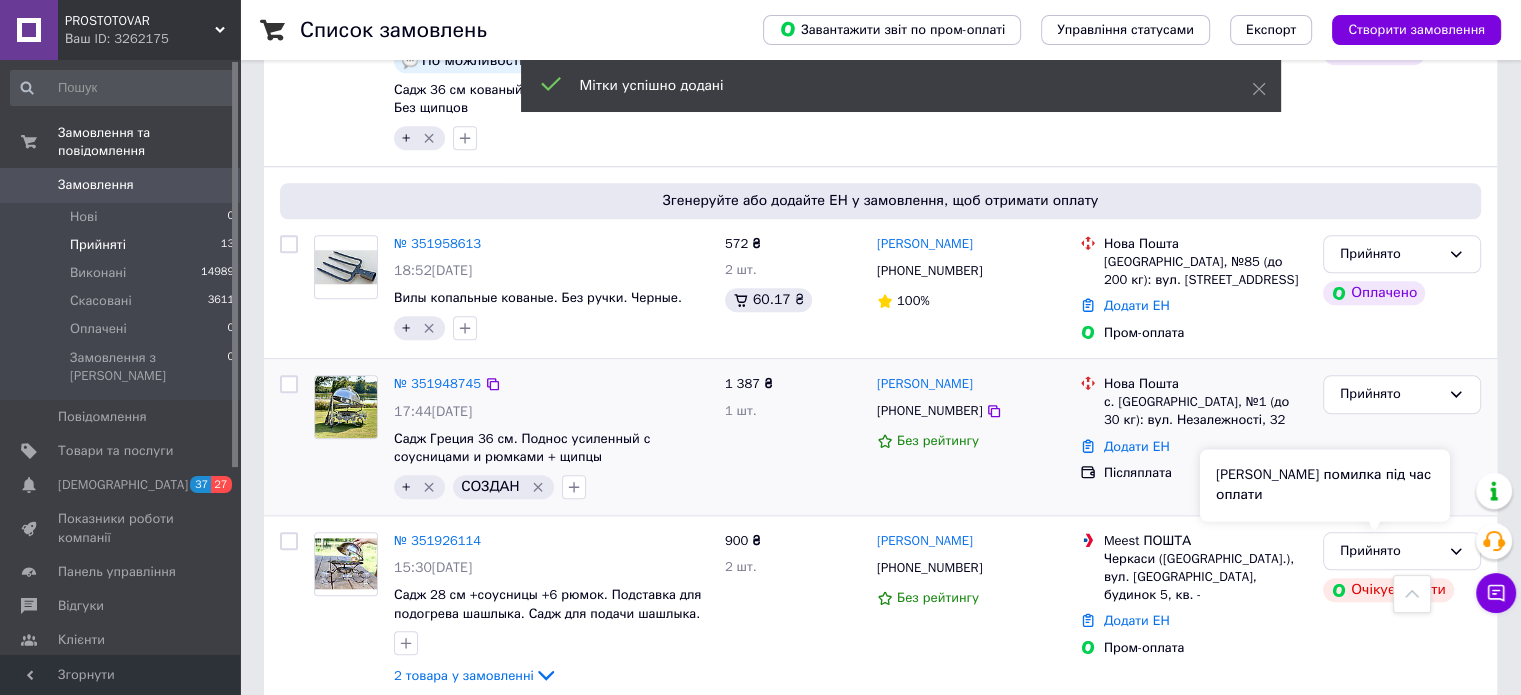 click on "Сталася помилка під час оплати" at bounding box center [1325, 485] 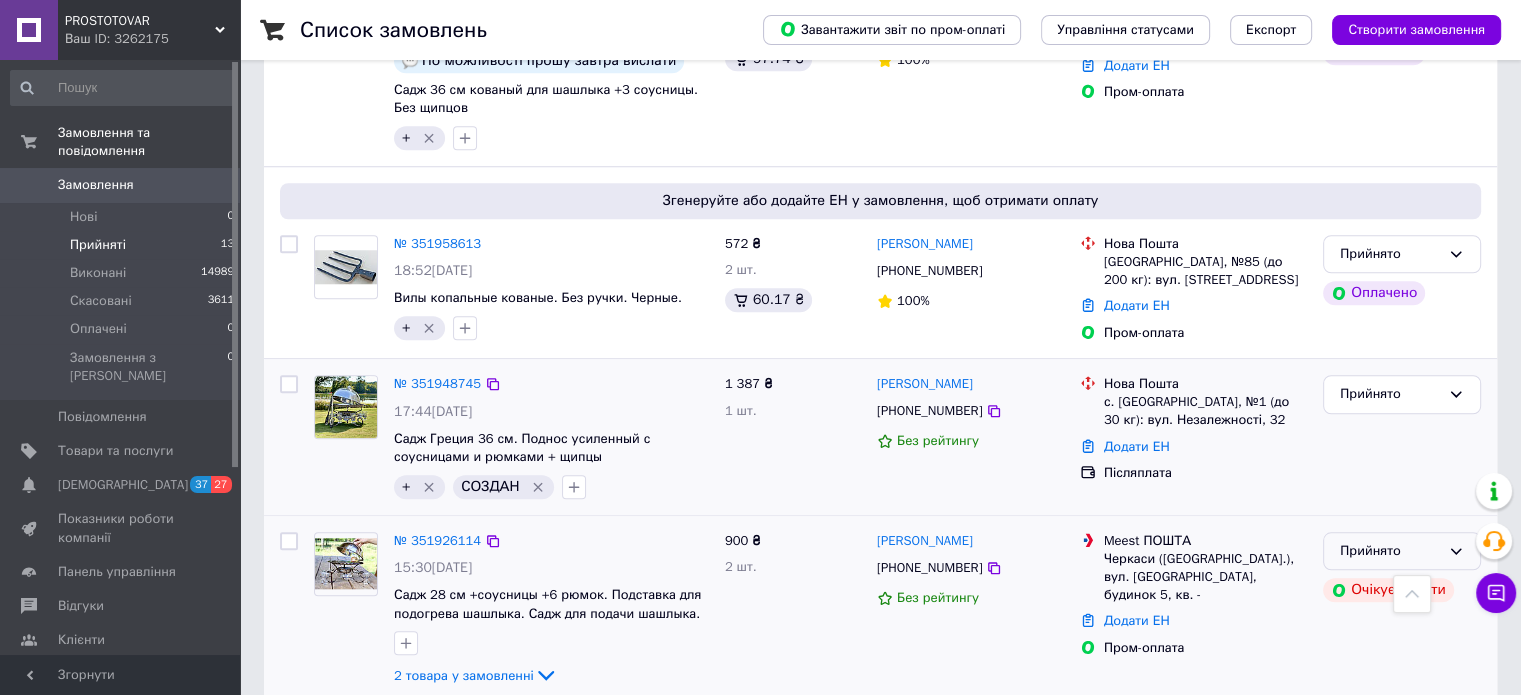 click 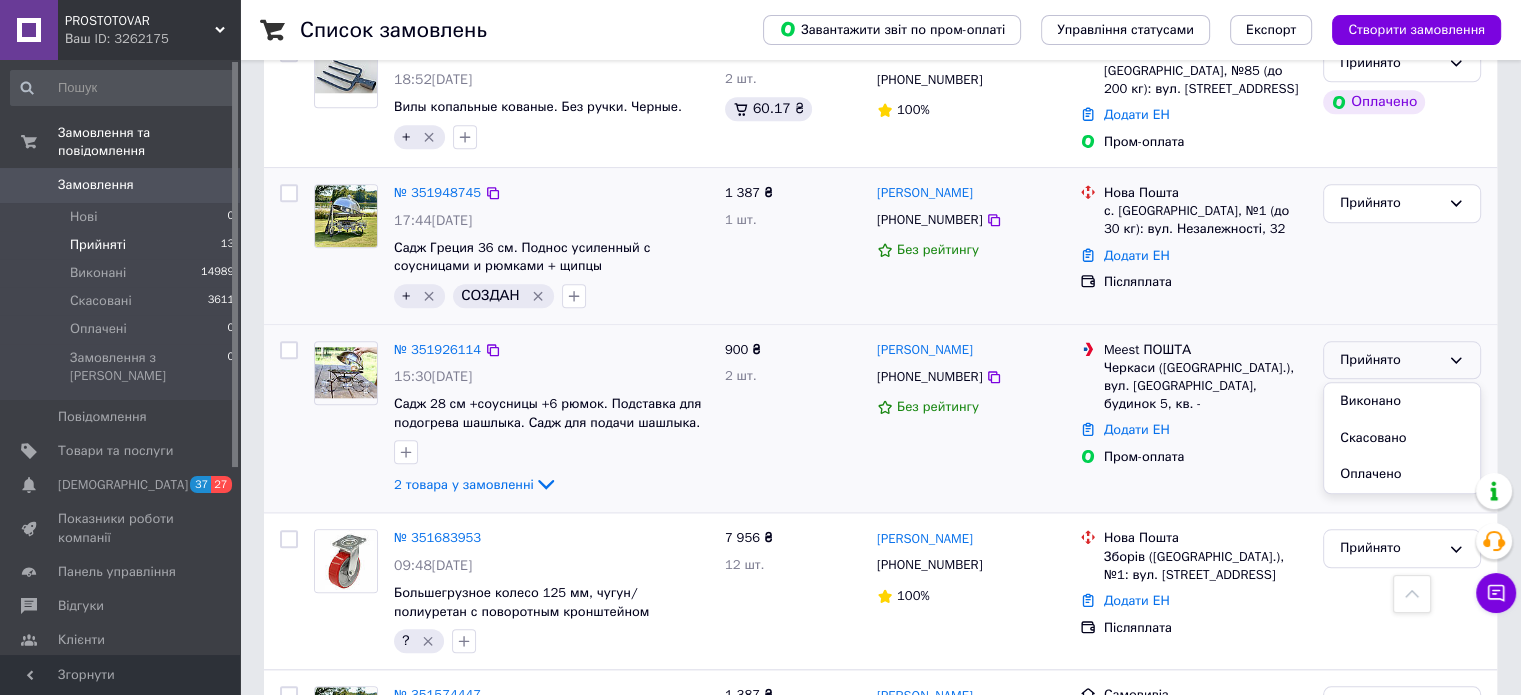 scroll, scrollTop: 1897, scrollLeft: 0, axis: vertical 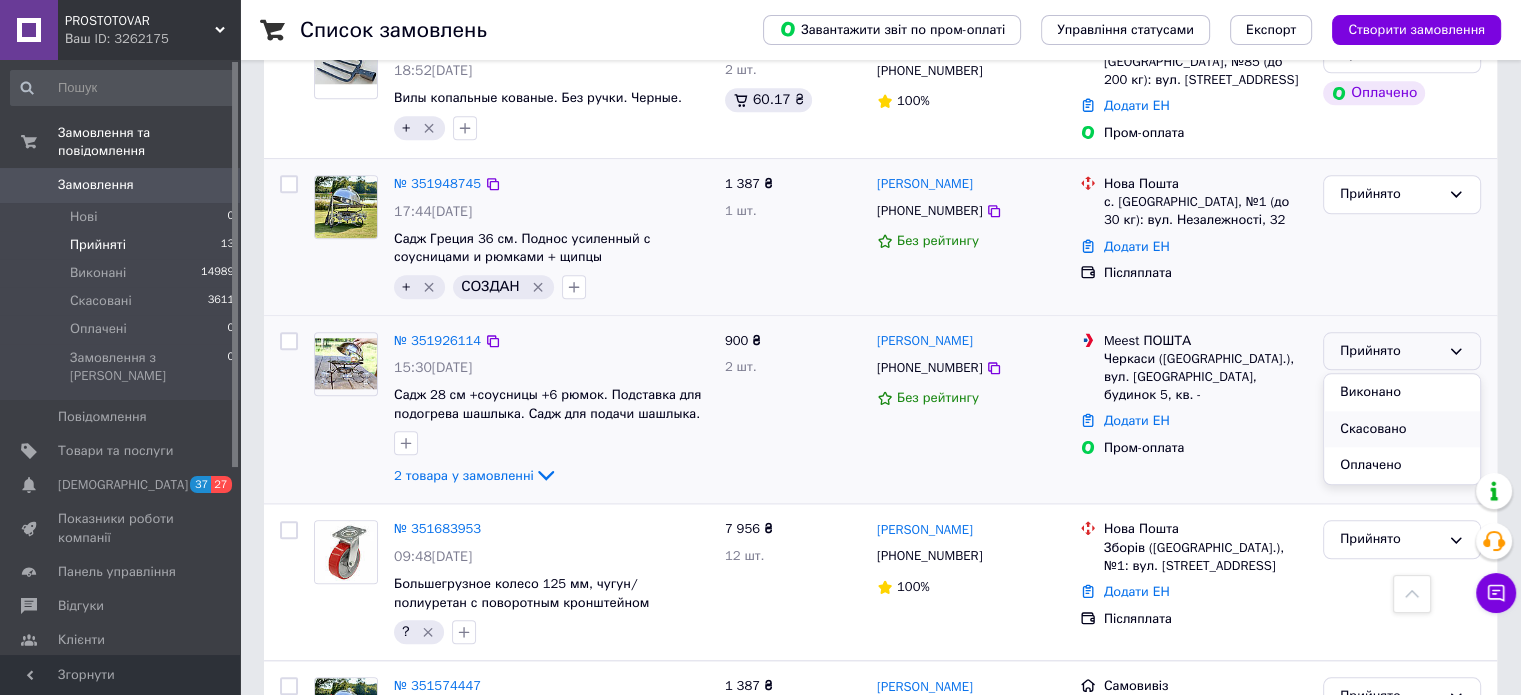 click on "Скасовано" at bounding box center [1402, 429] 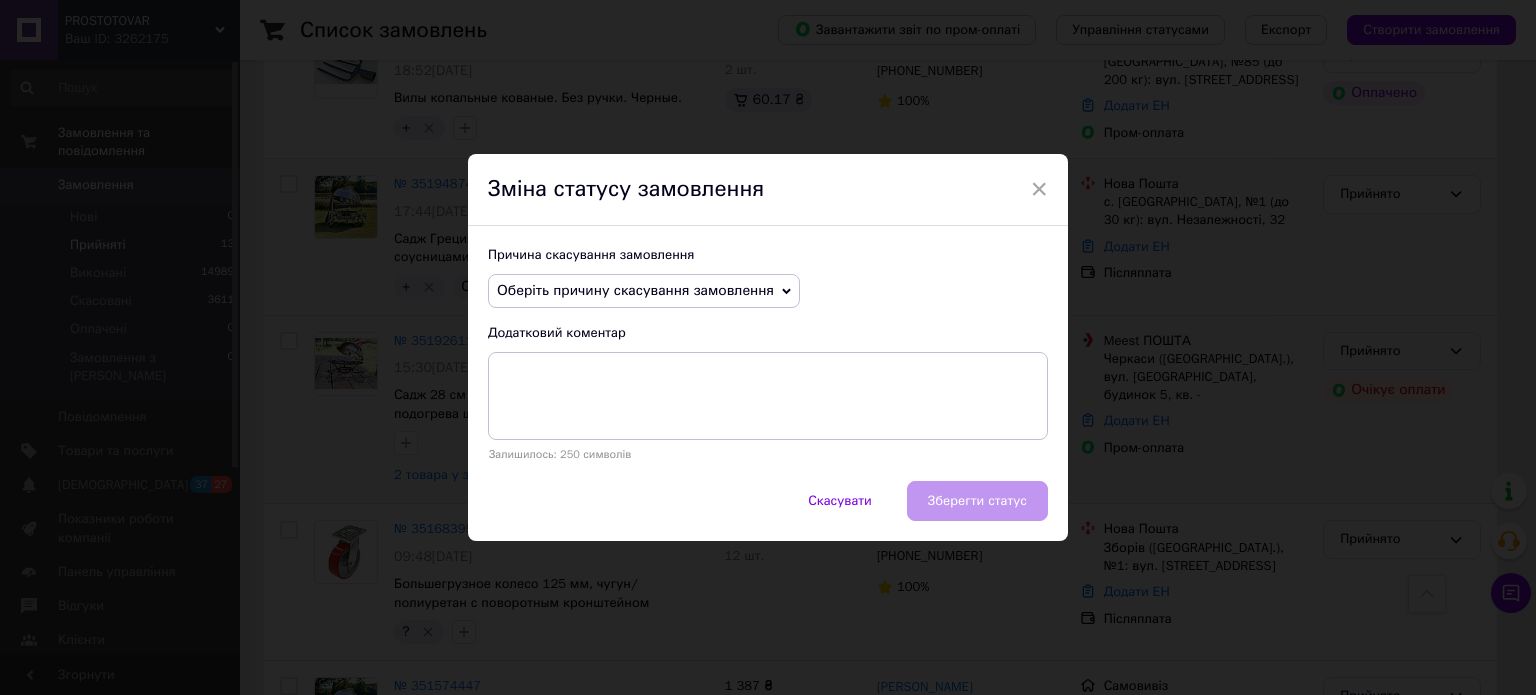 click on "Оберіть причину скасування замовлення" at bounding box center [644, 291] 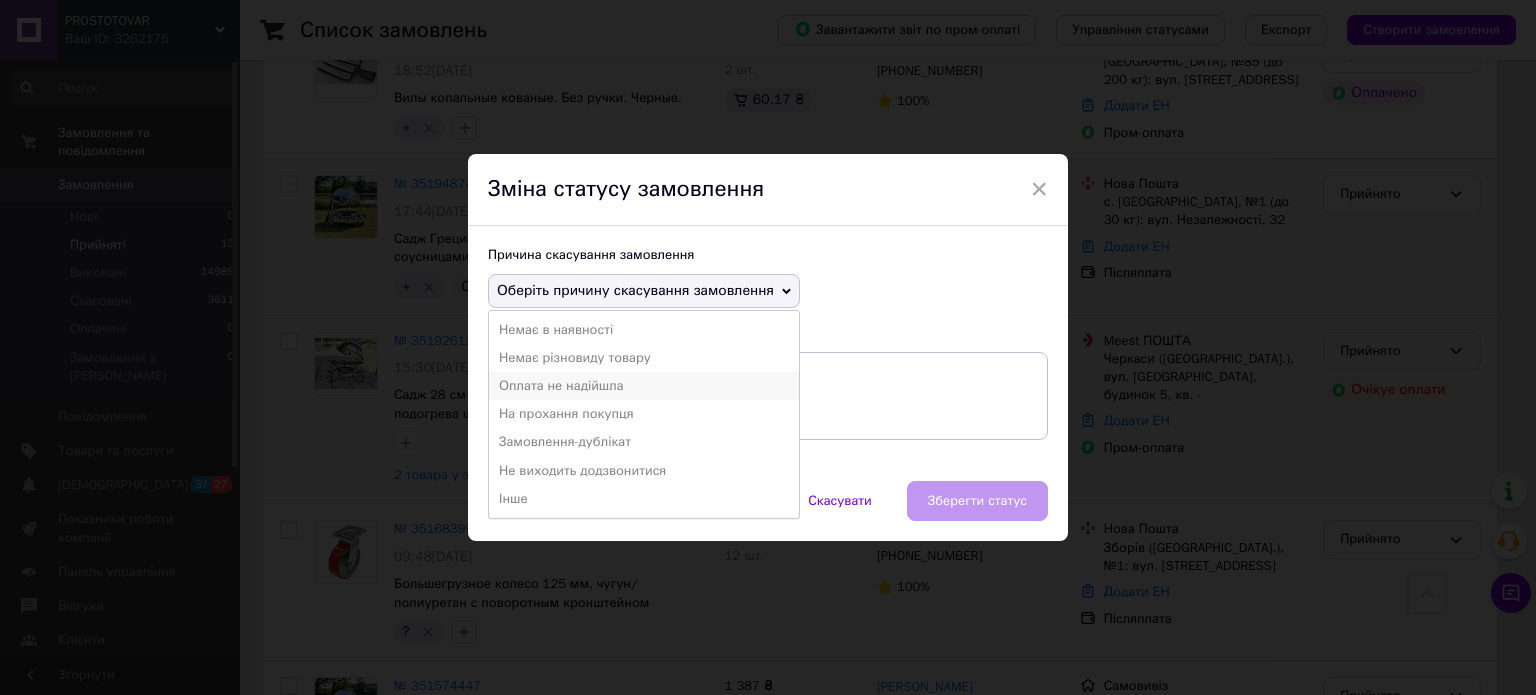click on "Оплата не надійшла" at bounding box center (644, 386) 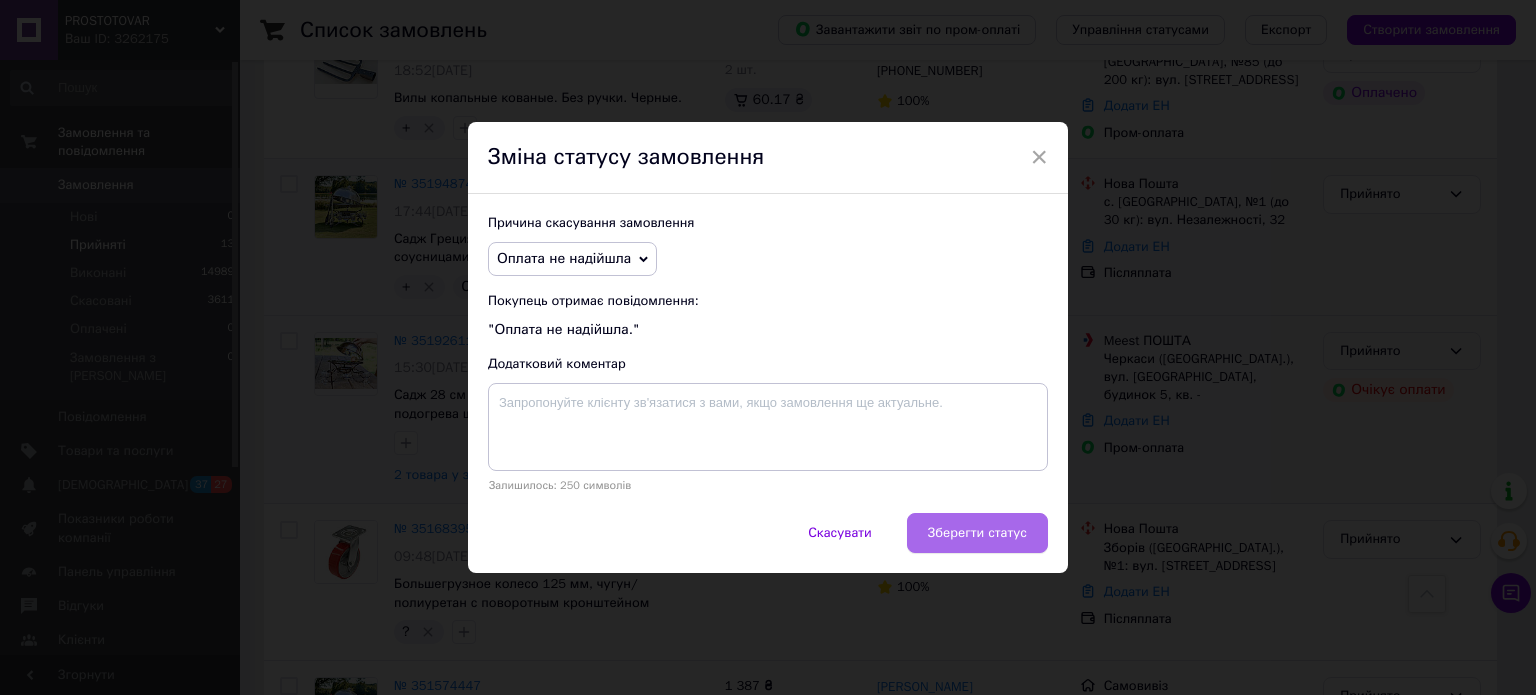 click on "Зберегти статус" at bounding box center (977, 533) 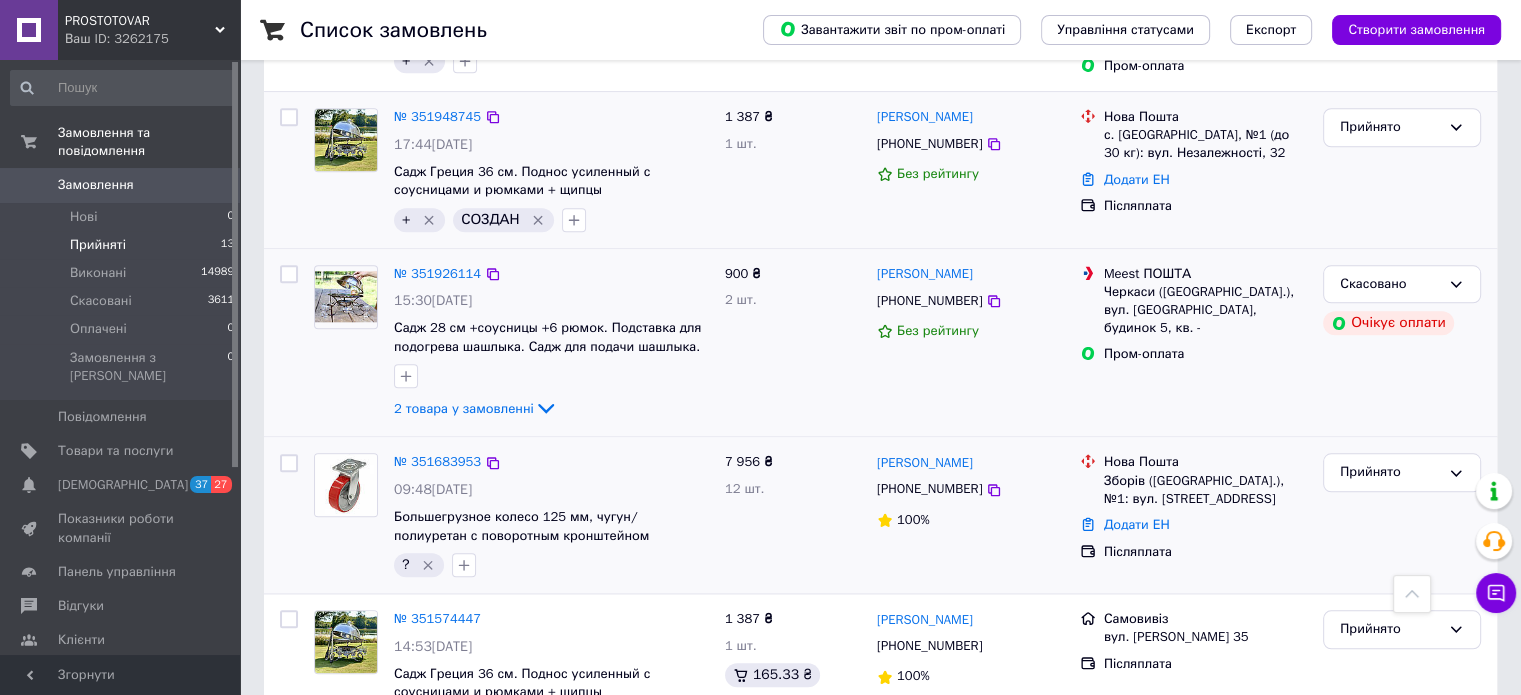 scroll, scrollTop: 1997, scrollLeft: 0, axis: vertical 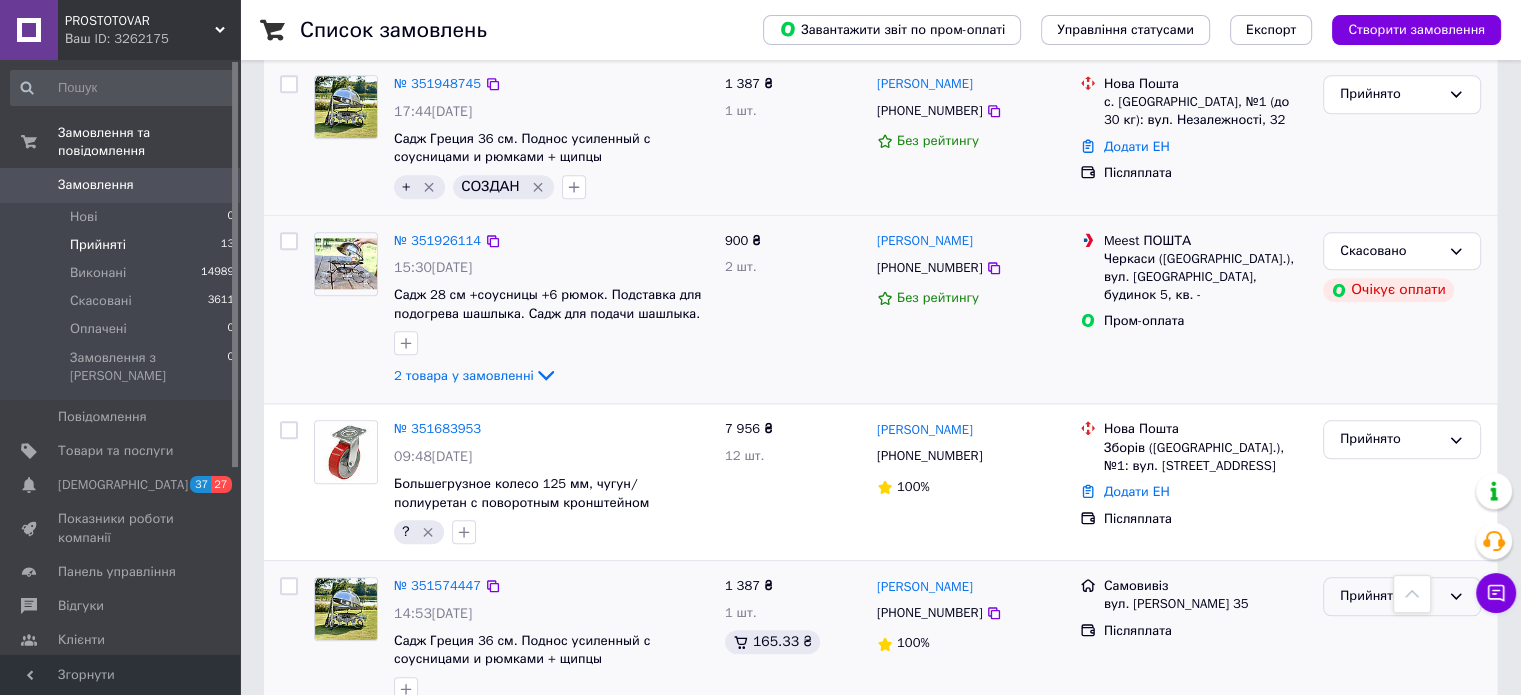 click on "Прийнято" at bounding box center (1402, 596) 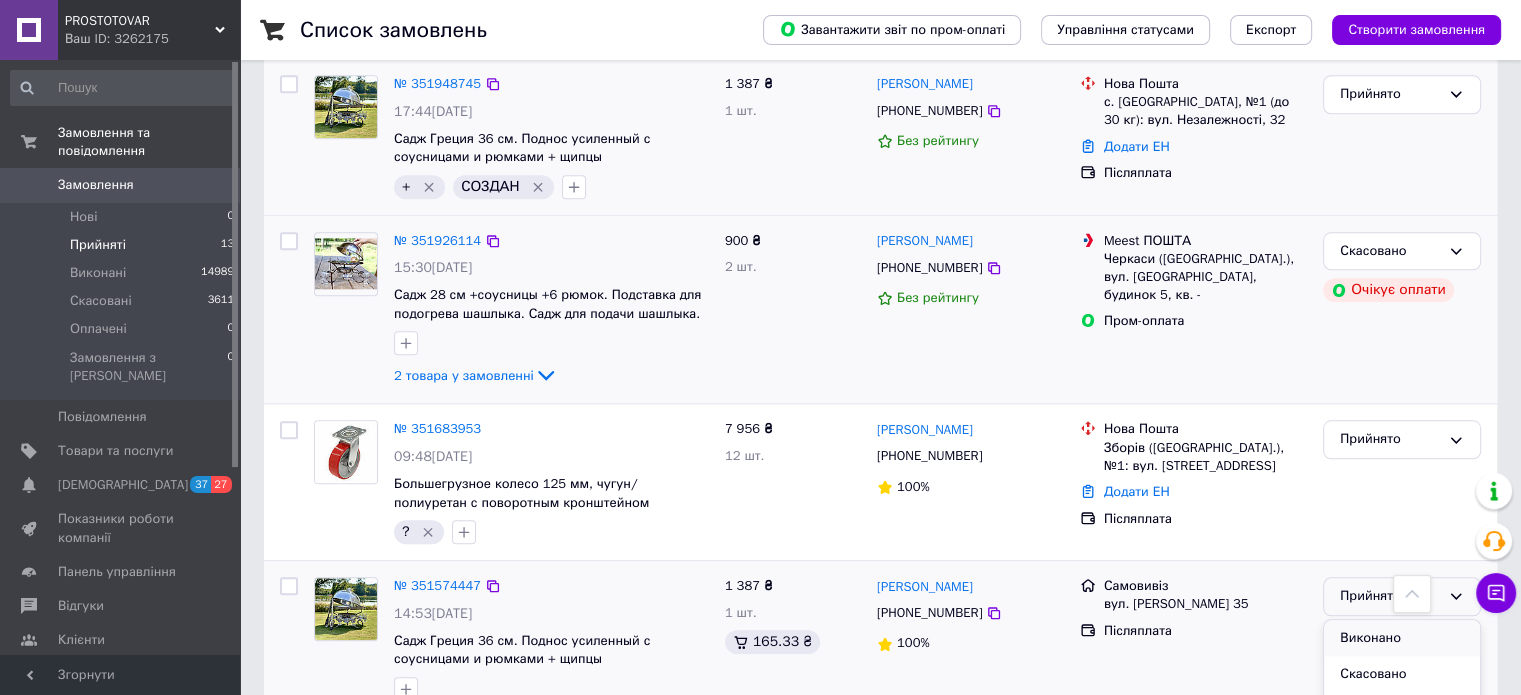 click on "Виконано" at bounding box center [1402, 638] 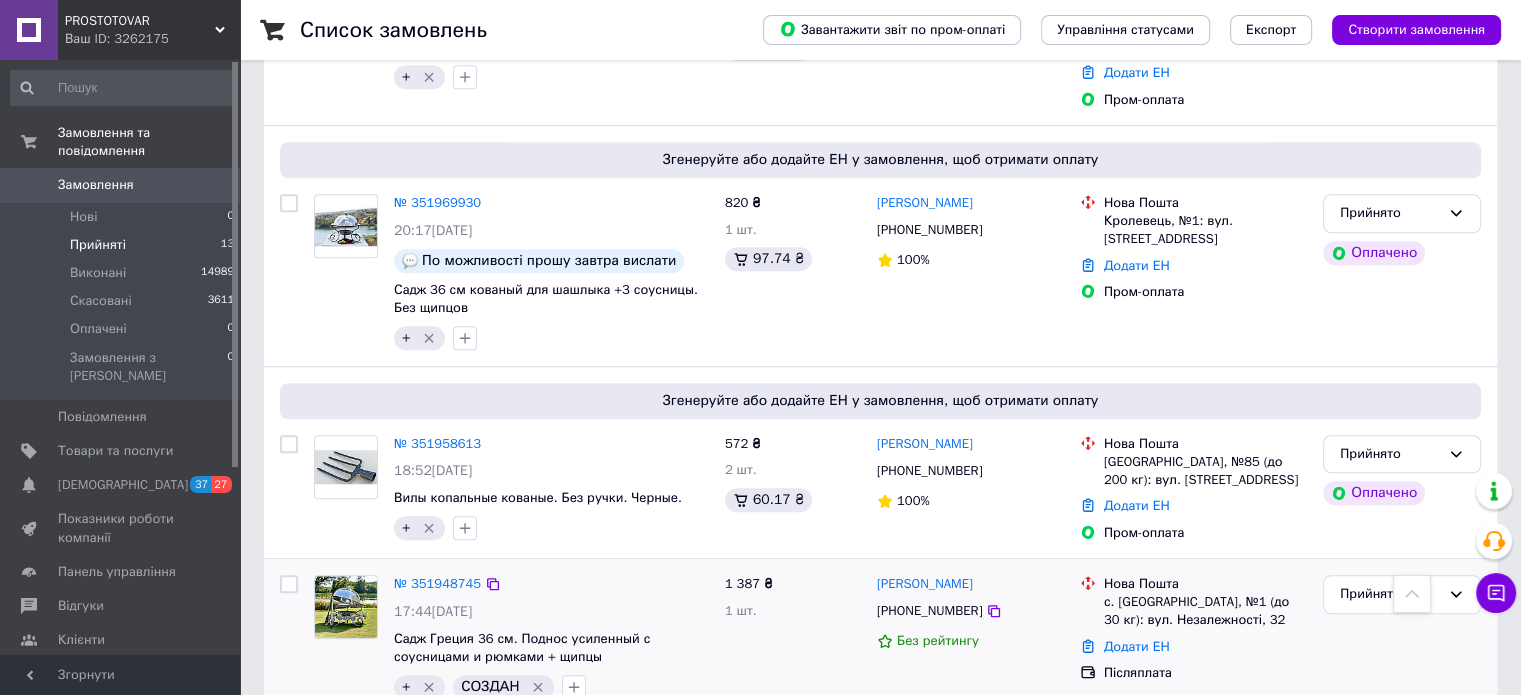 scroll, scrollTop: 1397, scrollLeft: 0, axis: vertical 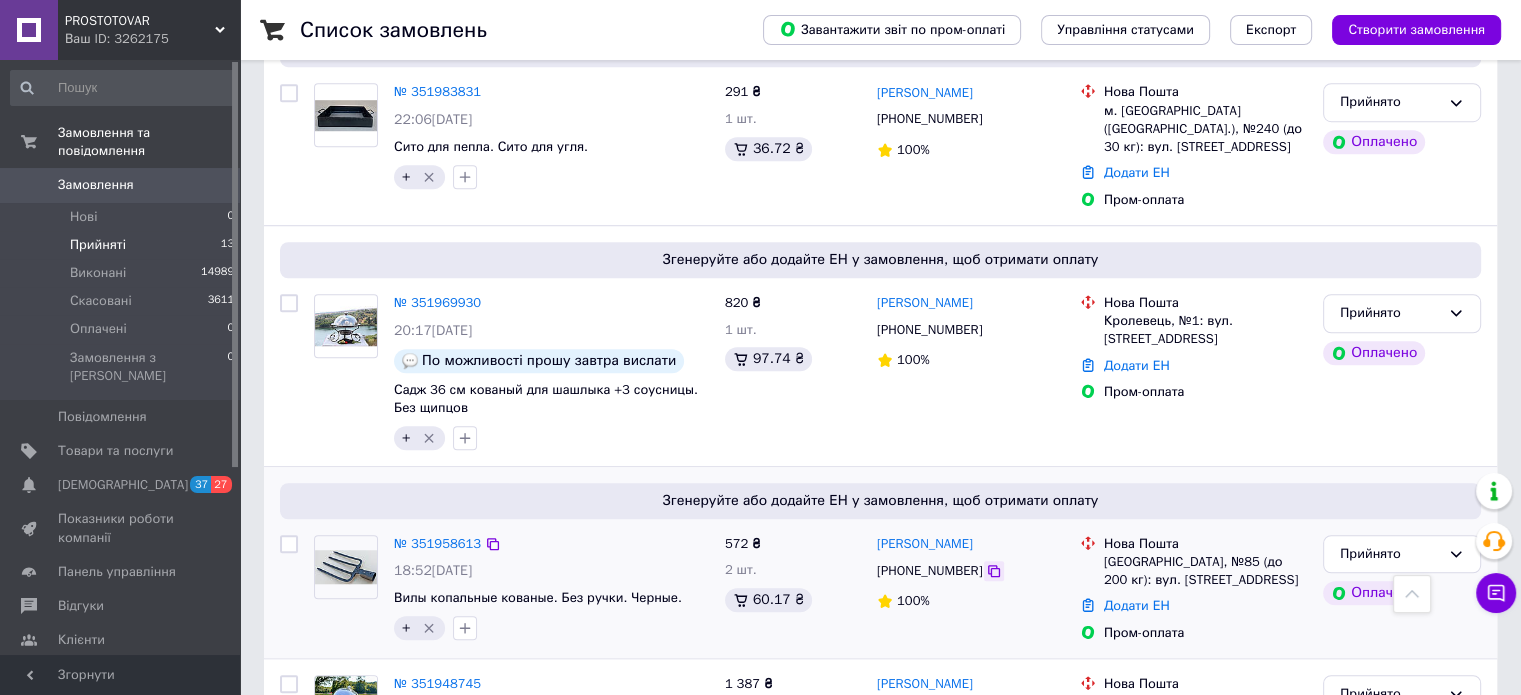 click 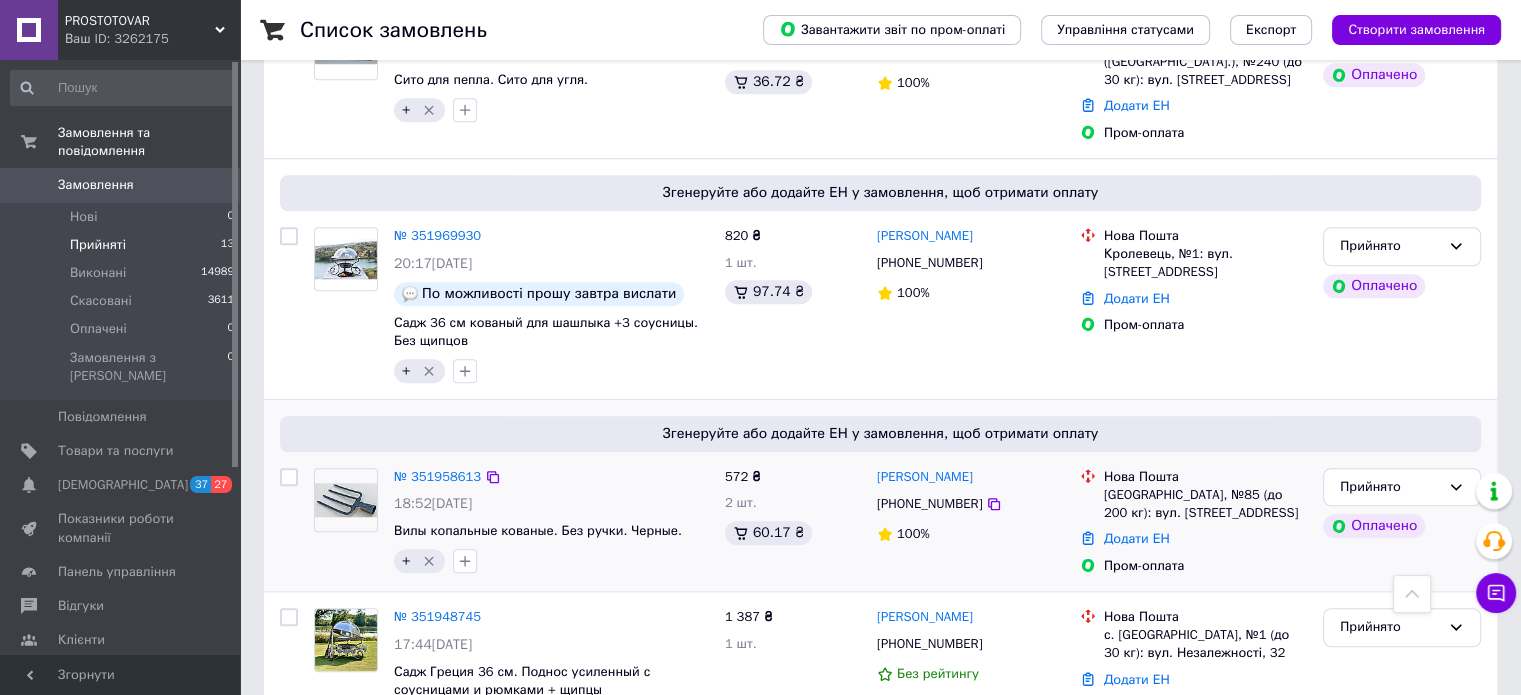 scroll, scrollTop: 1497, scrollLeft: 0, axis: vertical 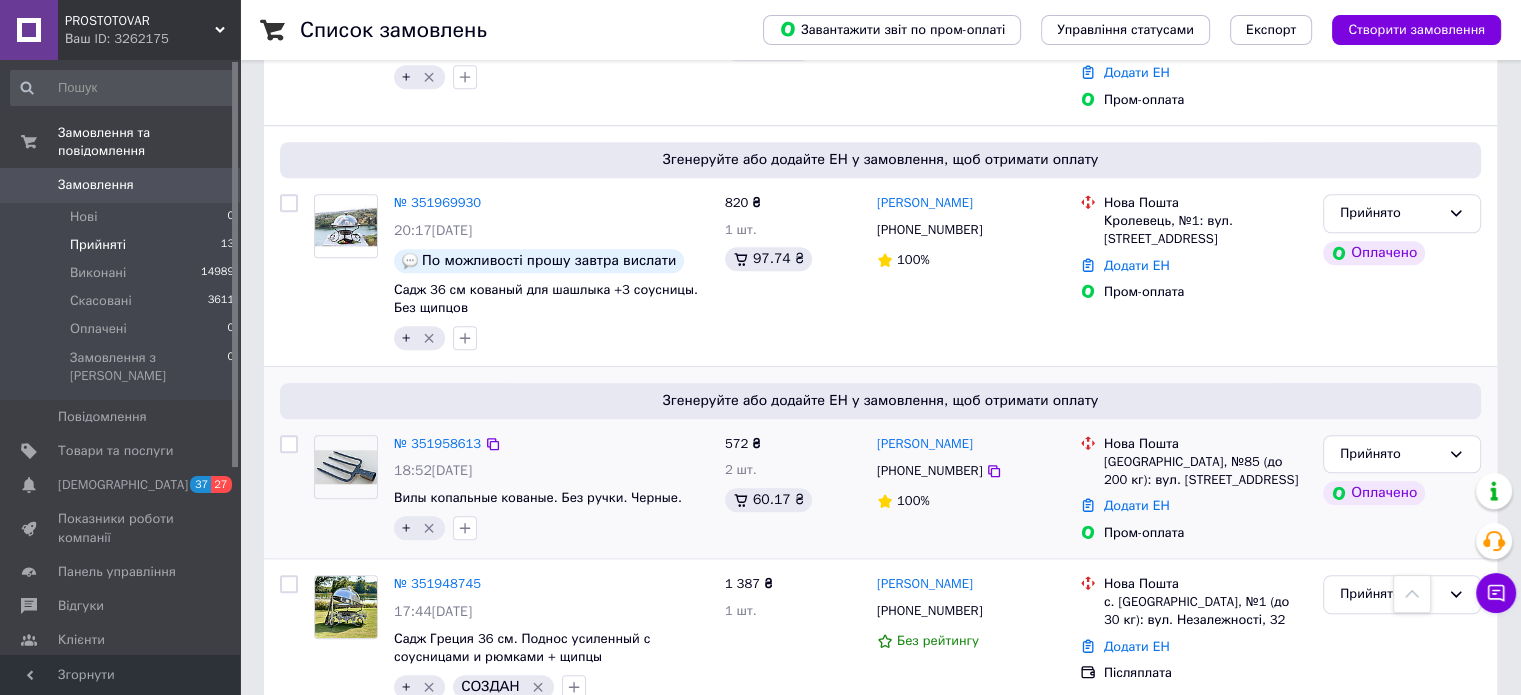 click on "[PERSON_NAME]" at bounding box center [970, 444] 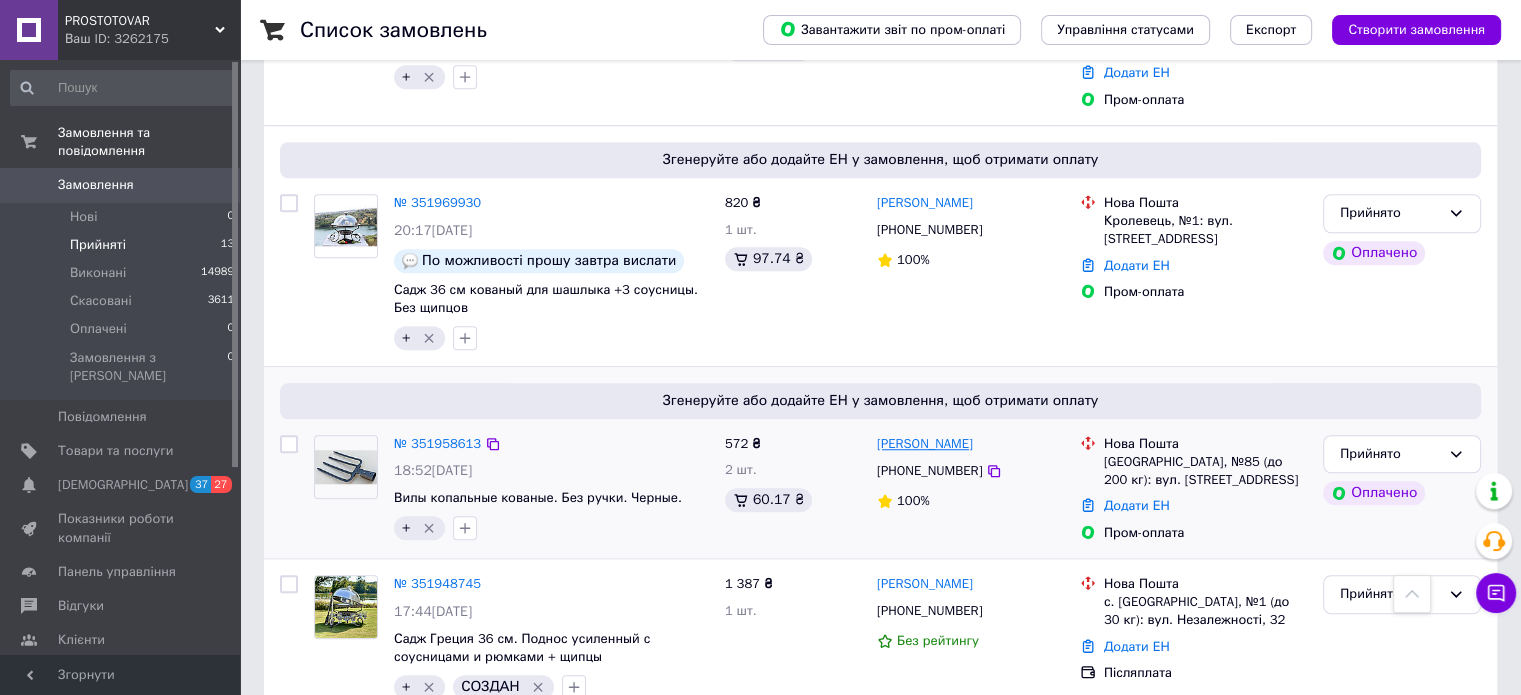 drag, startPoint x: 1010, startPoint y: 399, endPoint x: 933, endPoint y: 399, distance: 77 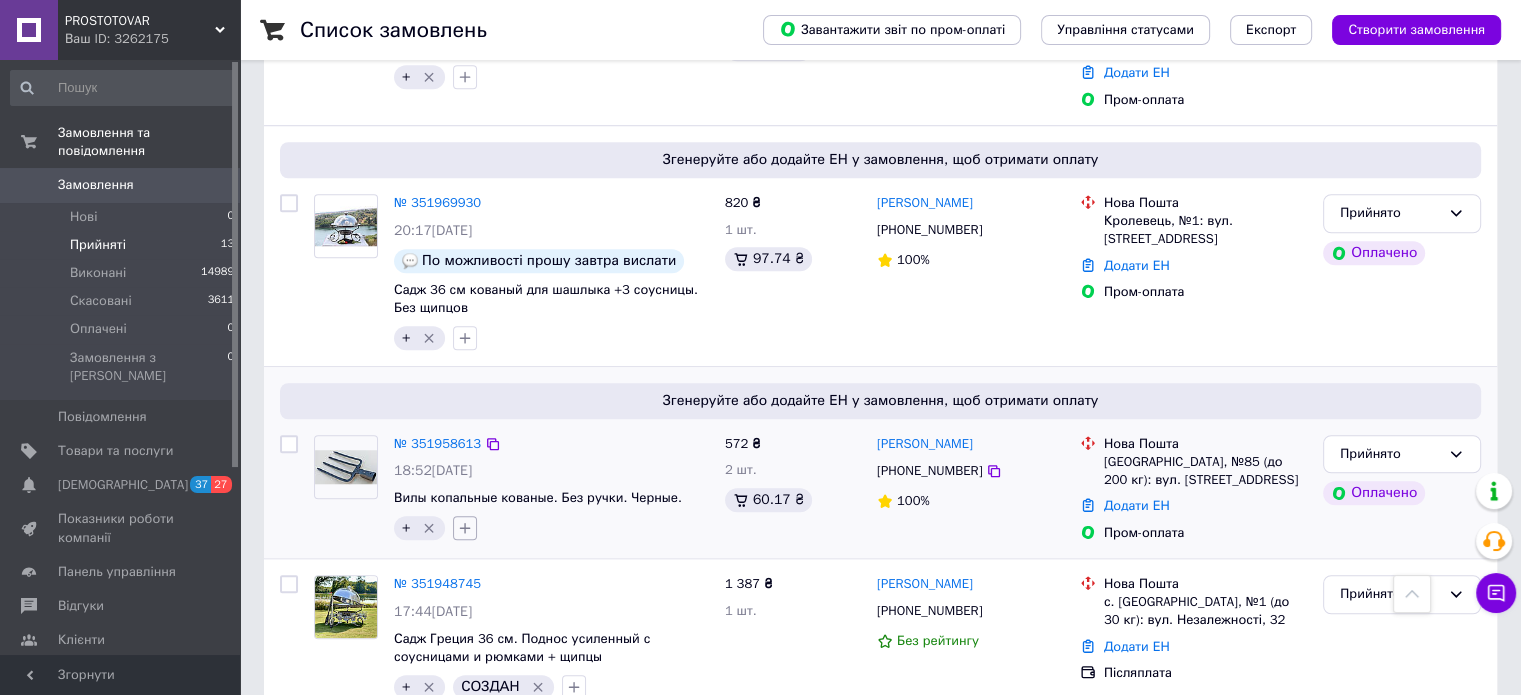 click 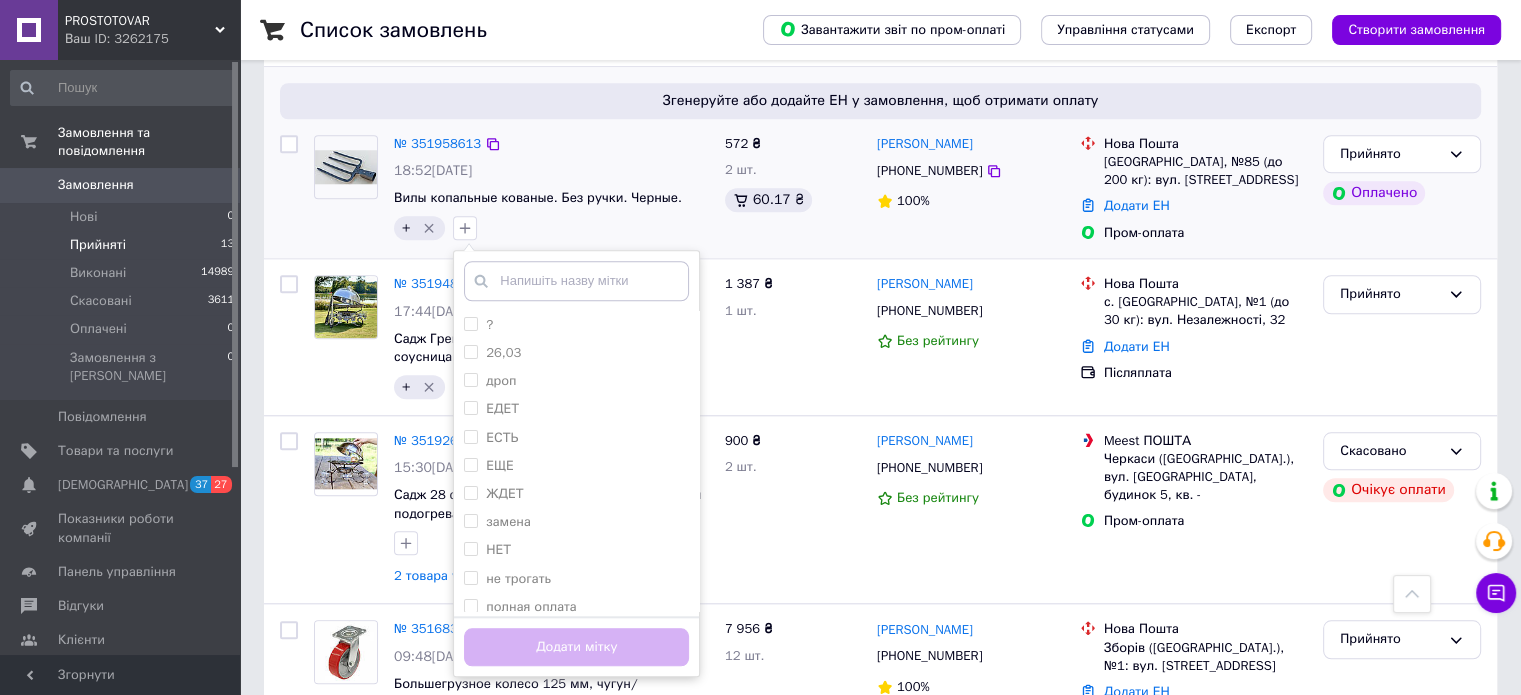 scroll, scrollTop: 1897, scrollLeft: 0, axis: vertical 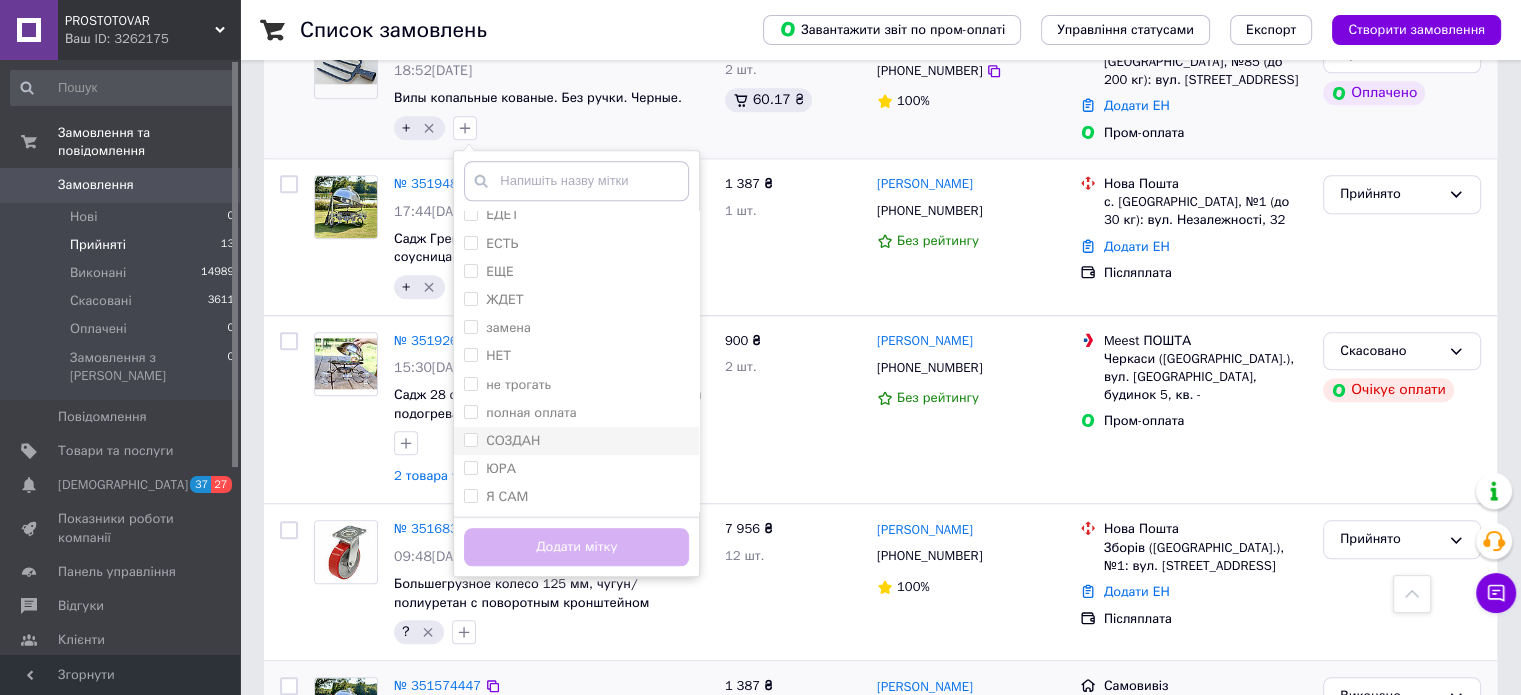 click on "СОЗДАН" at bounding box center [513, 440] 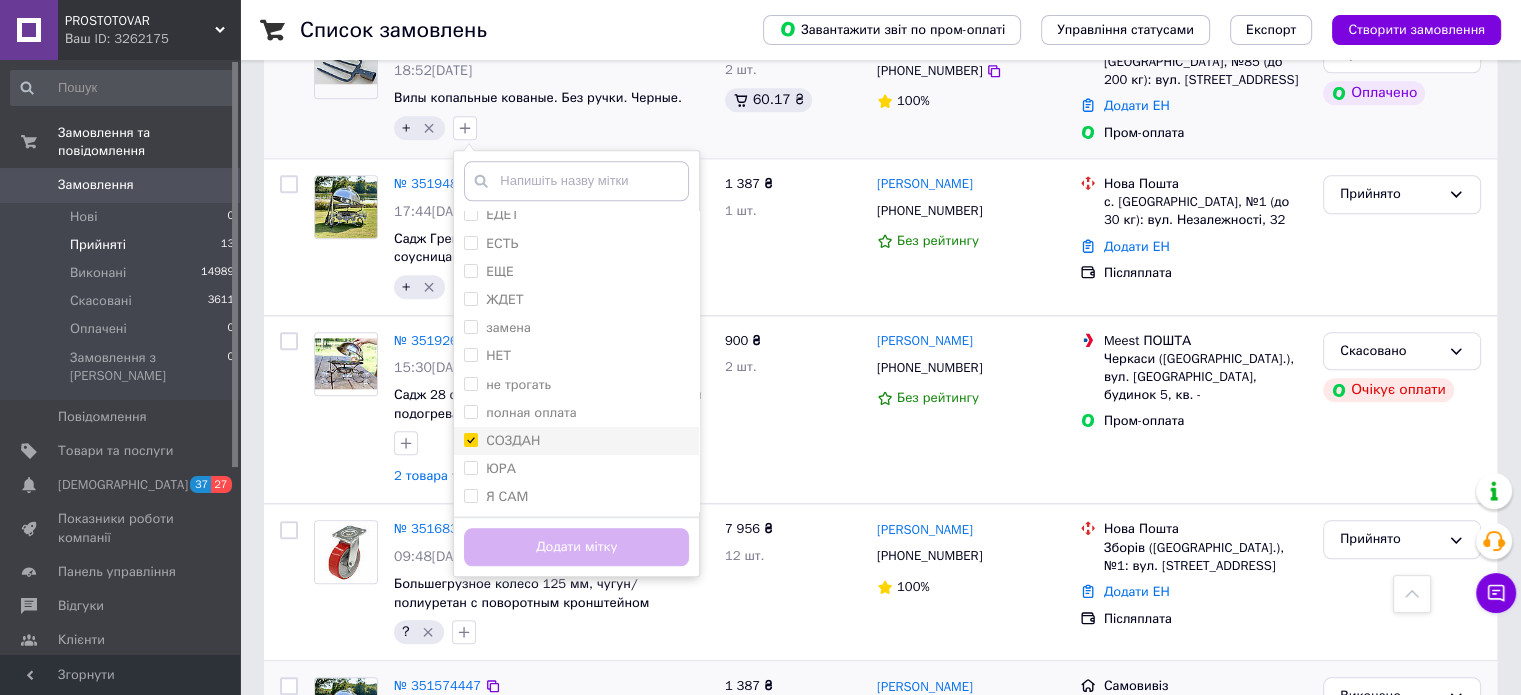 checkbox on "true" 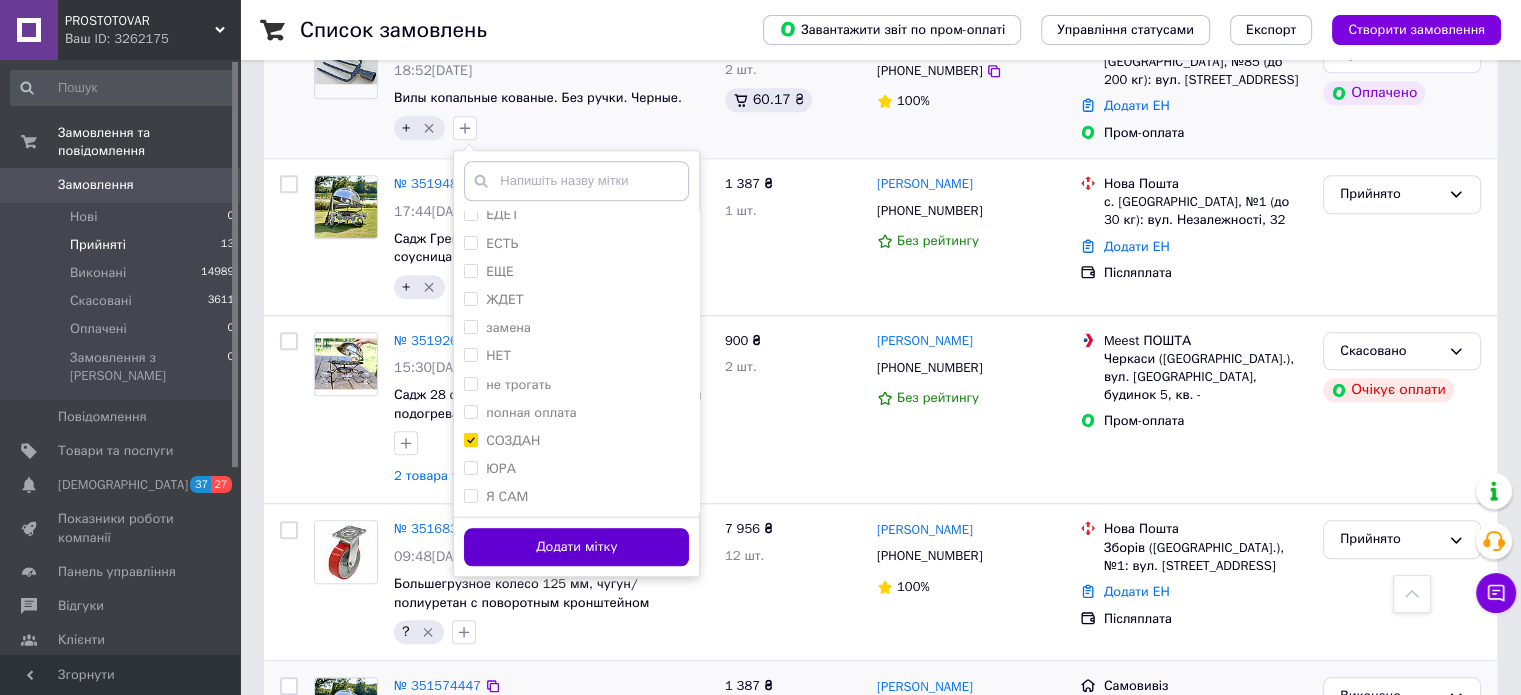 click on "Додати мітку" at bounding box center [576, 547] 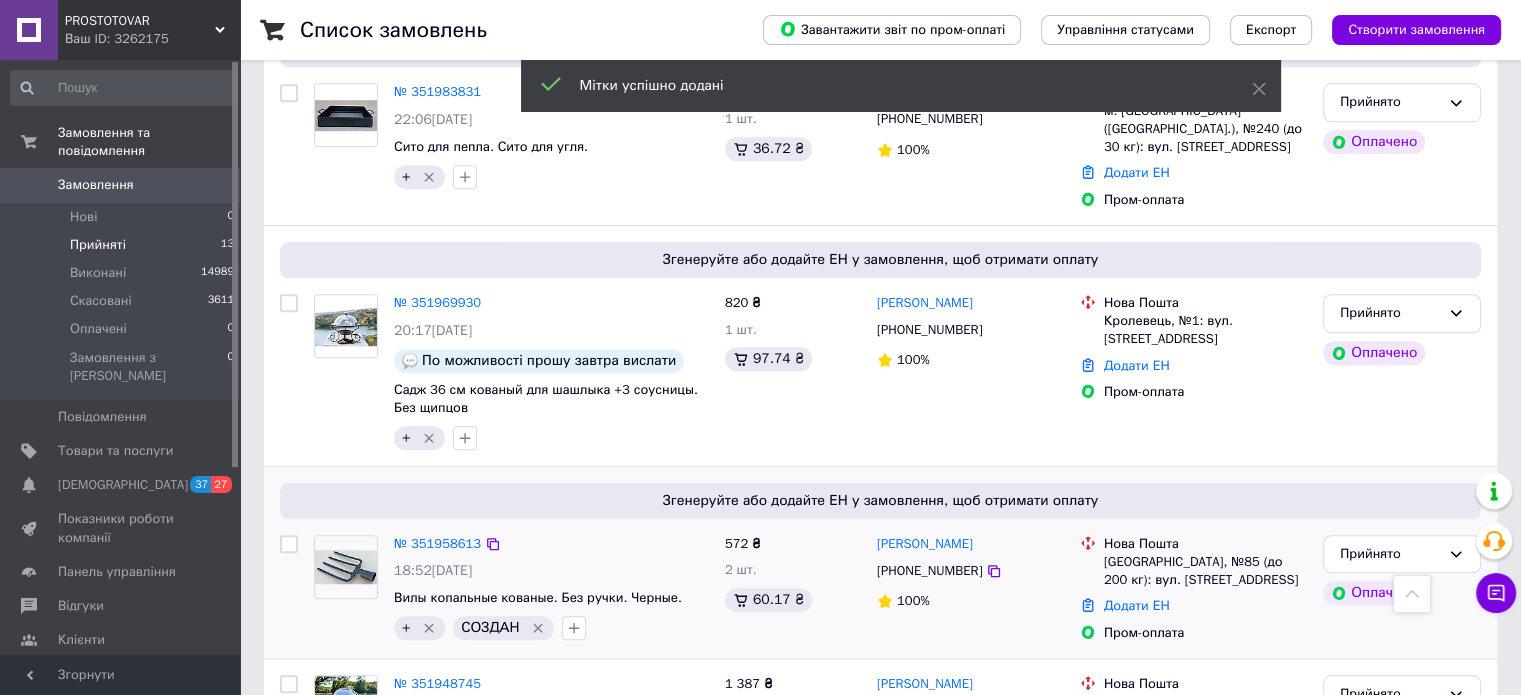 scroll, scrollTop: 1297, scrollLeft: 0, axis: vertical 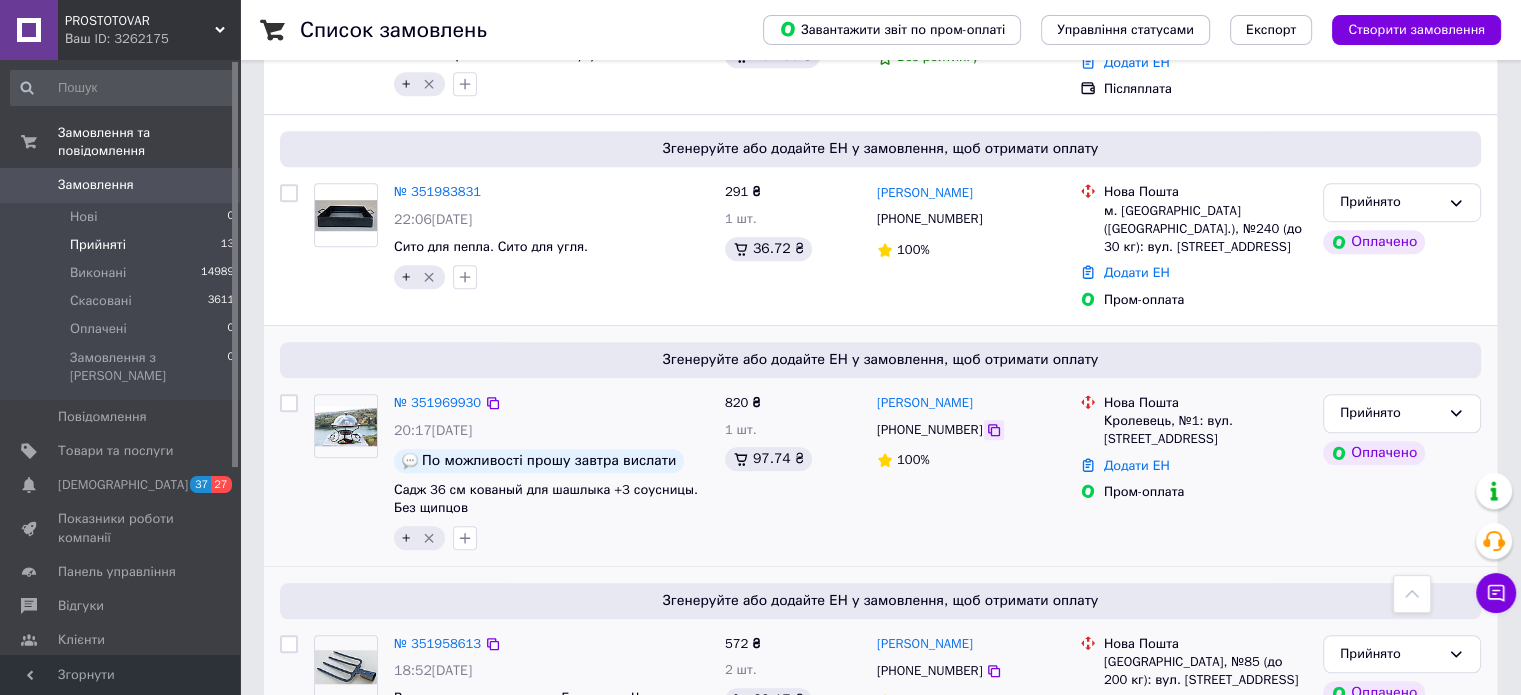 click 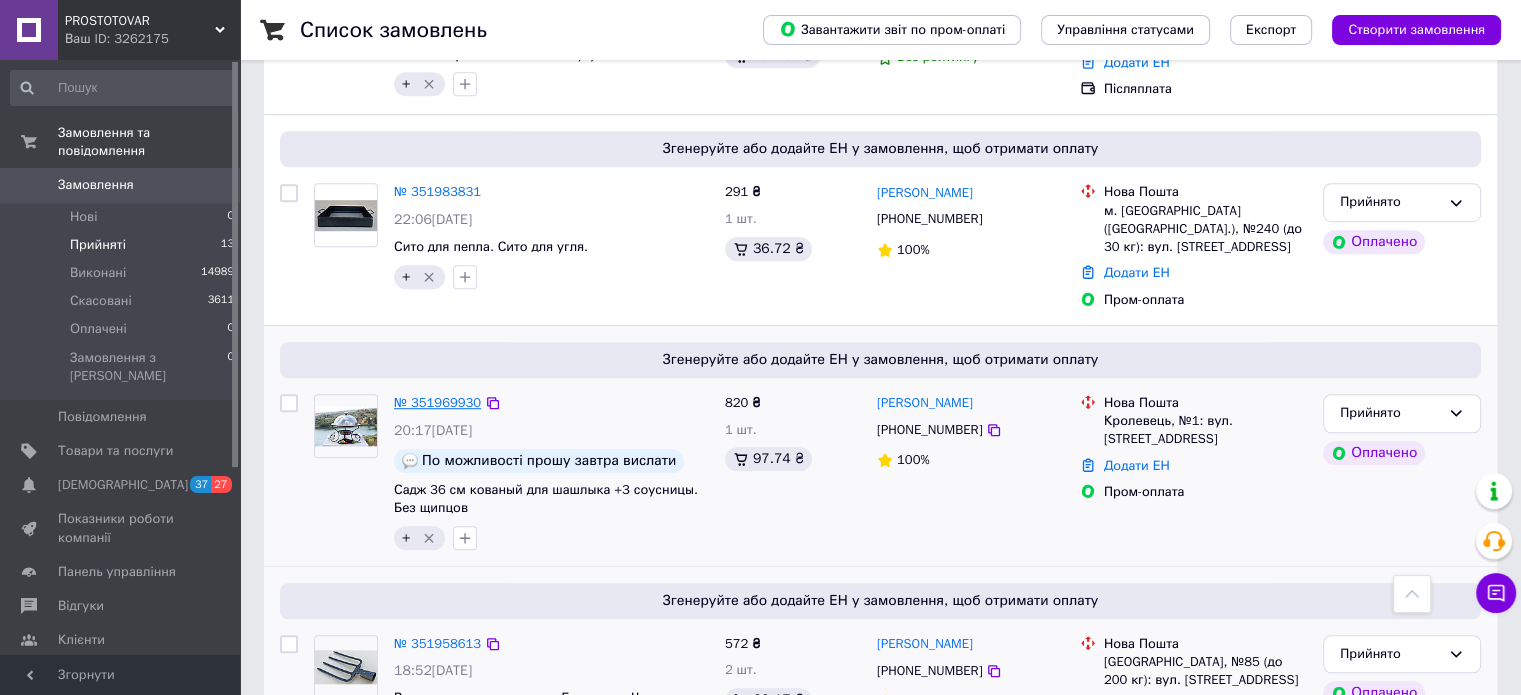 click on "№ 351969930" at bounding box center [437, 402] 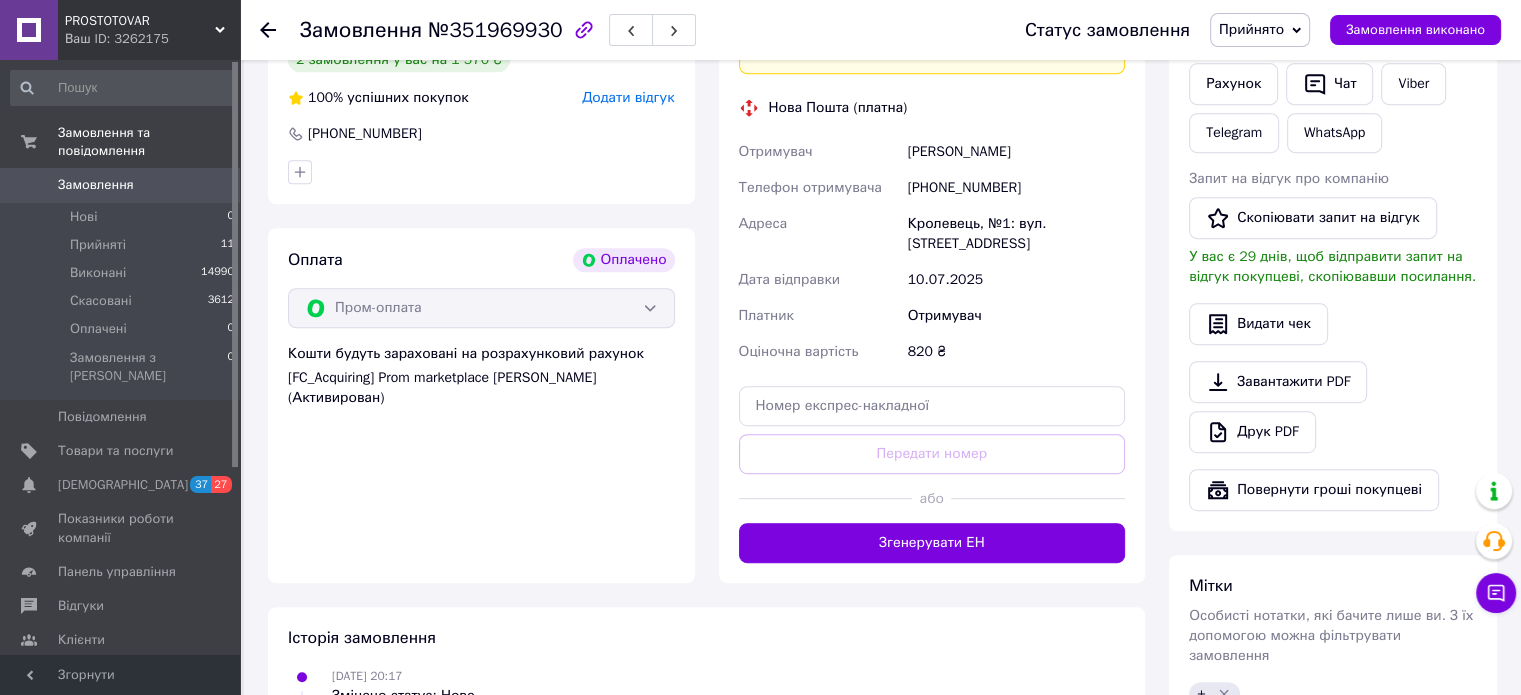 scroll, scrollTop: 1000, scrollLeft: 0, axis: vertical 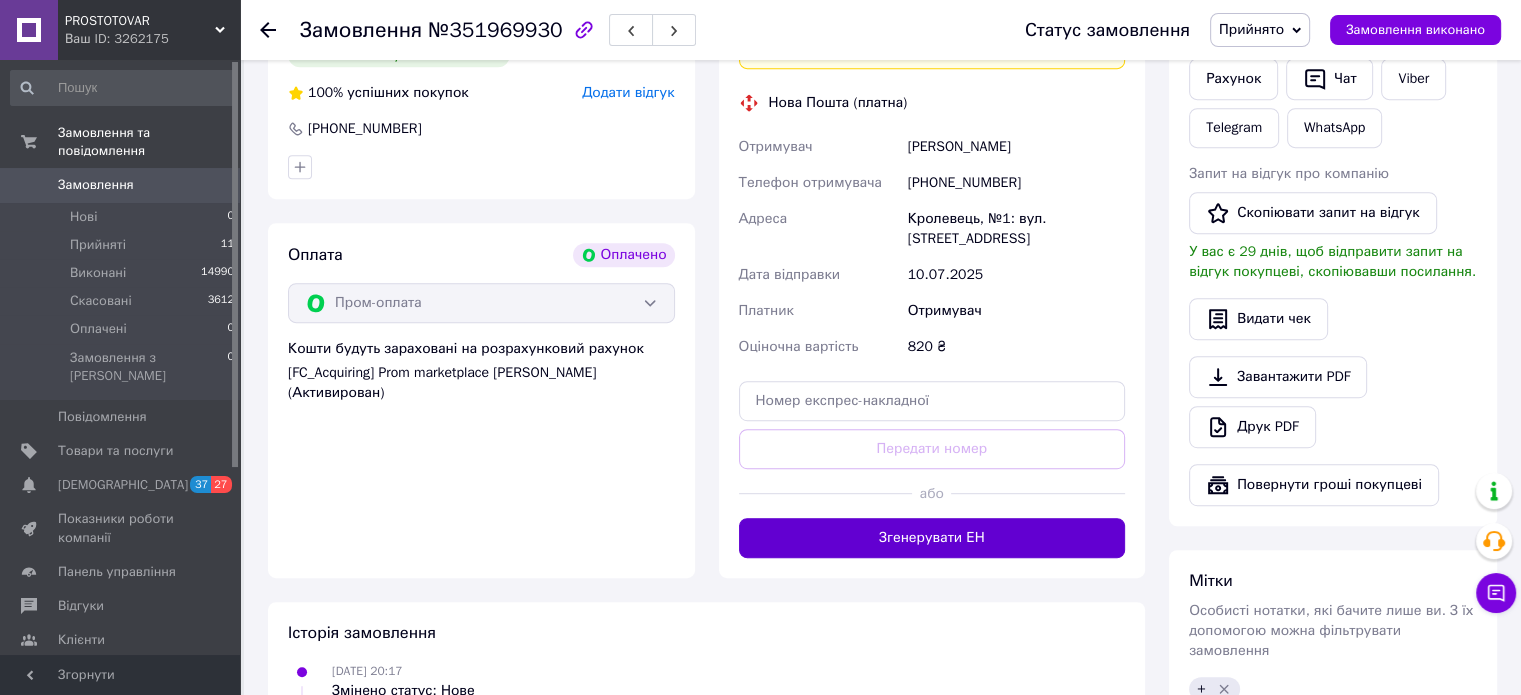 click on "Згенерувати ЕН" at bounding box center (932, 538) 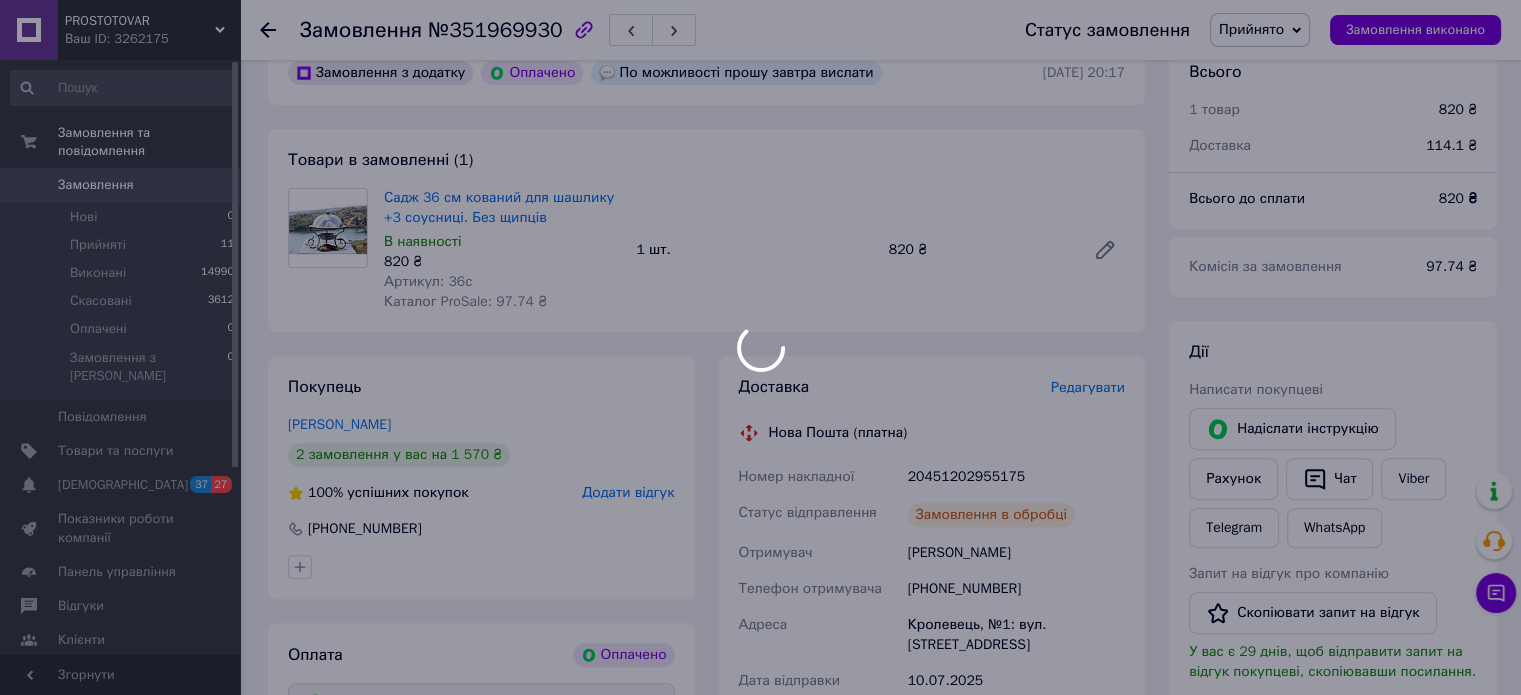 scroll, scrollTop: 600, scrollLeft: 0, axis: vertical 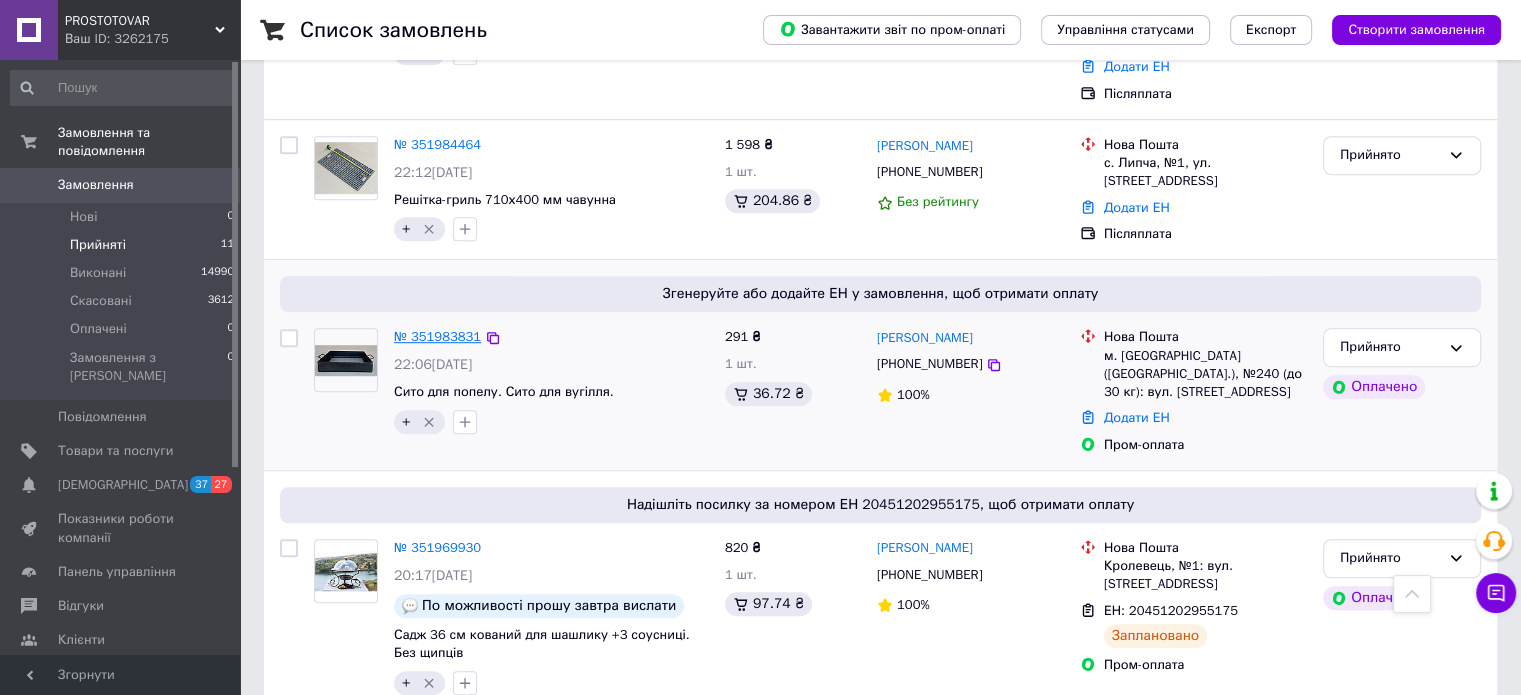 click on "№ 351983831" at bounding box center [437, 336] 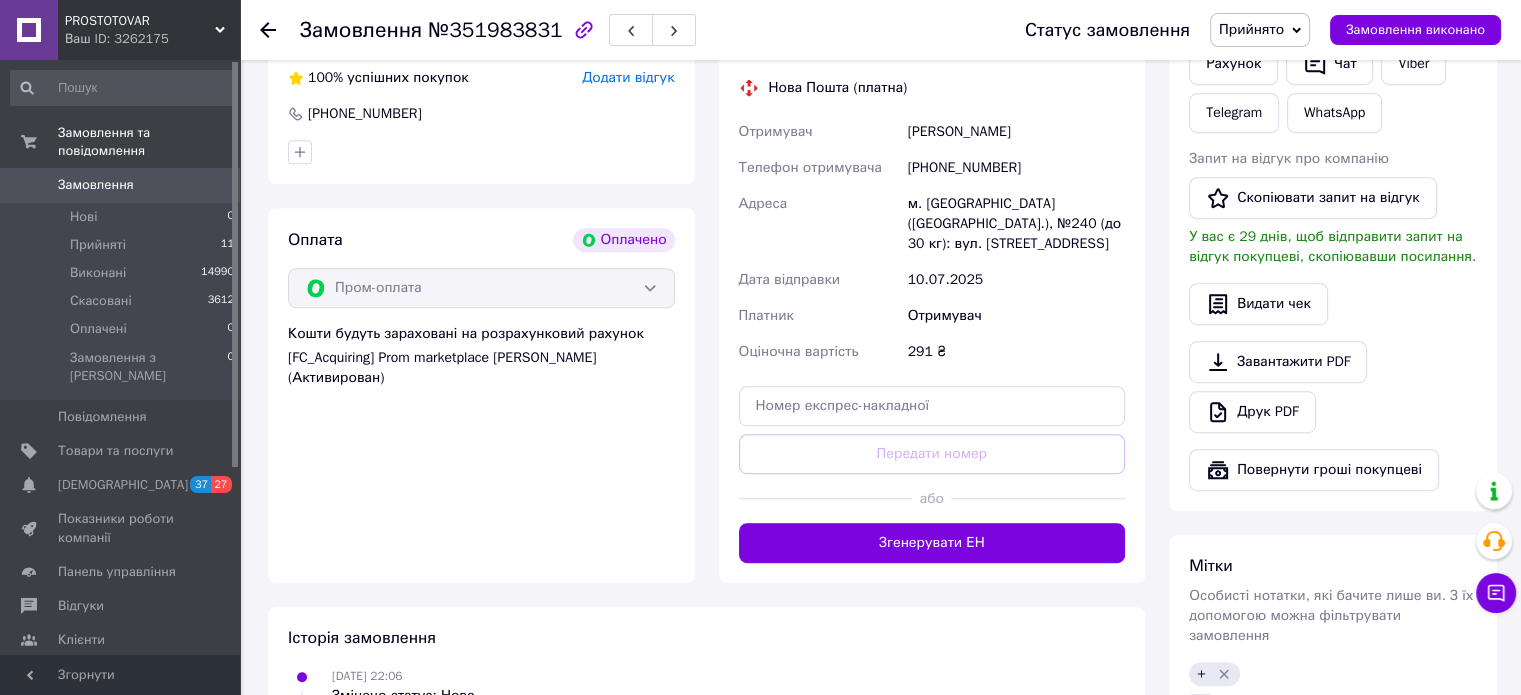scroll, scrollTop: 1013, scrollLeft: 0, axis: vertical 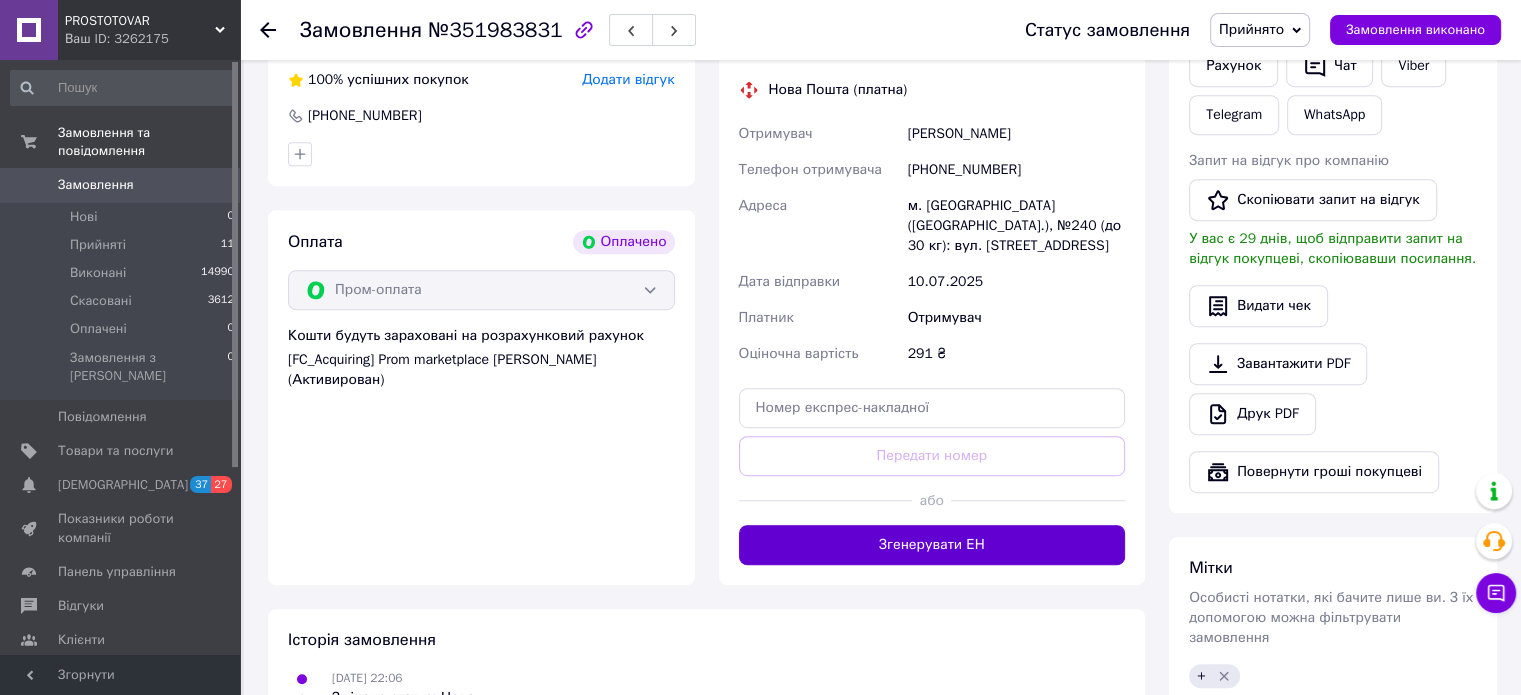 click on "Згенерувати ЕН" at bounding box center [932, 545] 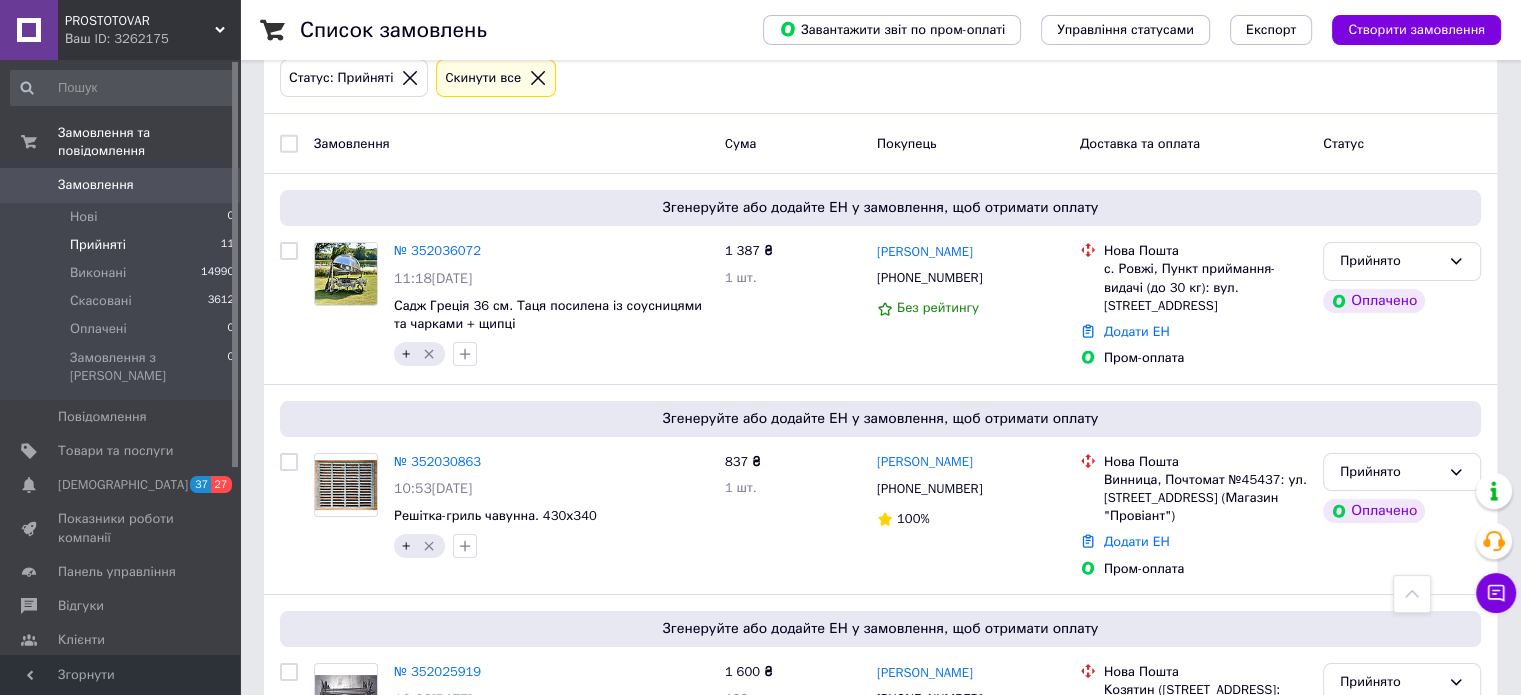 scroll, scrollTop: 0, scrollLeft: 0, axis: both 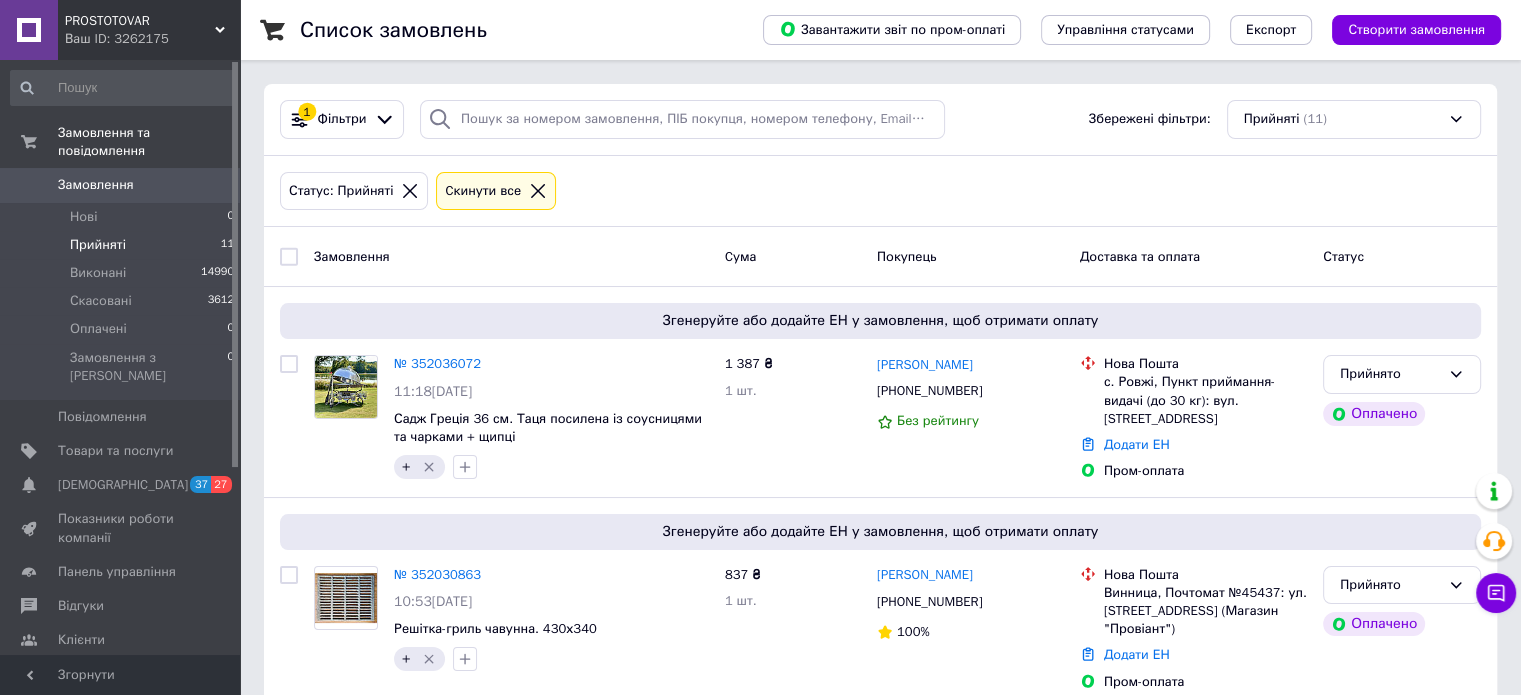 click 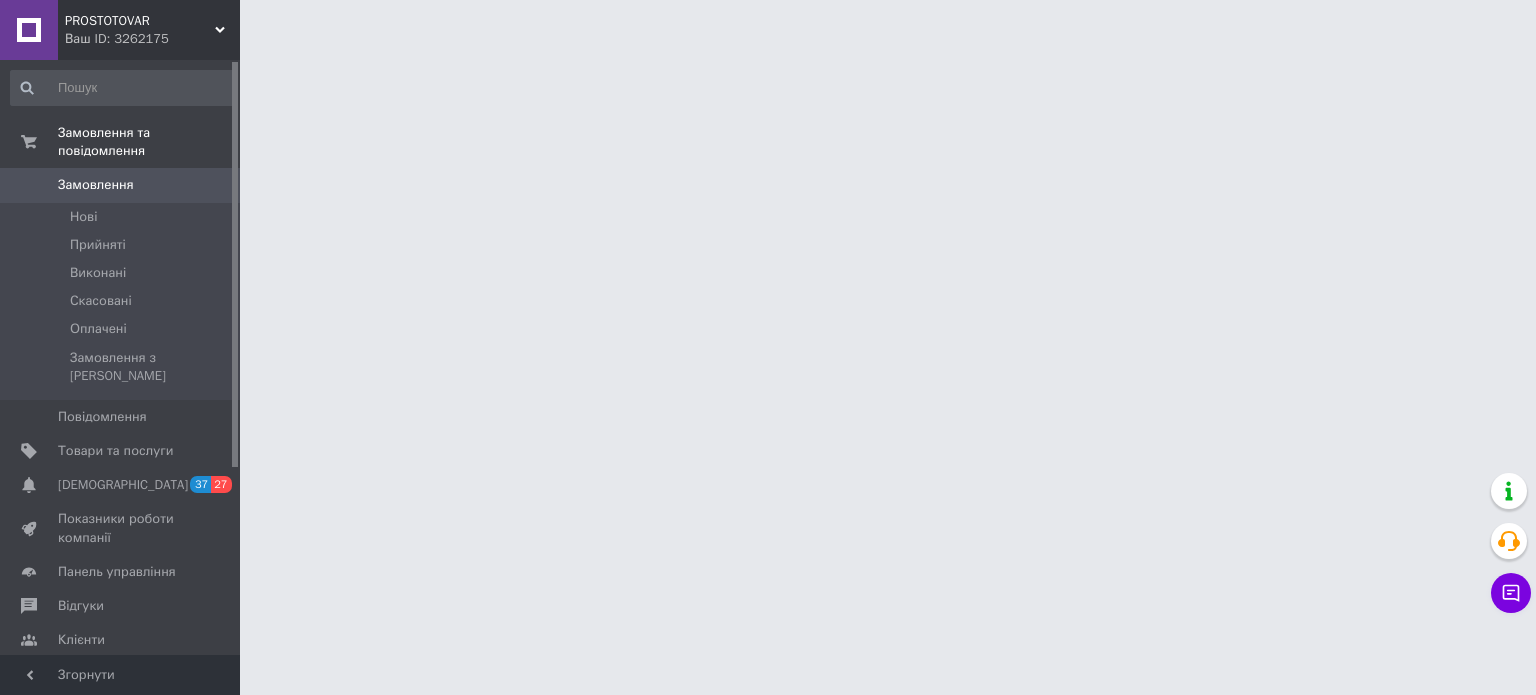 scroll, scrollTop: 0, scrollLeft: 0, axis: both 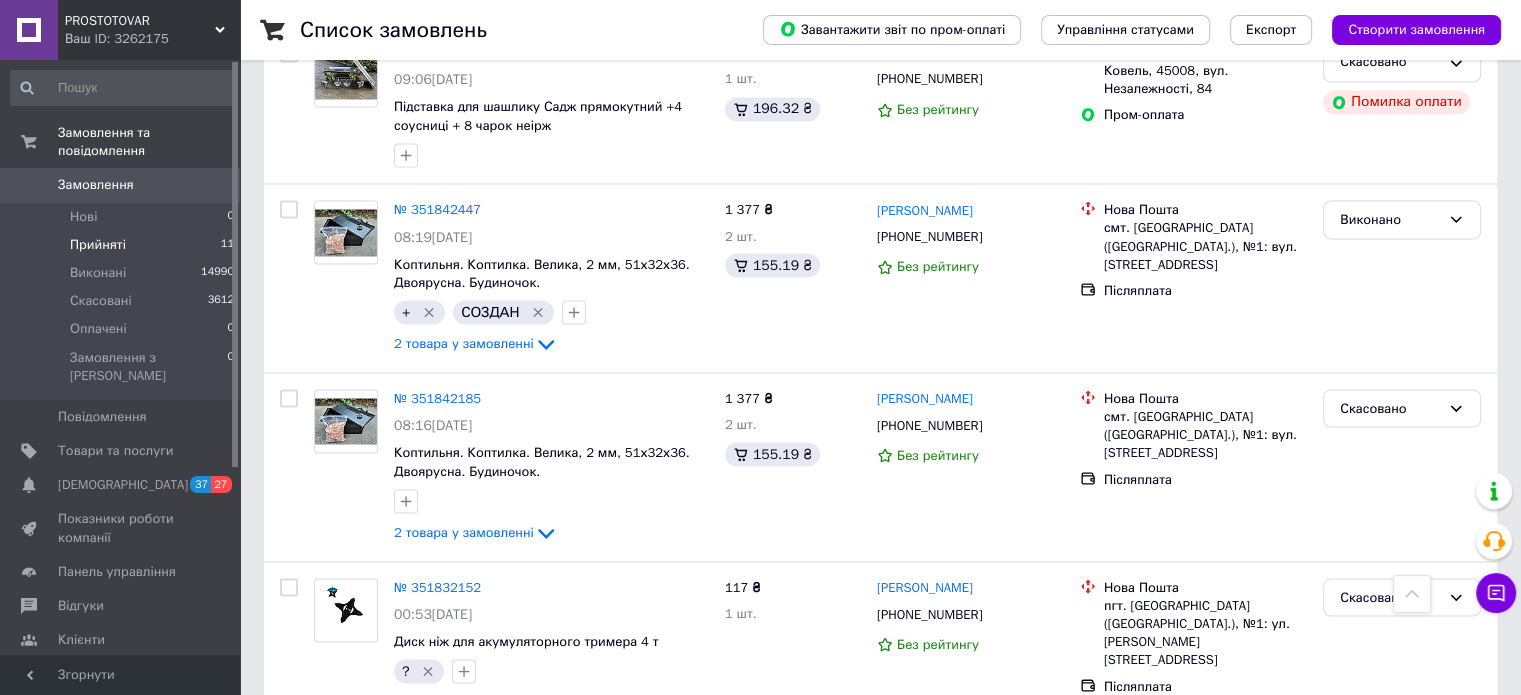 click on "Прийняті" at bounding box center (98, 245) 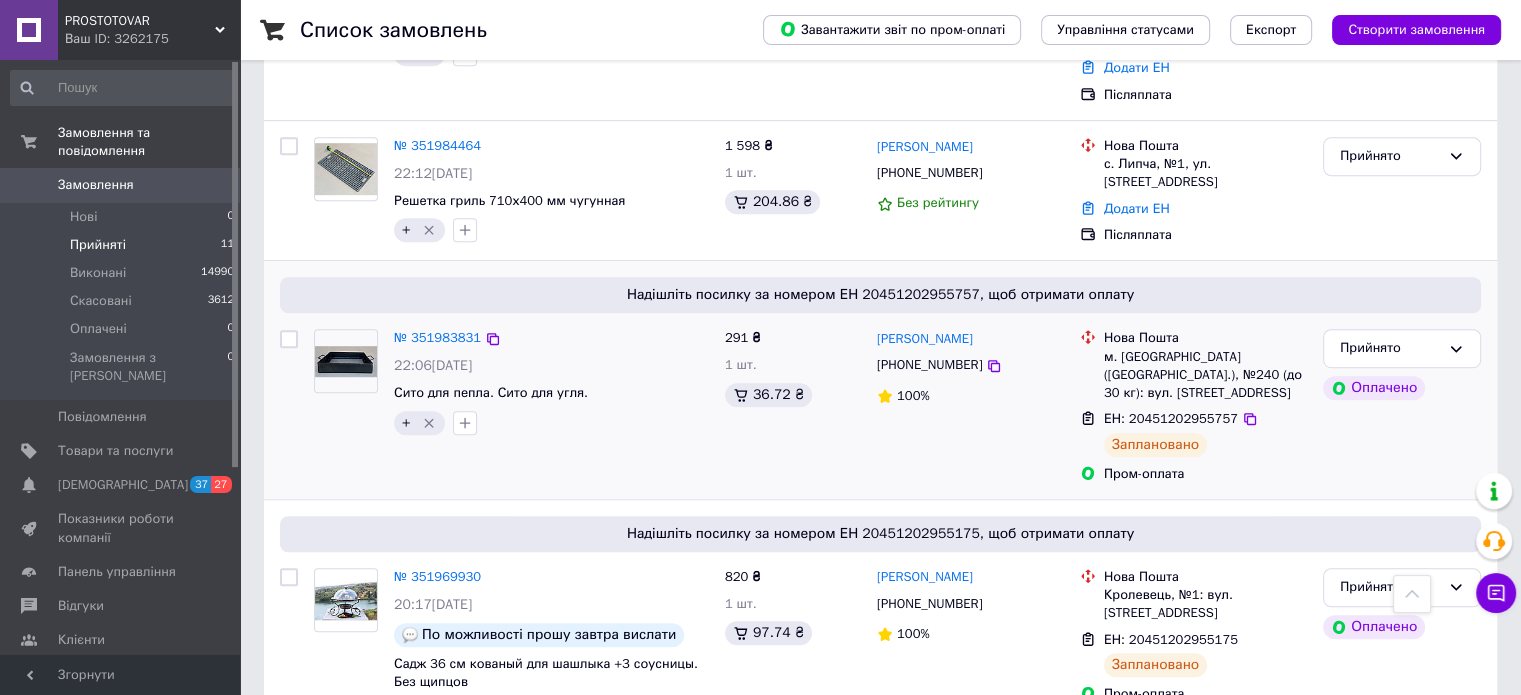 scroll, scrollTop: 1180, scrollLeft: 0, axis: vertical 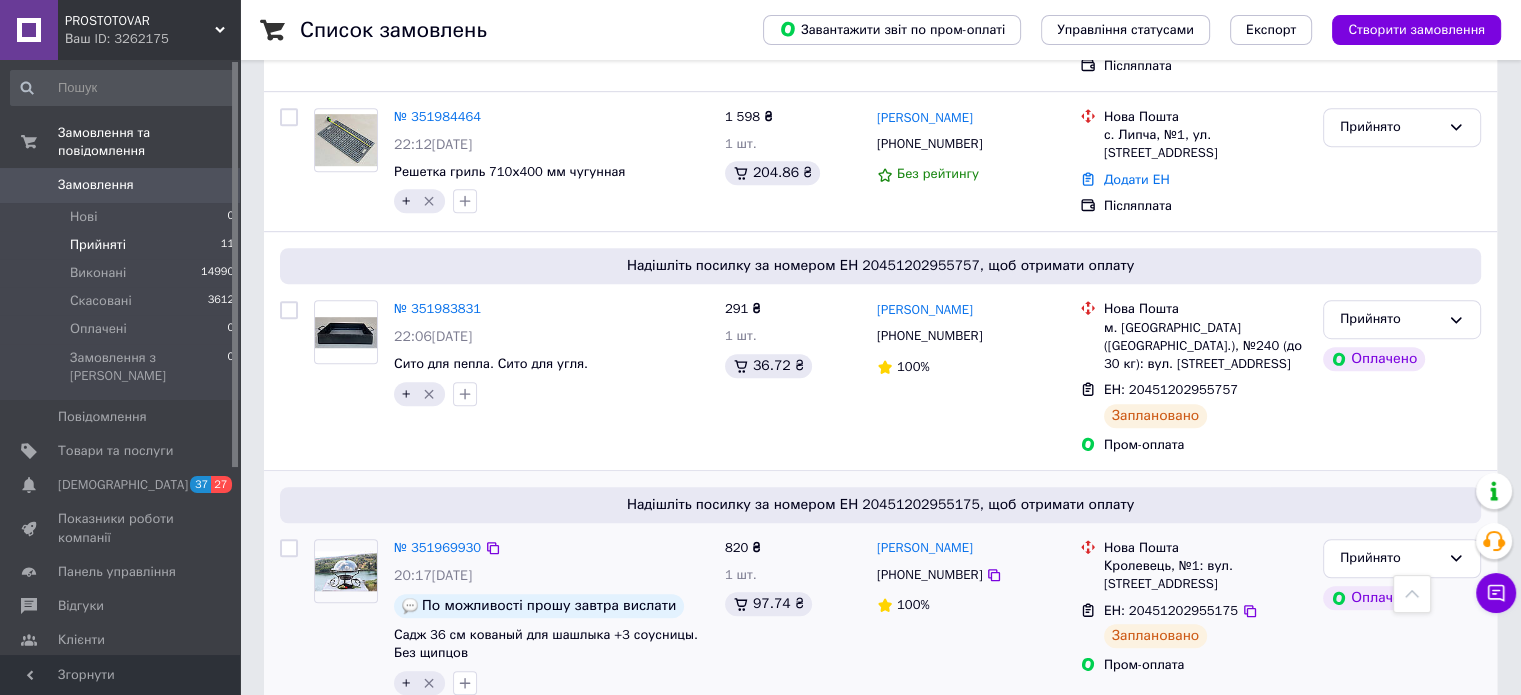 click at bounding box center (289, 548) 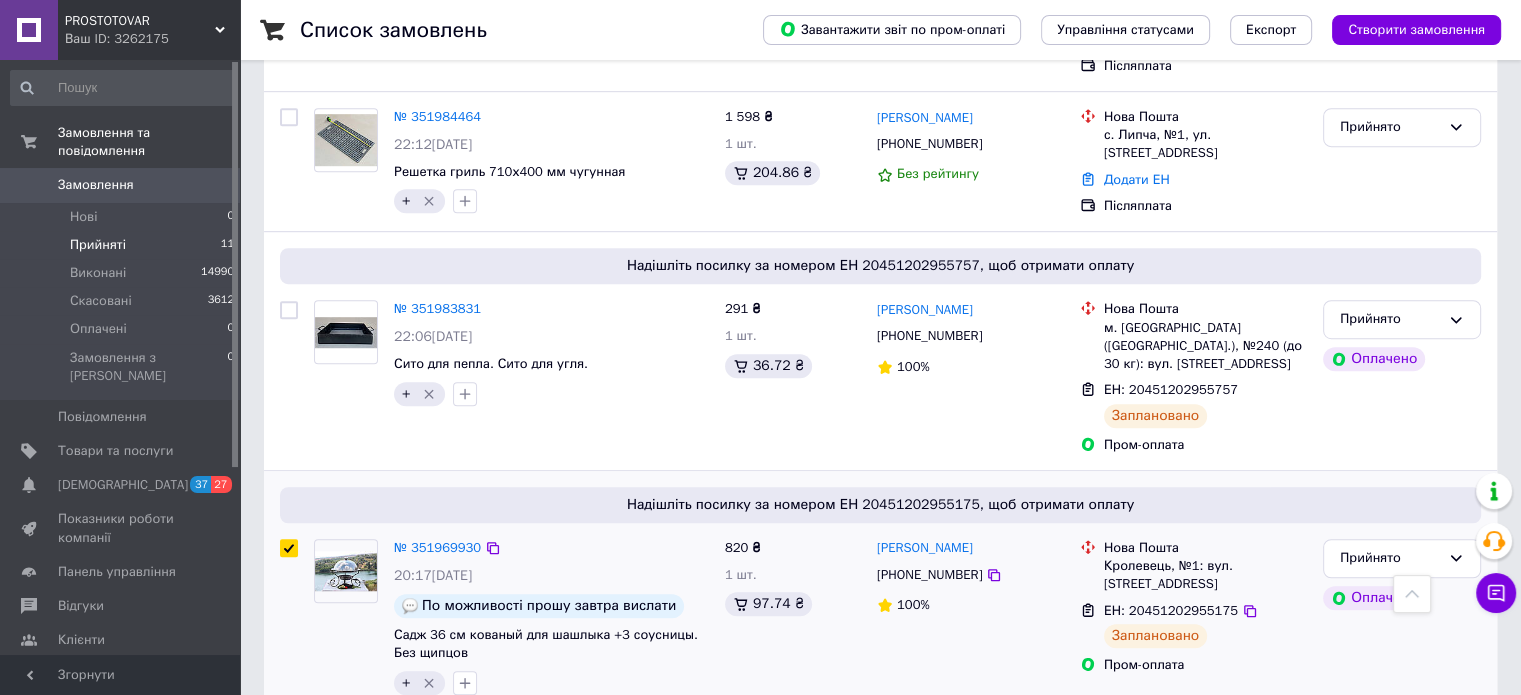 checkbox on "true" 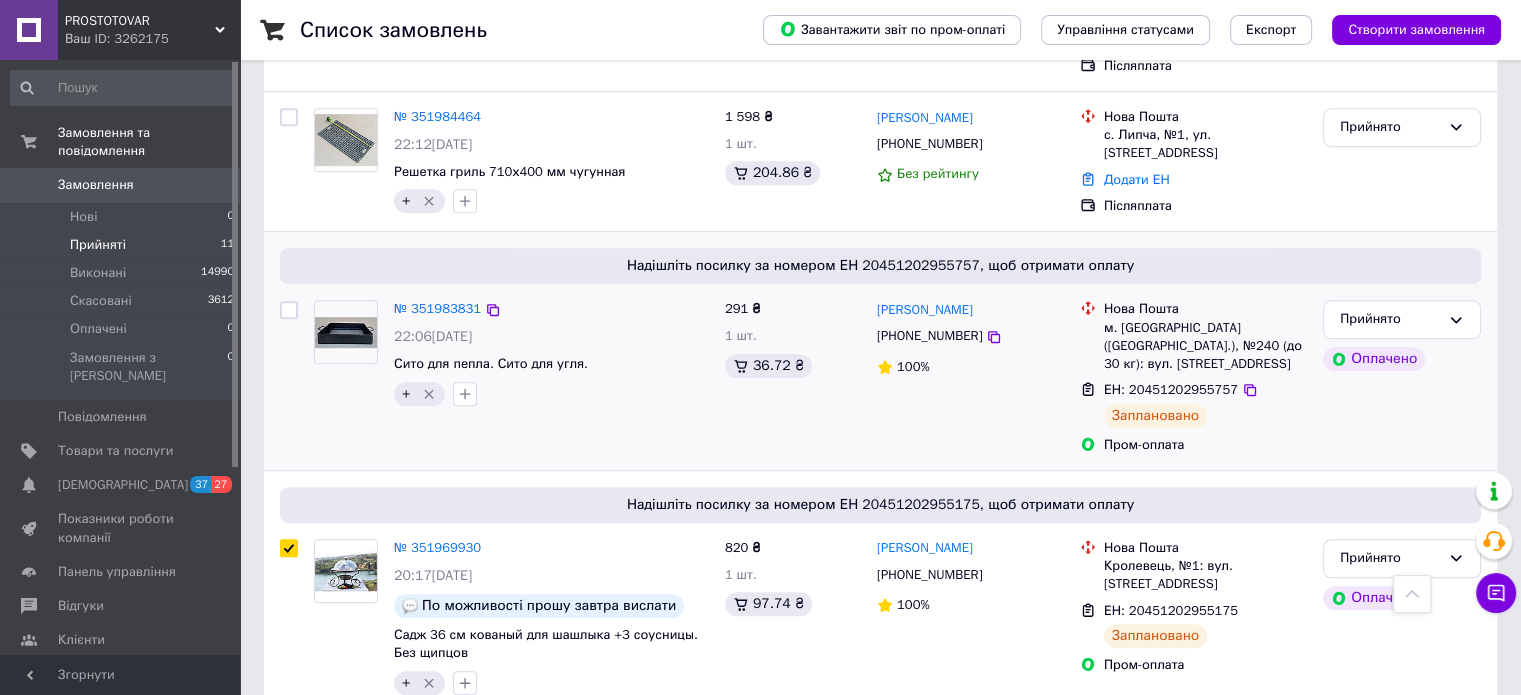 click at bounding box center (289, 310) 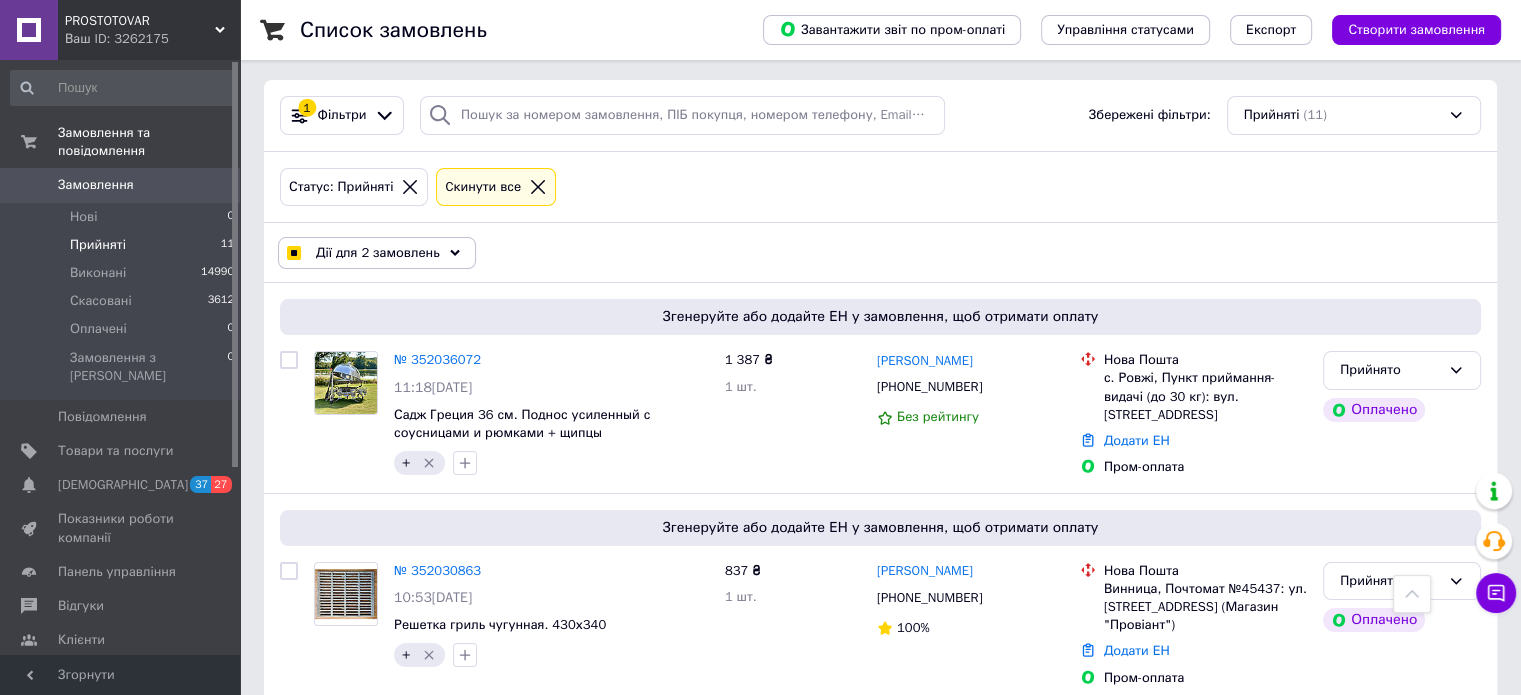scroll, scrollTop: 0, scrollLeft: 0, axis: both 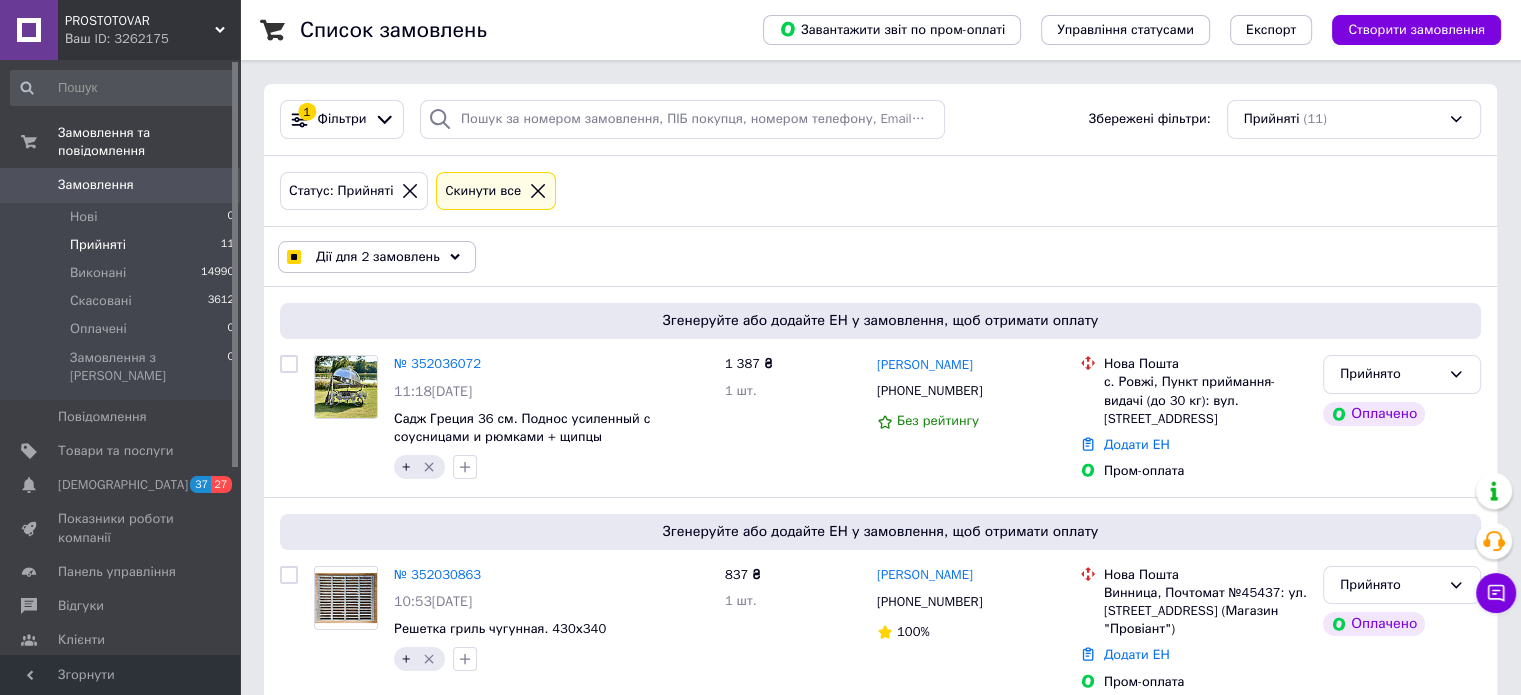 click on "Дії для 2 замовлень" at bounding box center (377, 257) 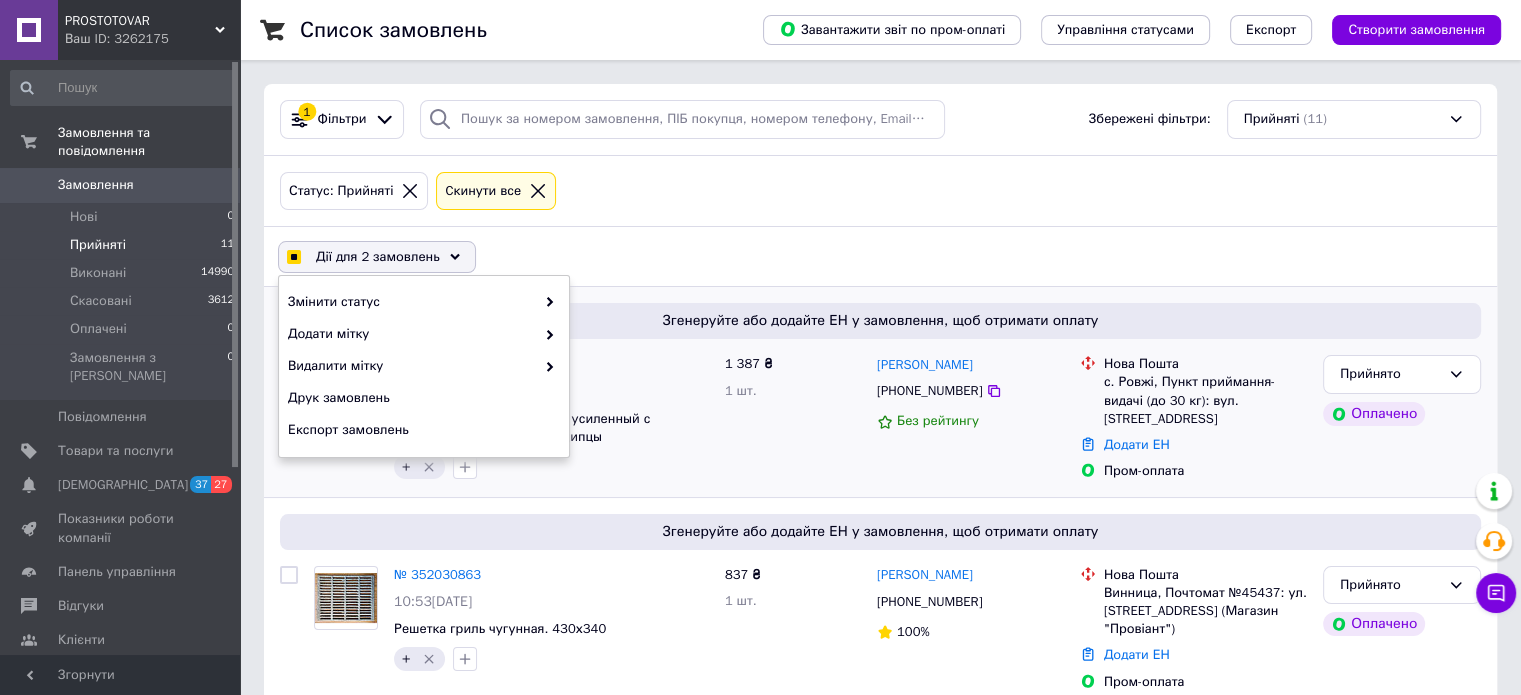 checkbox on "true" 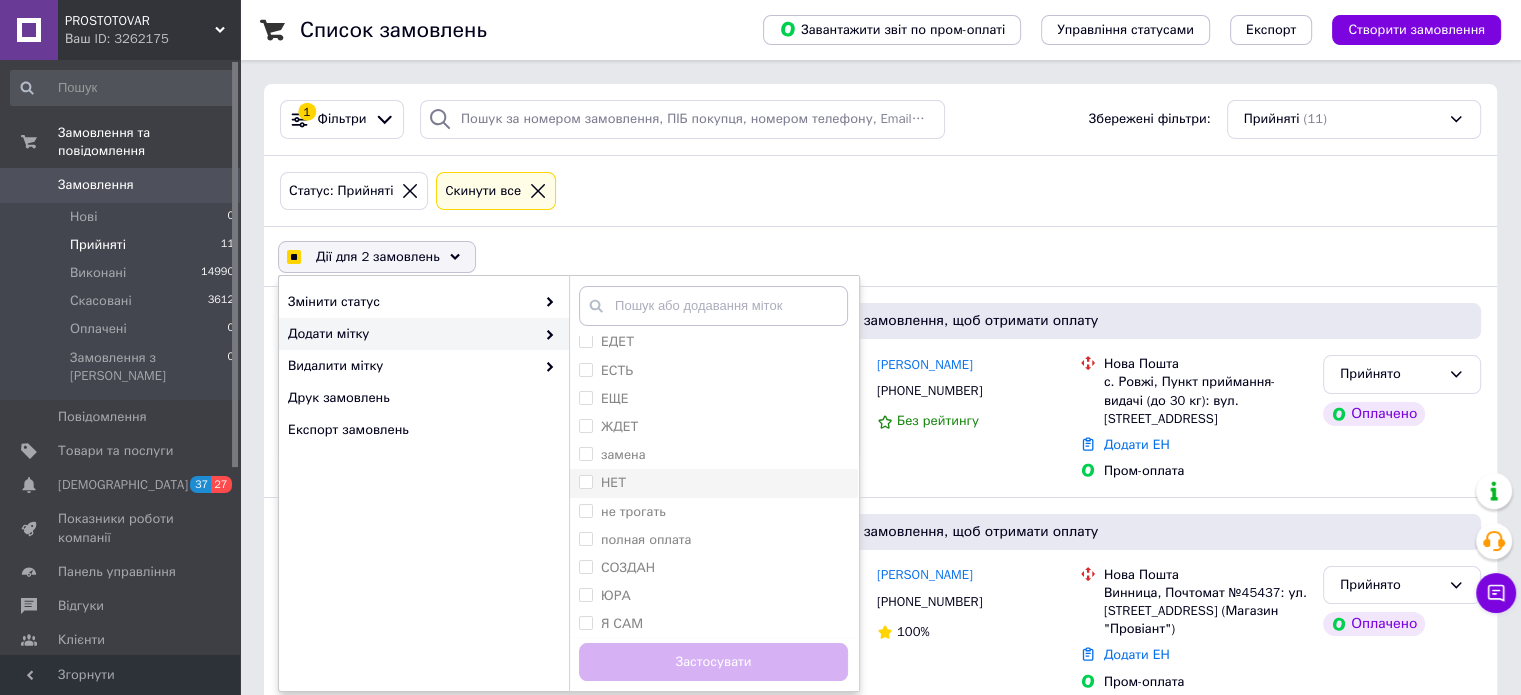 scroll, scrollTop: 123, scrollLeft: 0, axis: vertical 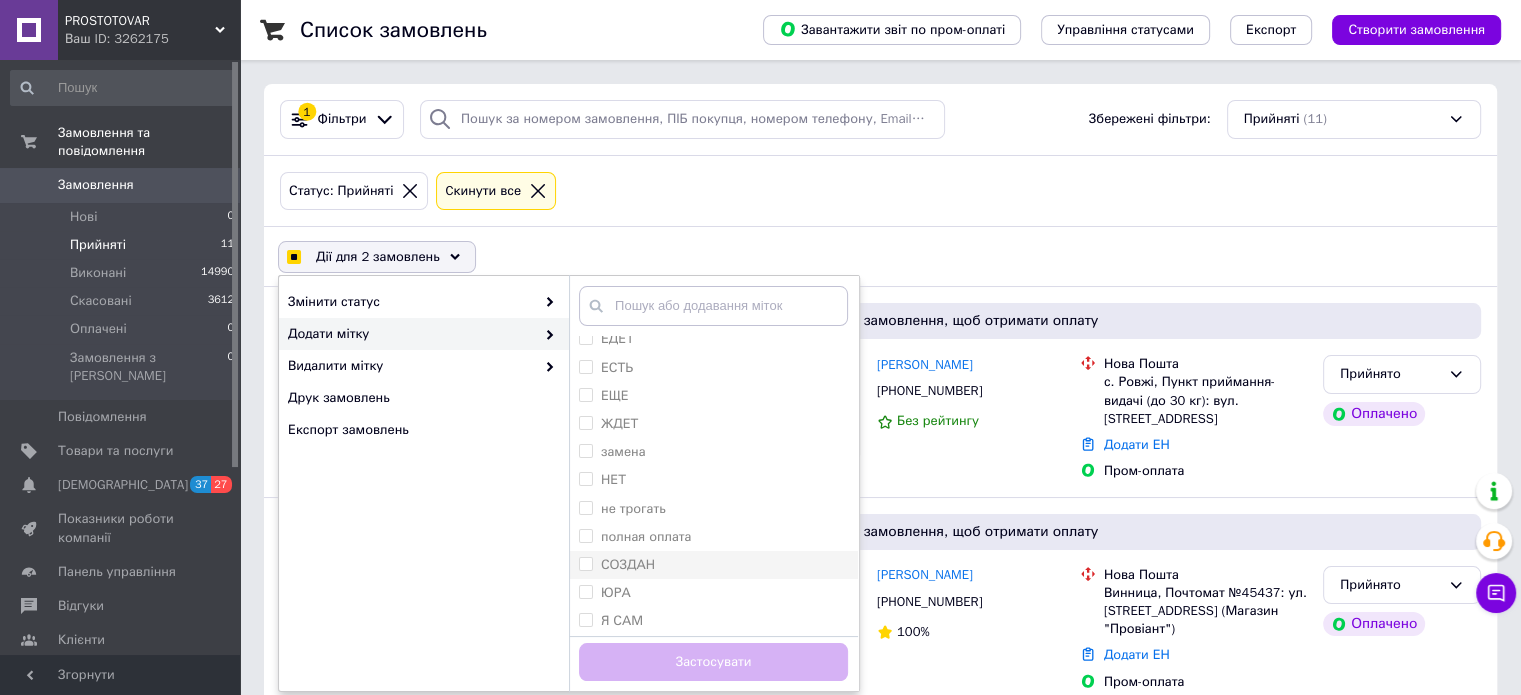 click on "СОЗДАН" at bounding box center (628, 564) 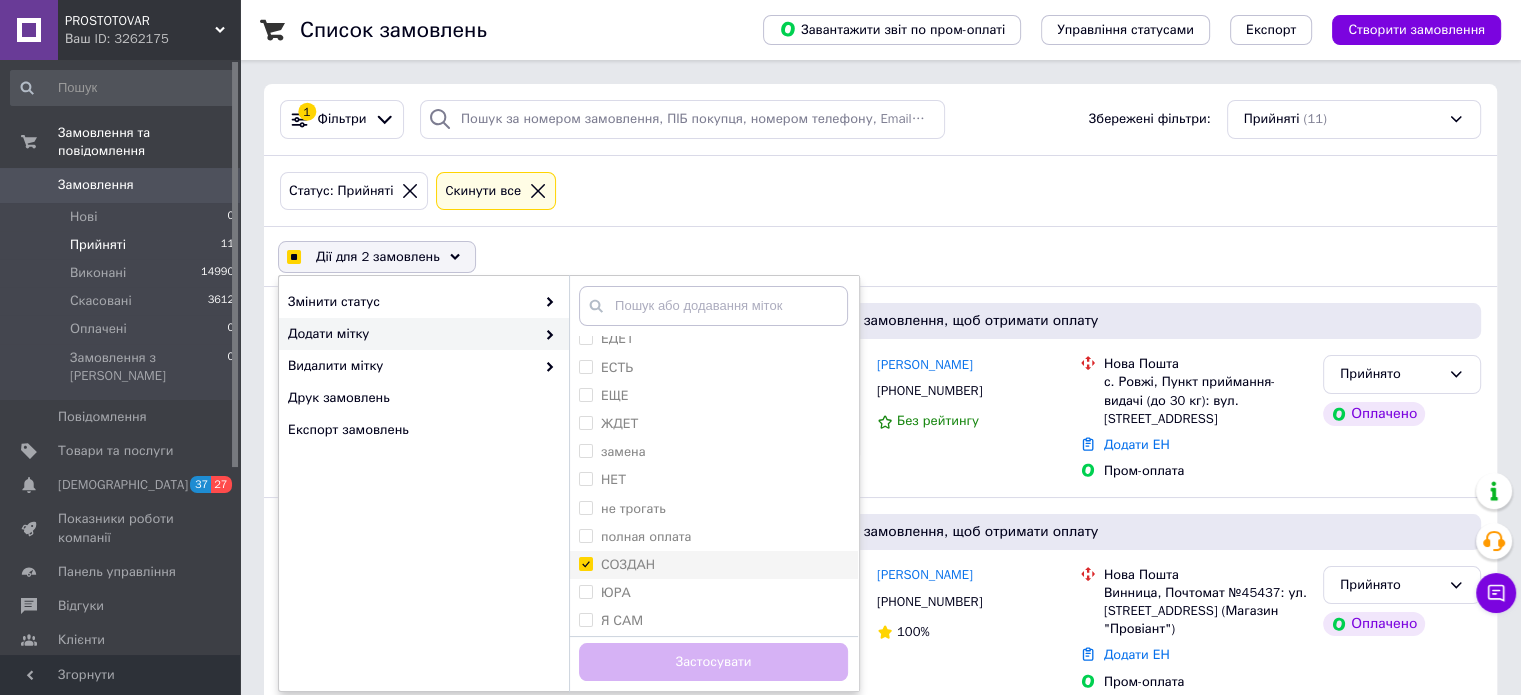 checkbox on "true" 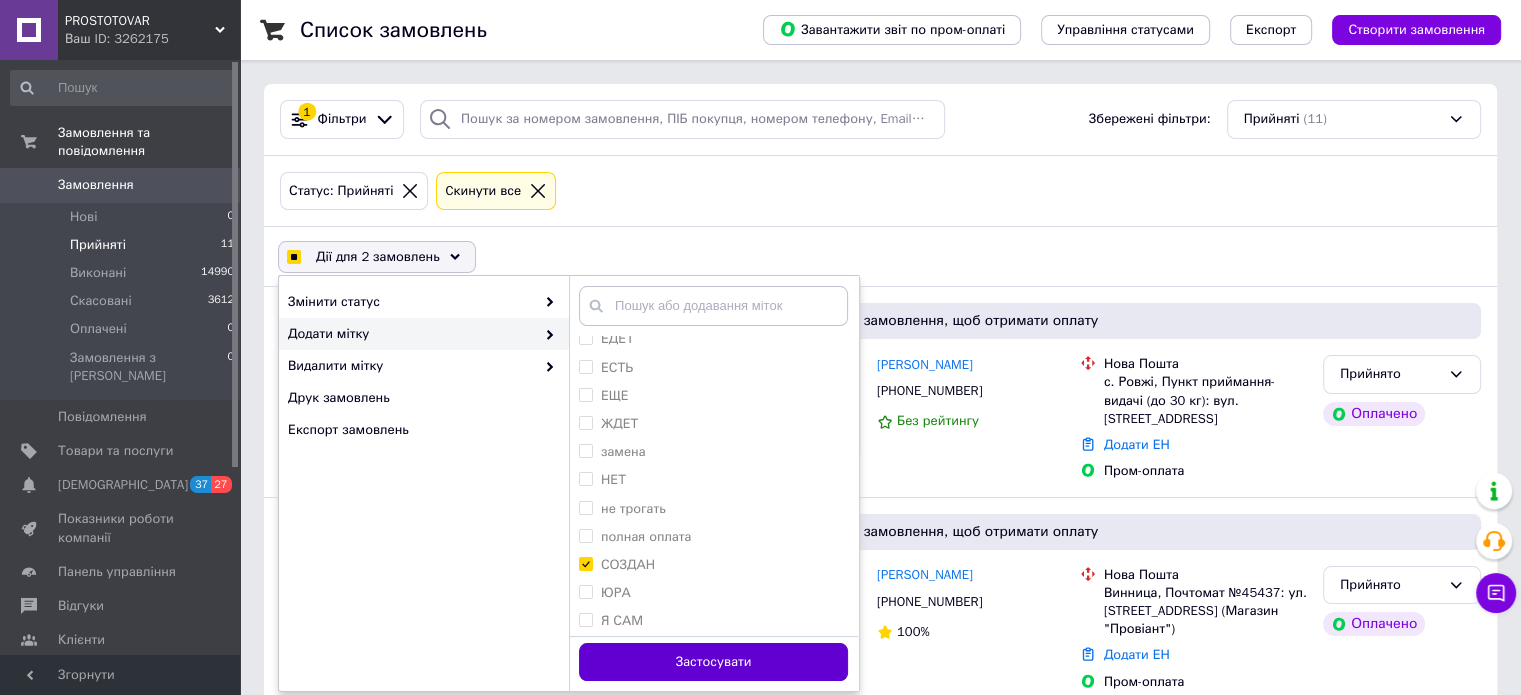 click on "Застосувати" at bounding box center (713, 662) 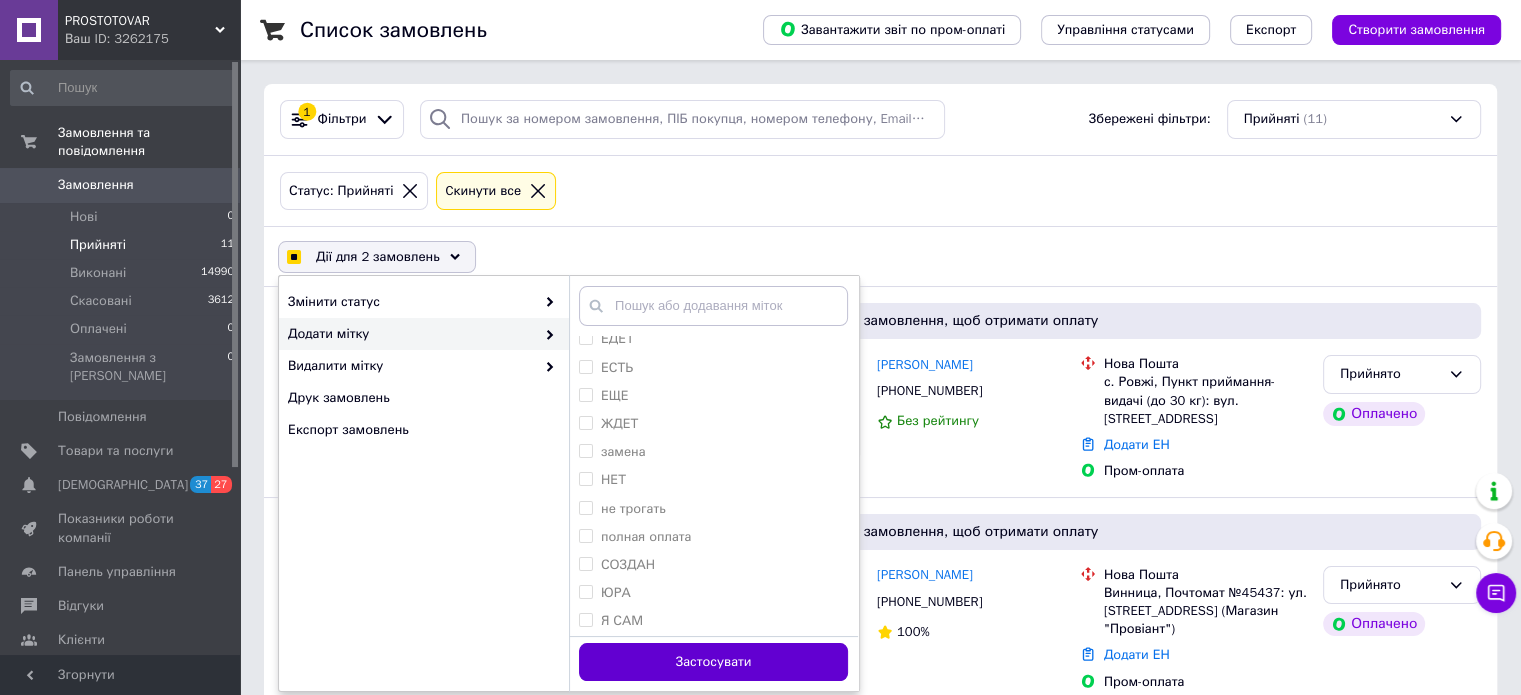 checkbox on "false" 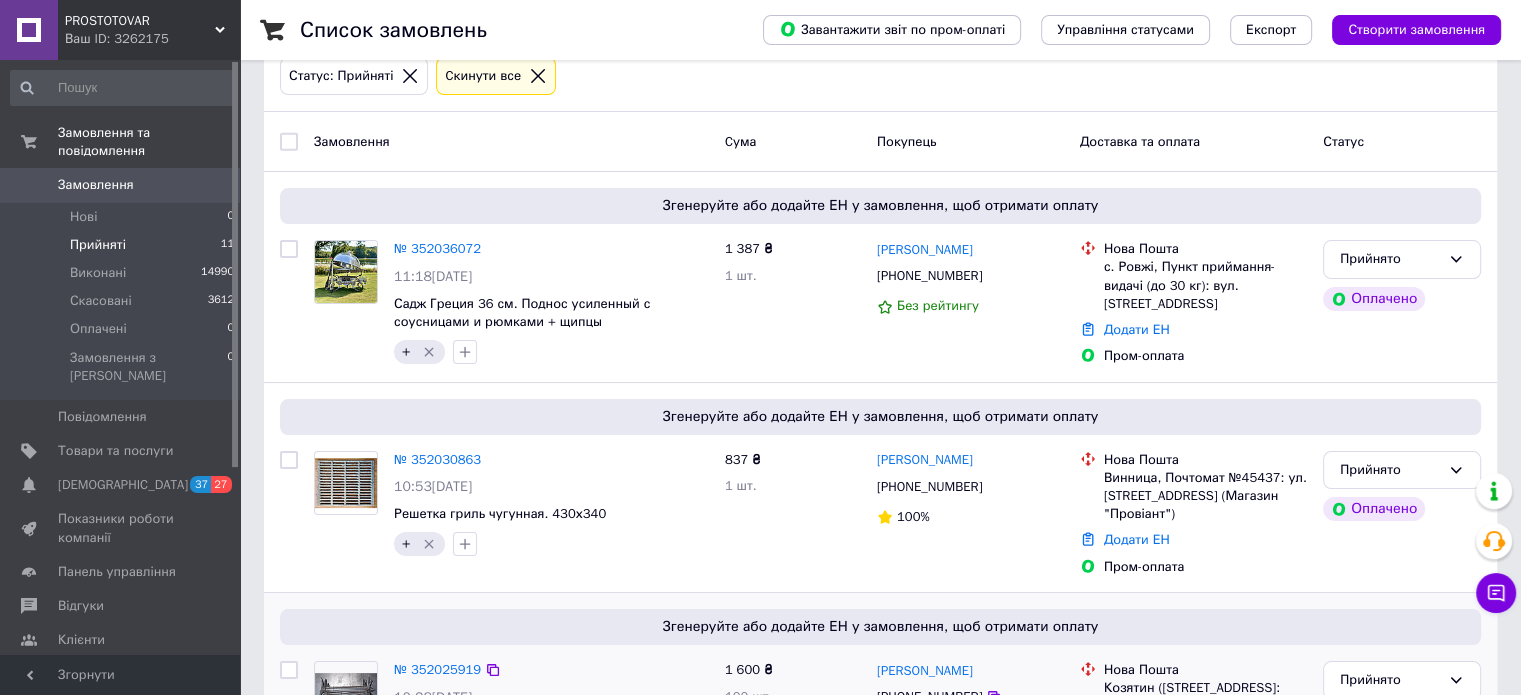 scroll, scrollTop: 0, scrollLeft: 0, axis: both 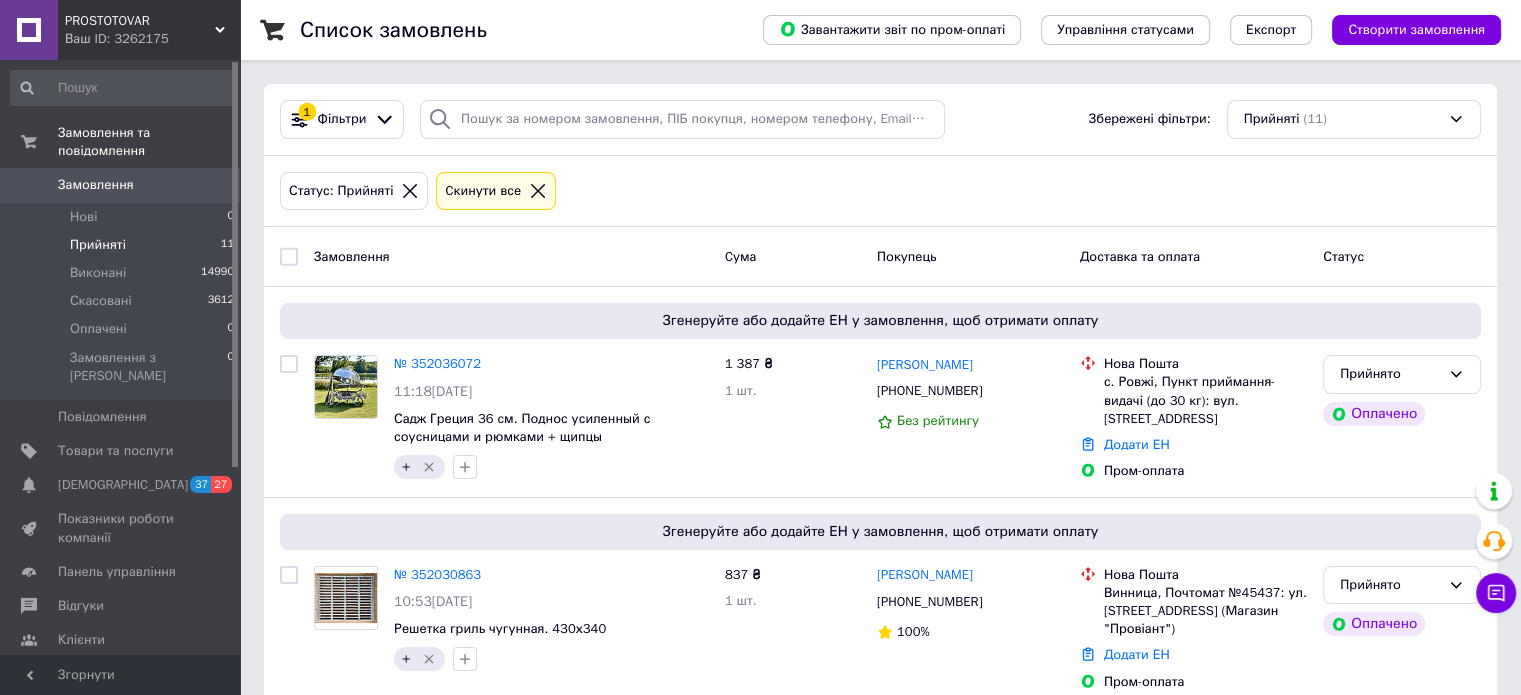 click 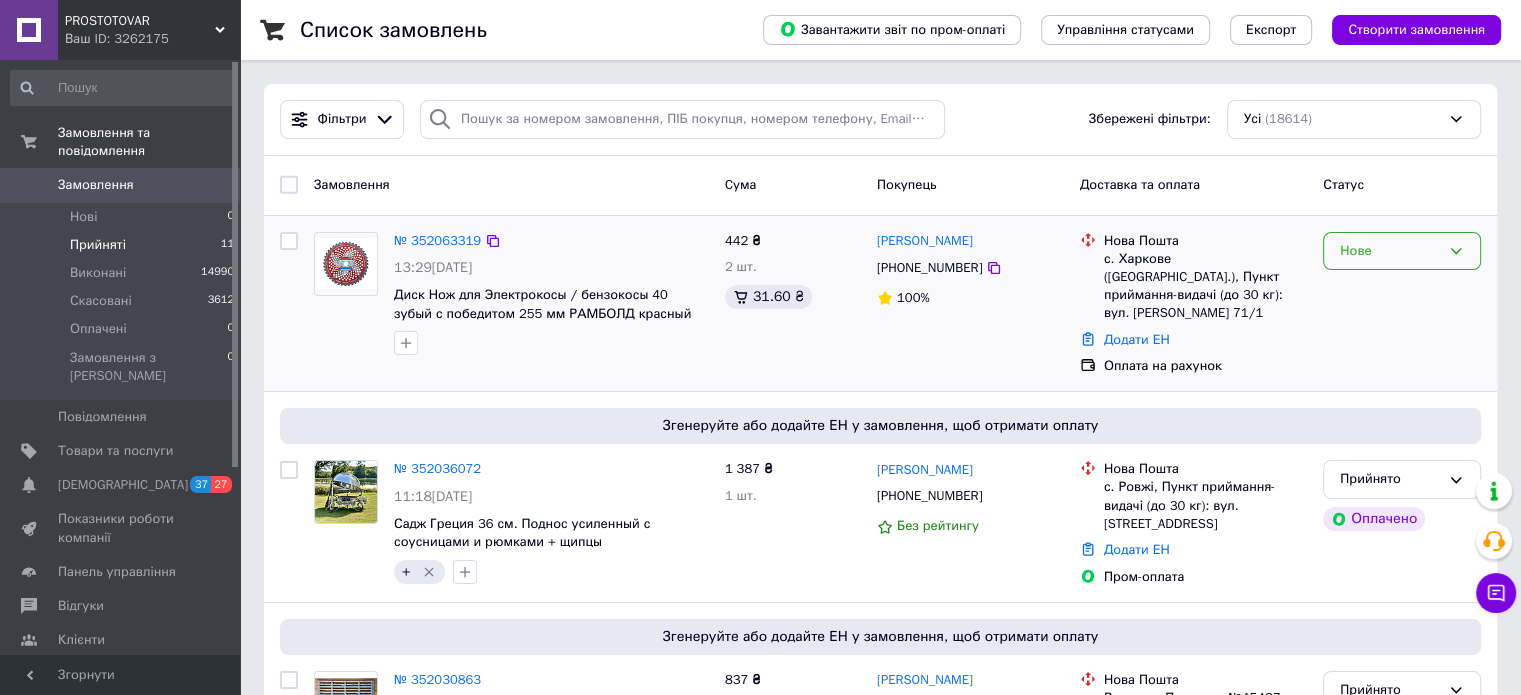 click on "Нове" at bounding box center (1402, 251) 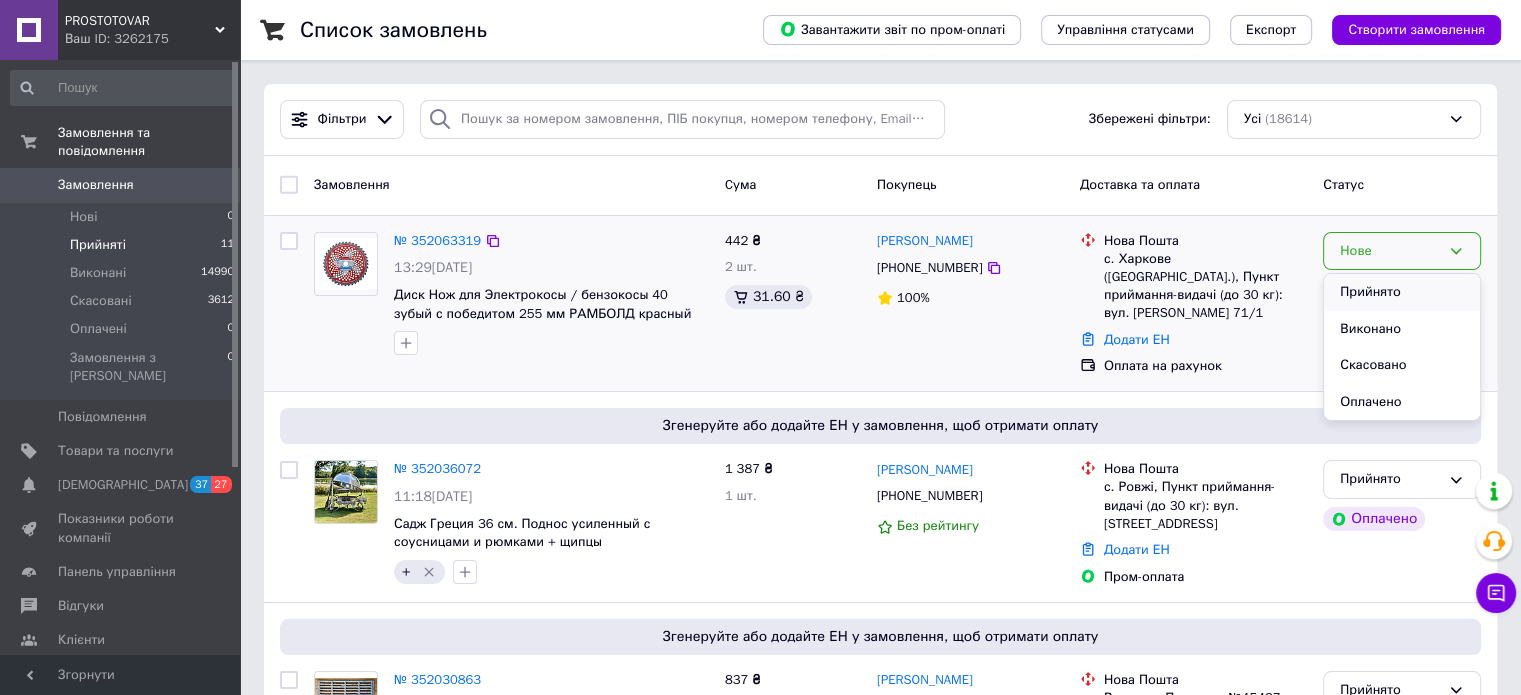 click on "Прийнято" at bounding box center [1402, 292] 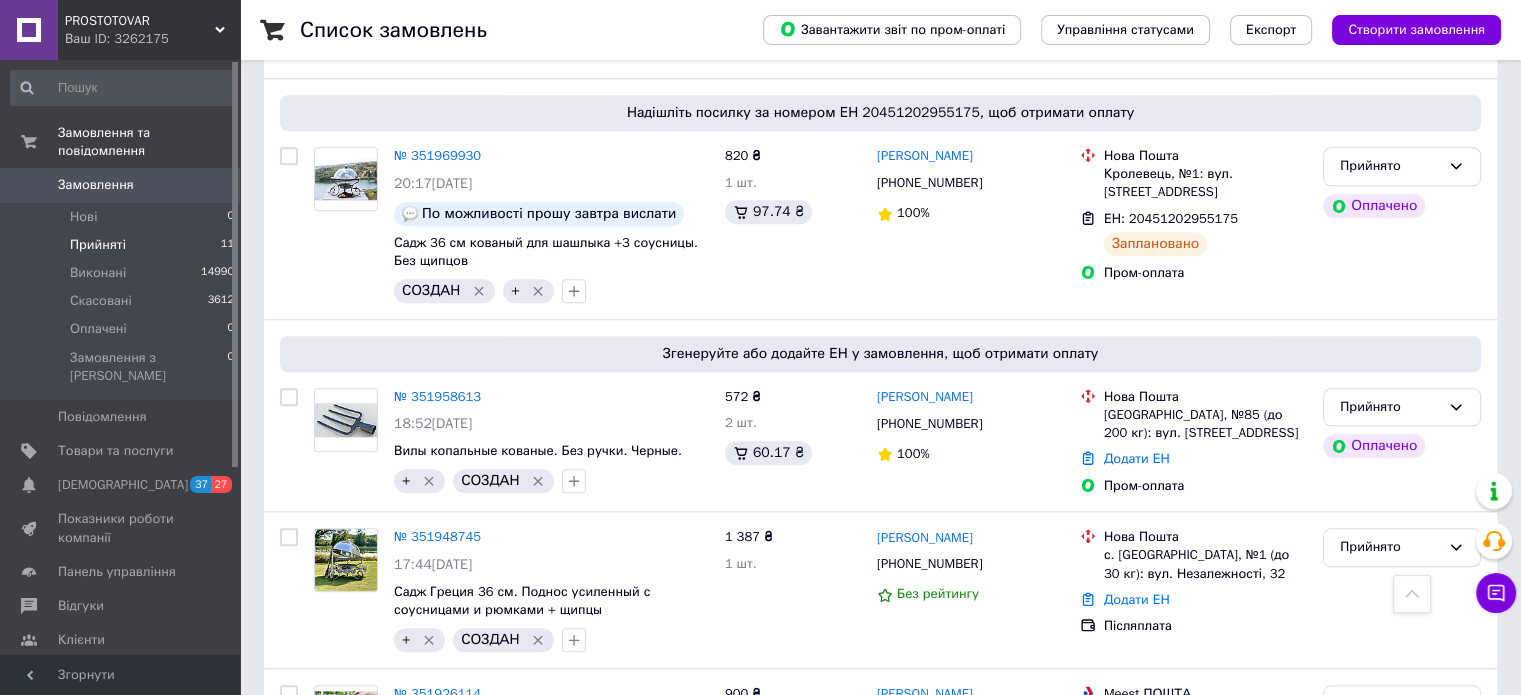 scroll, scrollTop: 1800, scrollLeft: 0, axis: vertical 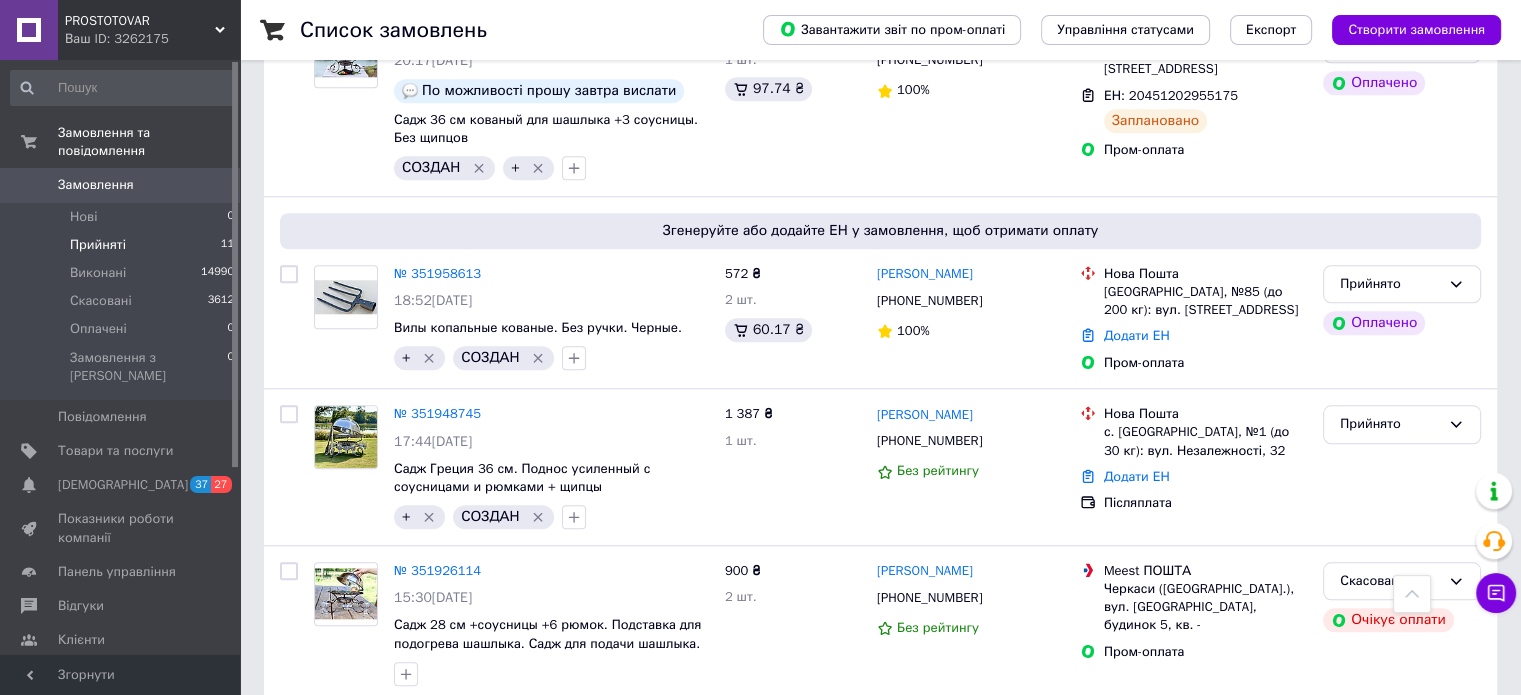 click on "Прийняті" at bounding box center [98, 245] 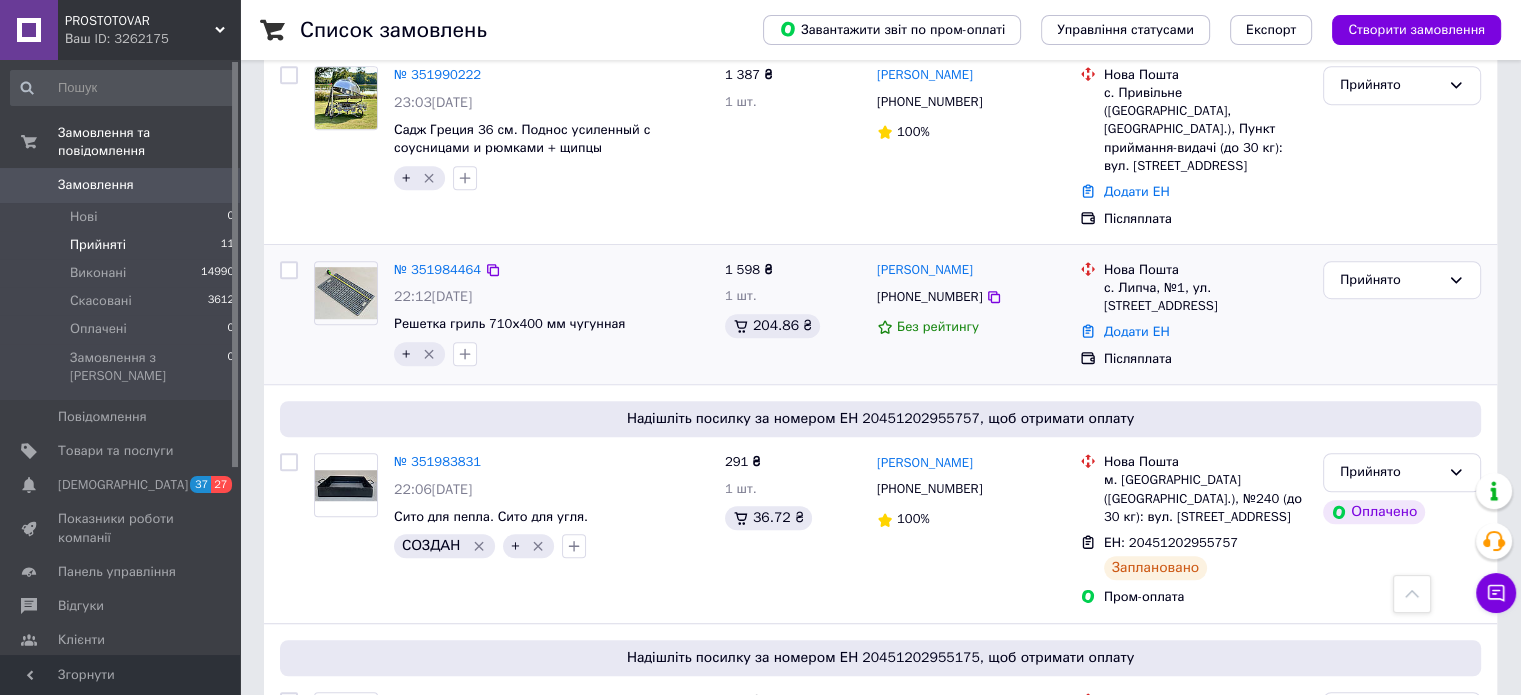 scroll, scrollTop: 1238, scrollLeft: 0, axis: vertical 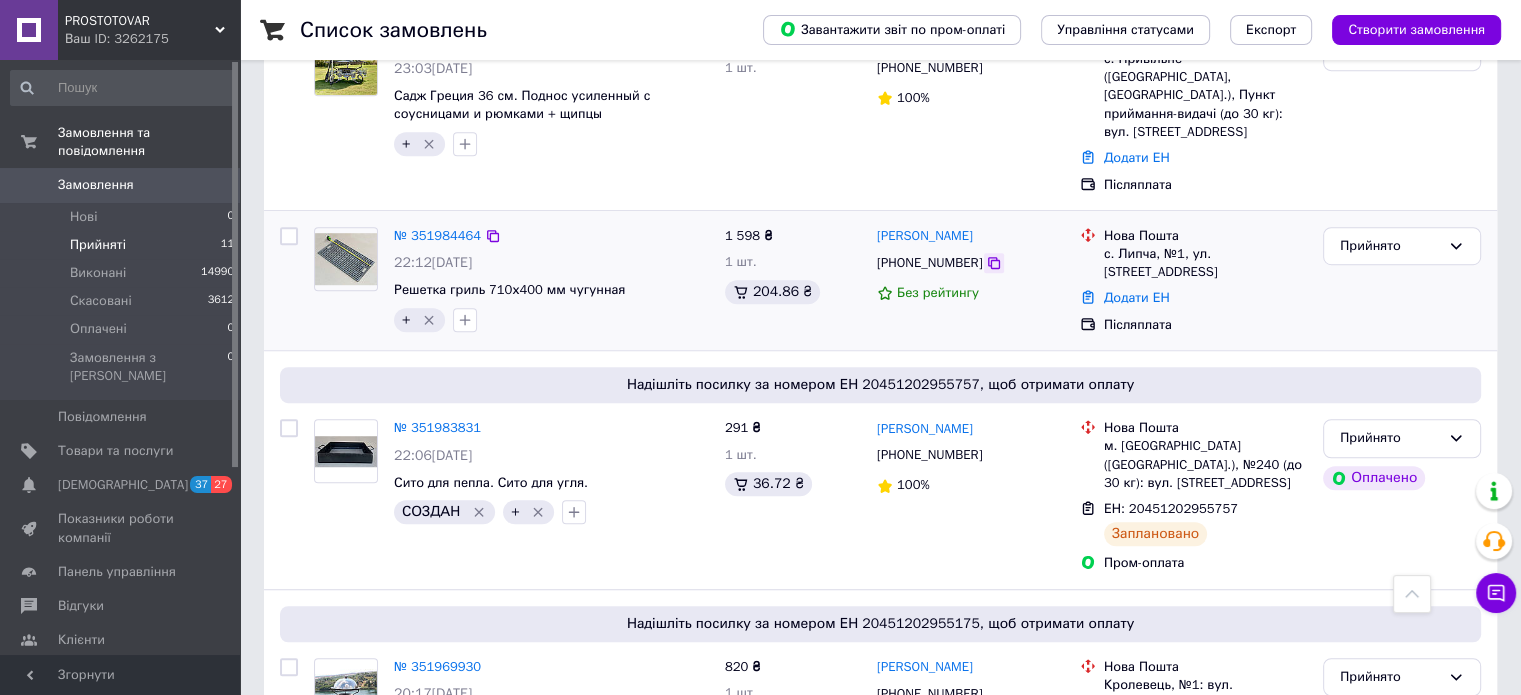 click 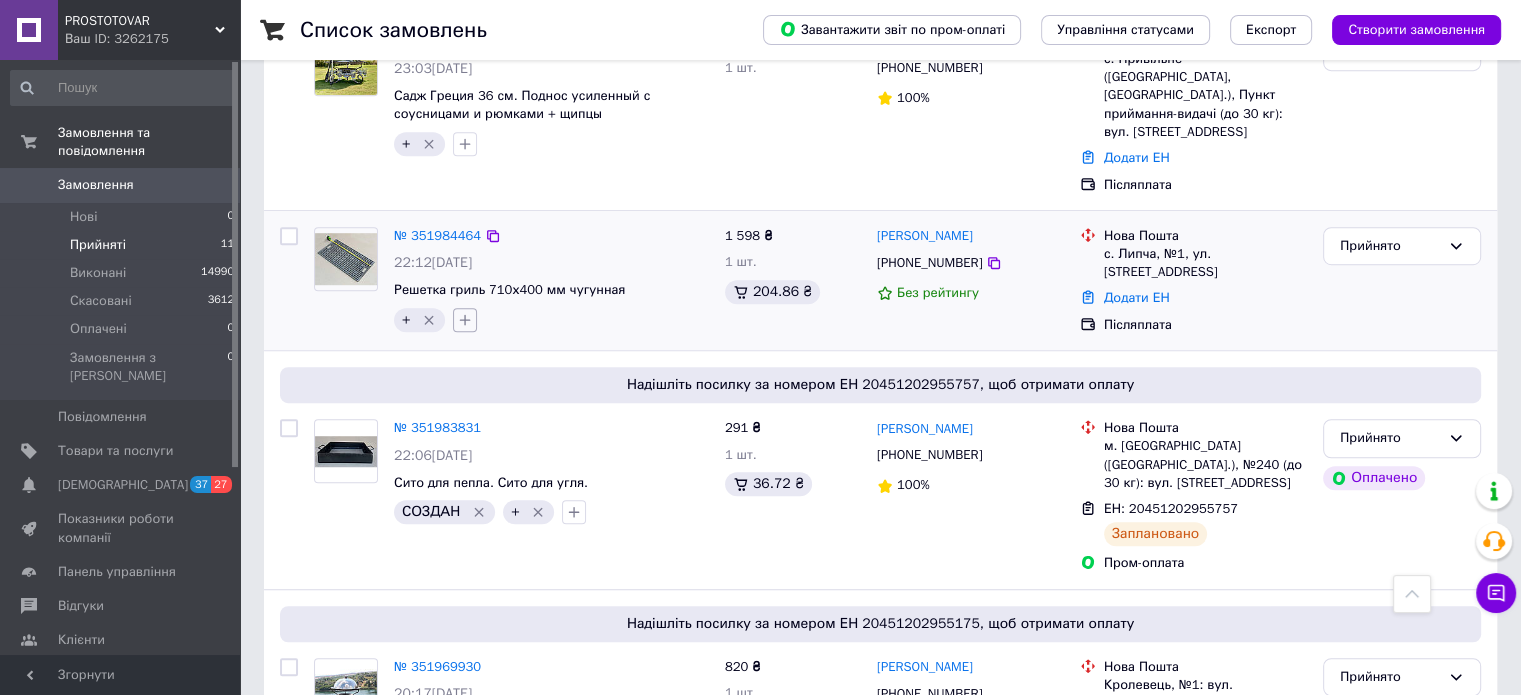 click 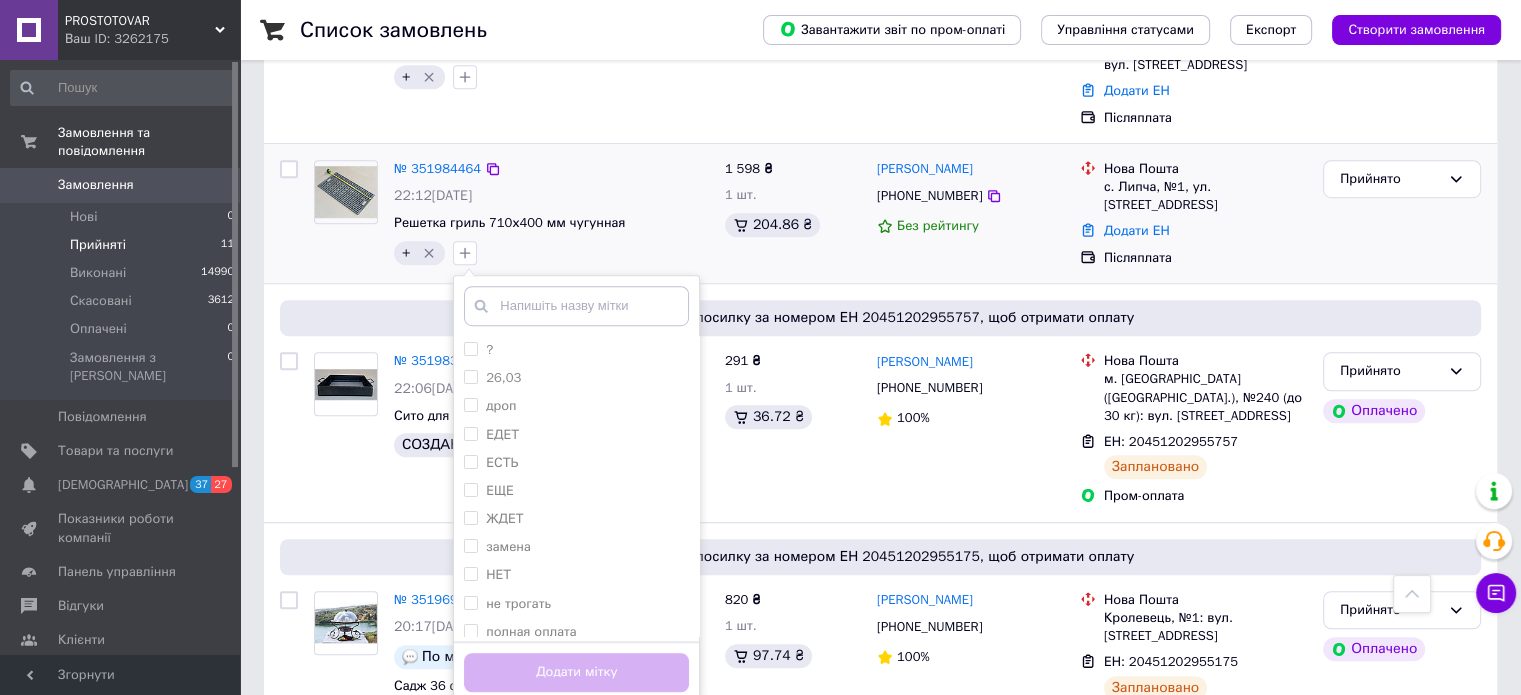 scroll, scrollTop: 1438, scrollLeft: 0, axis: vertical 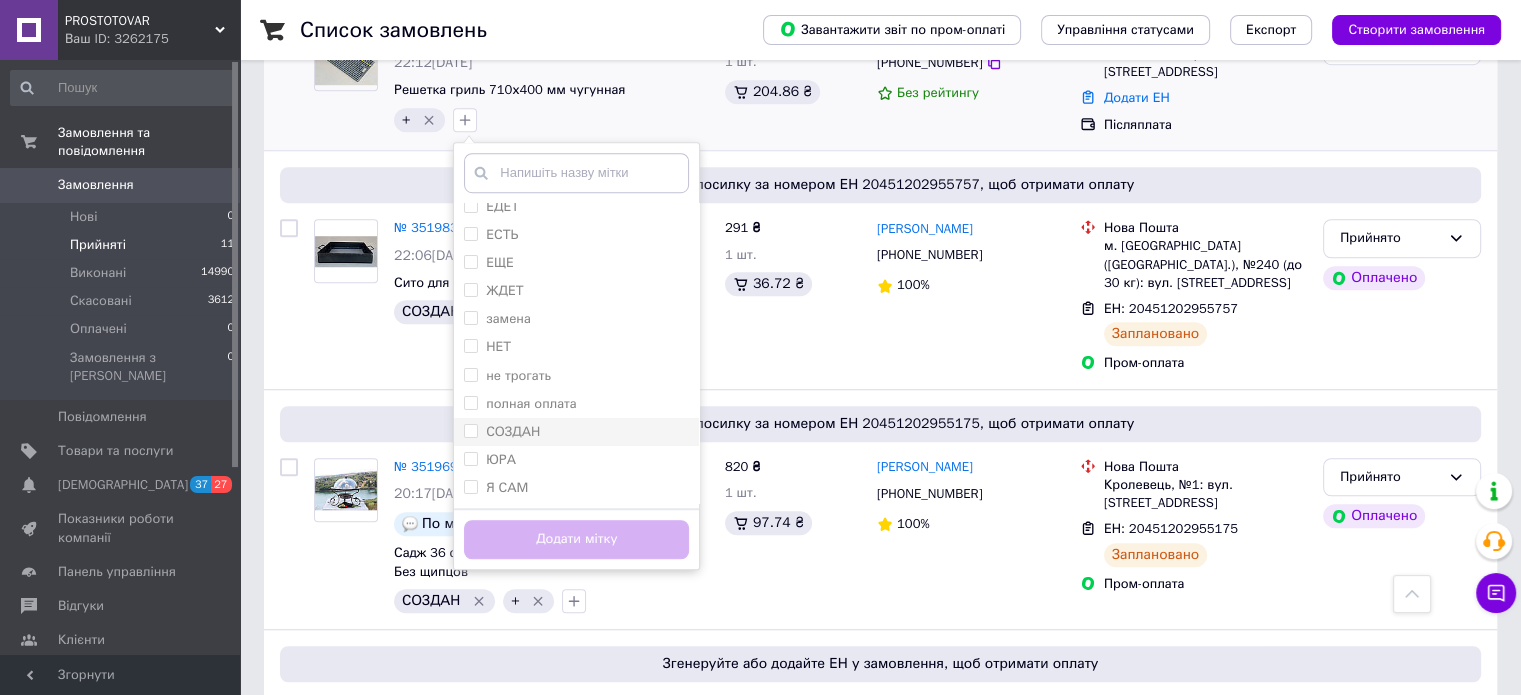 click on "СОЗДАН" at bounding box center (513, 431) 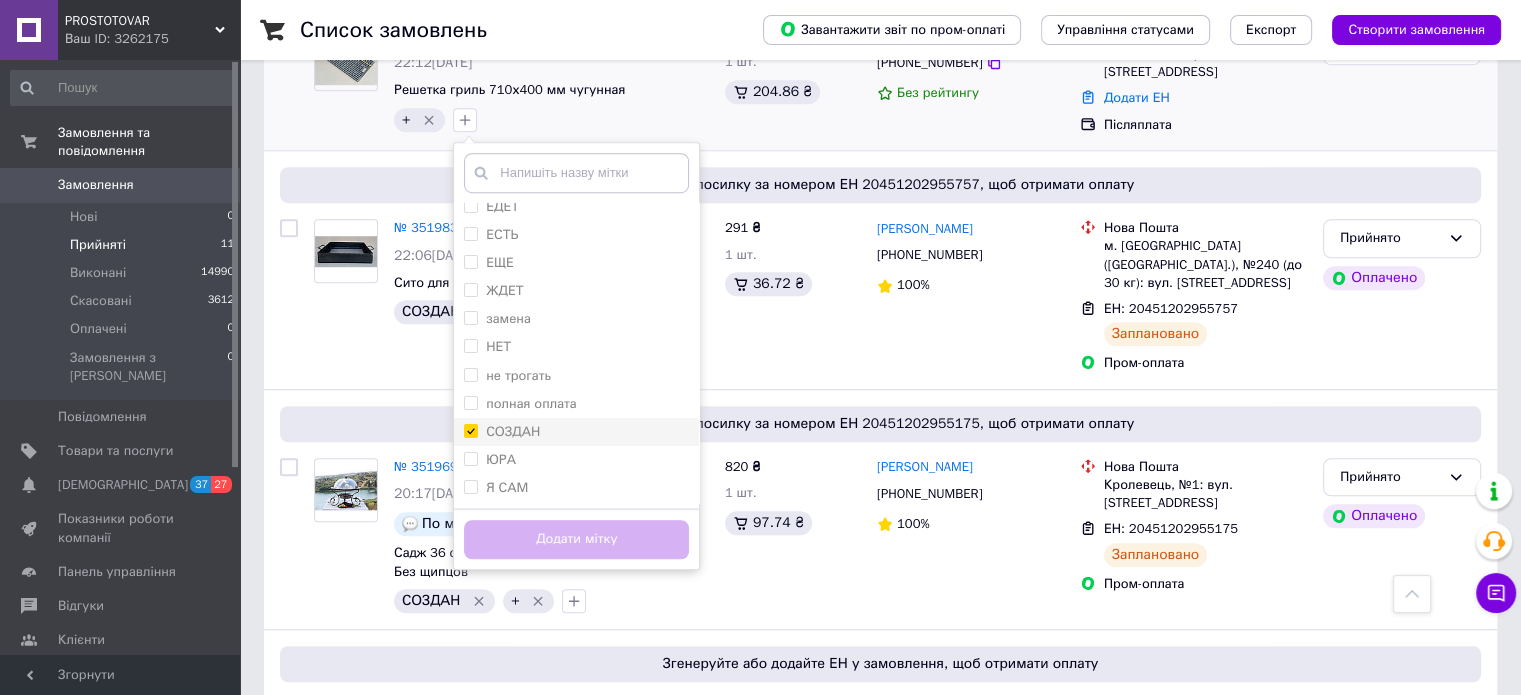 checkbox on "true" 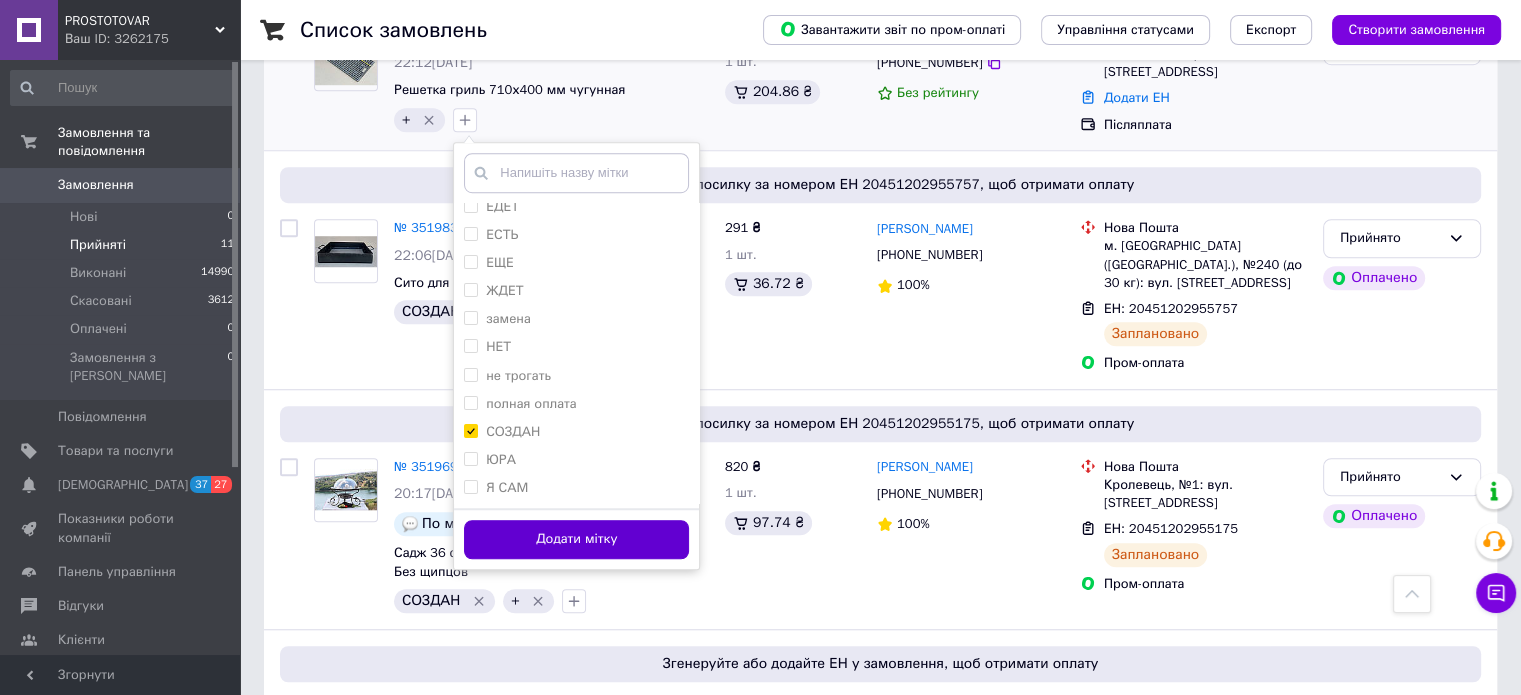 click on "Додати мітку" at bounding box center [576, 539] 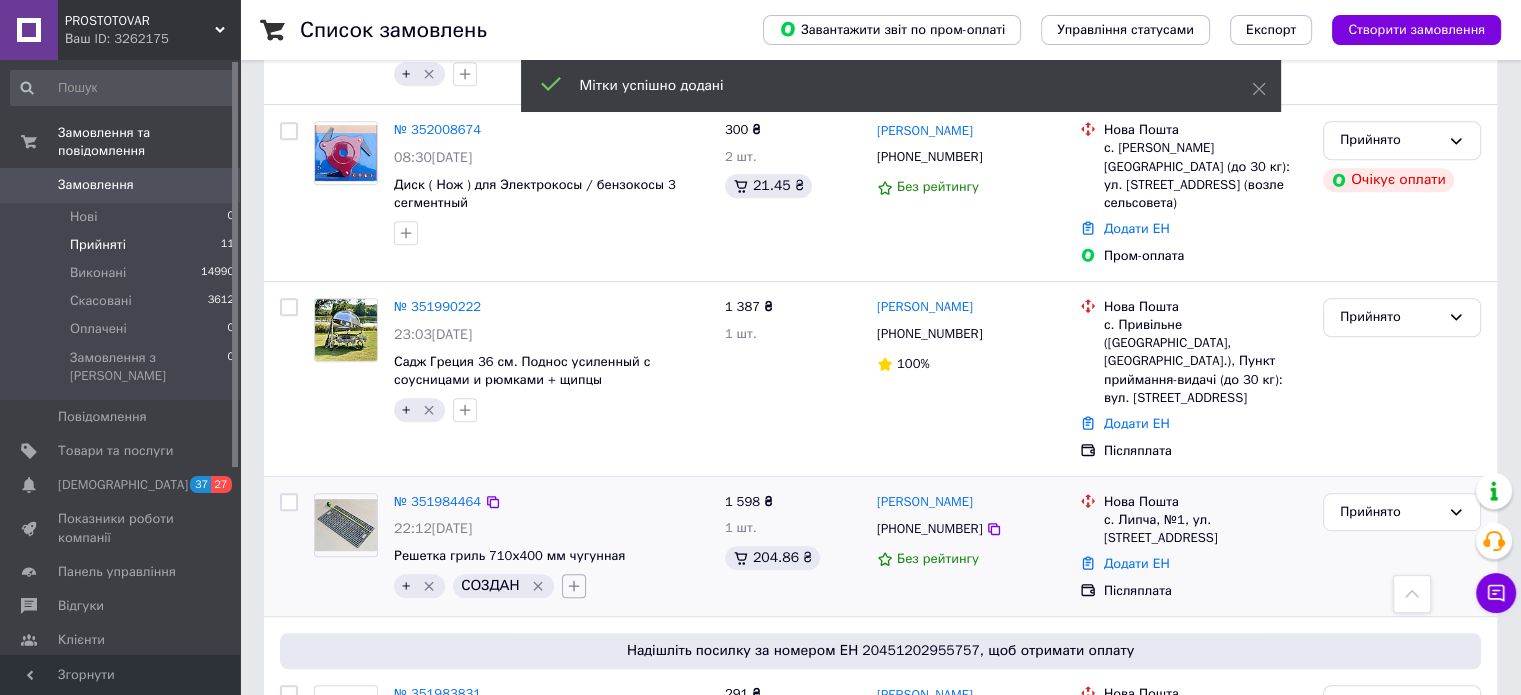 scroll, scrollTop: 938, scrollLeft: 0, axis: vertical 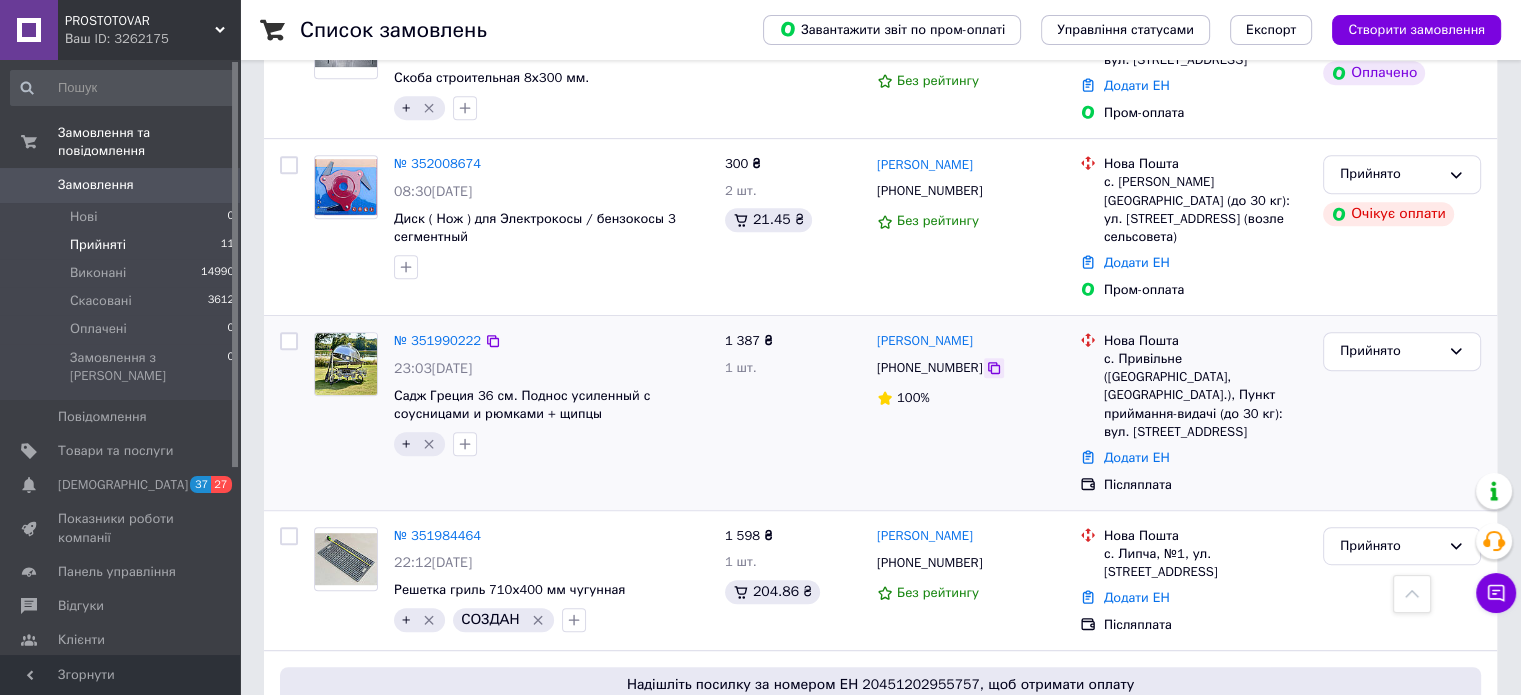 click 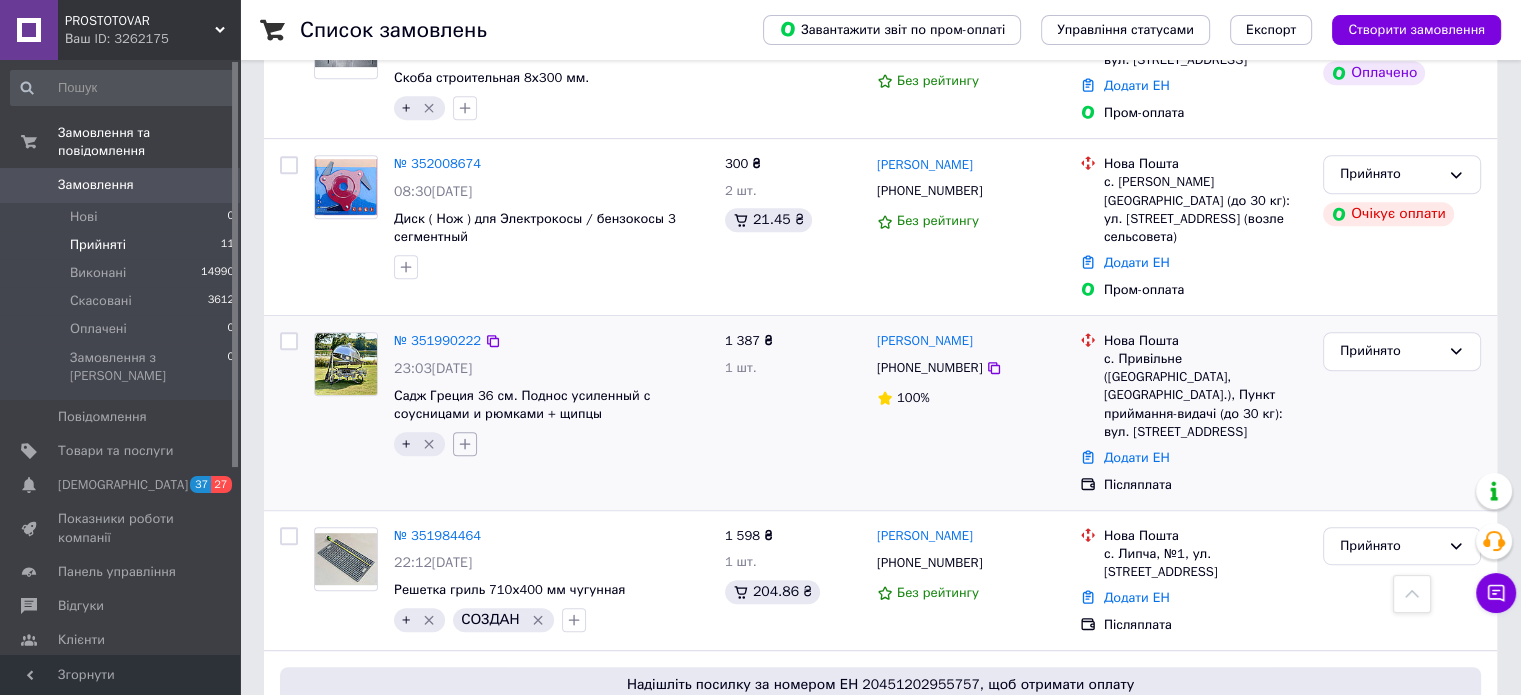 click 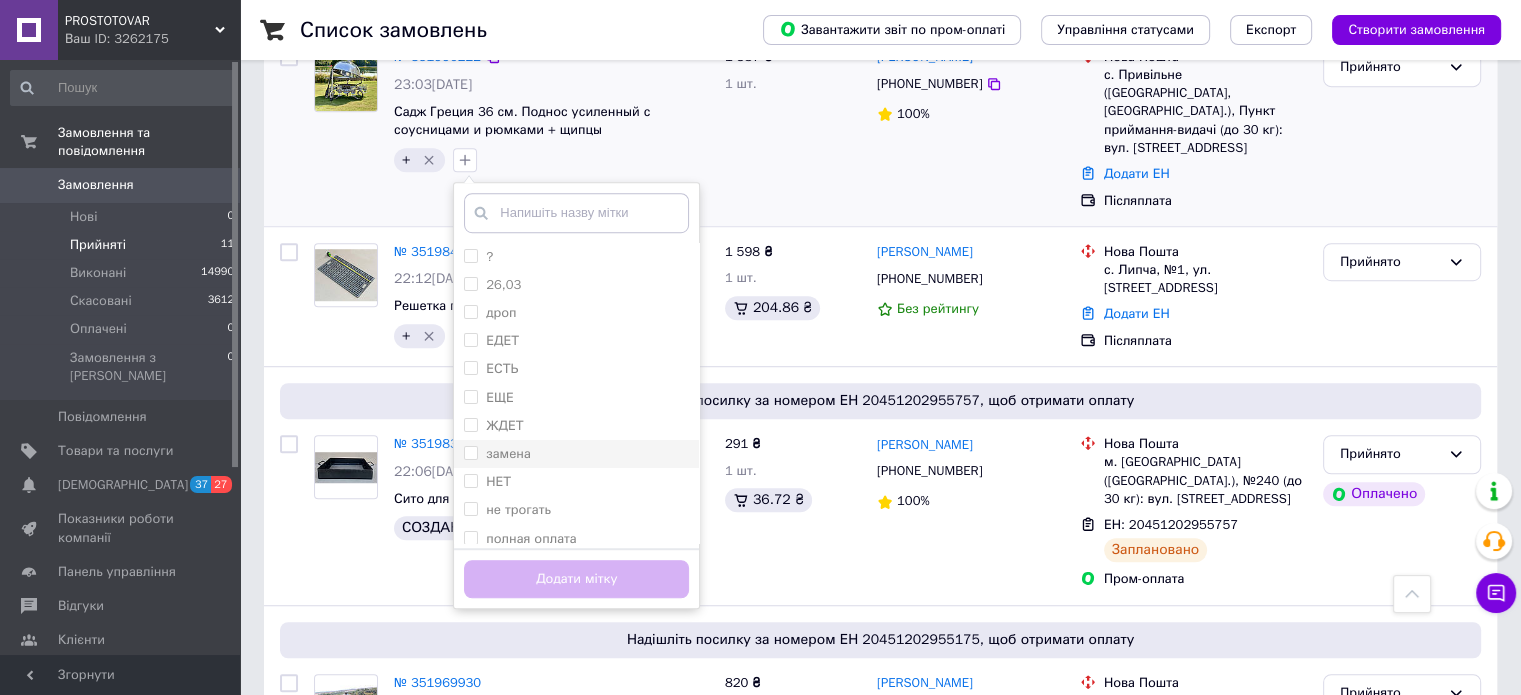 scroll, scrollTop: 1238, scrollLeft: 0, axis: vertical 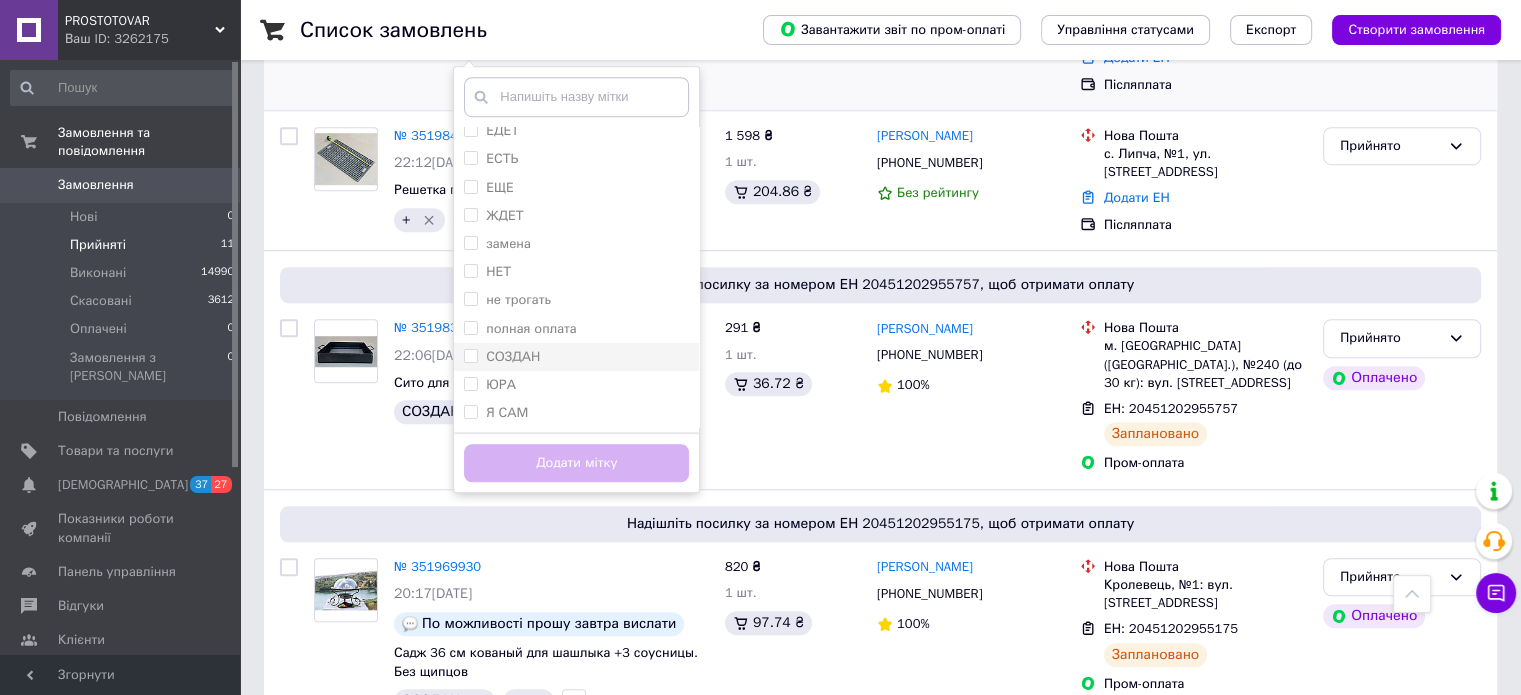 click on "СОЗДАН" at bounding box center (513, 356) 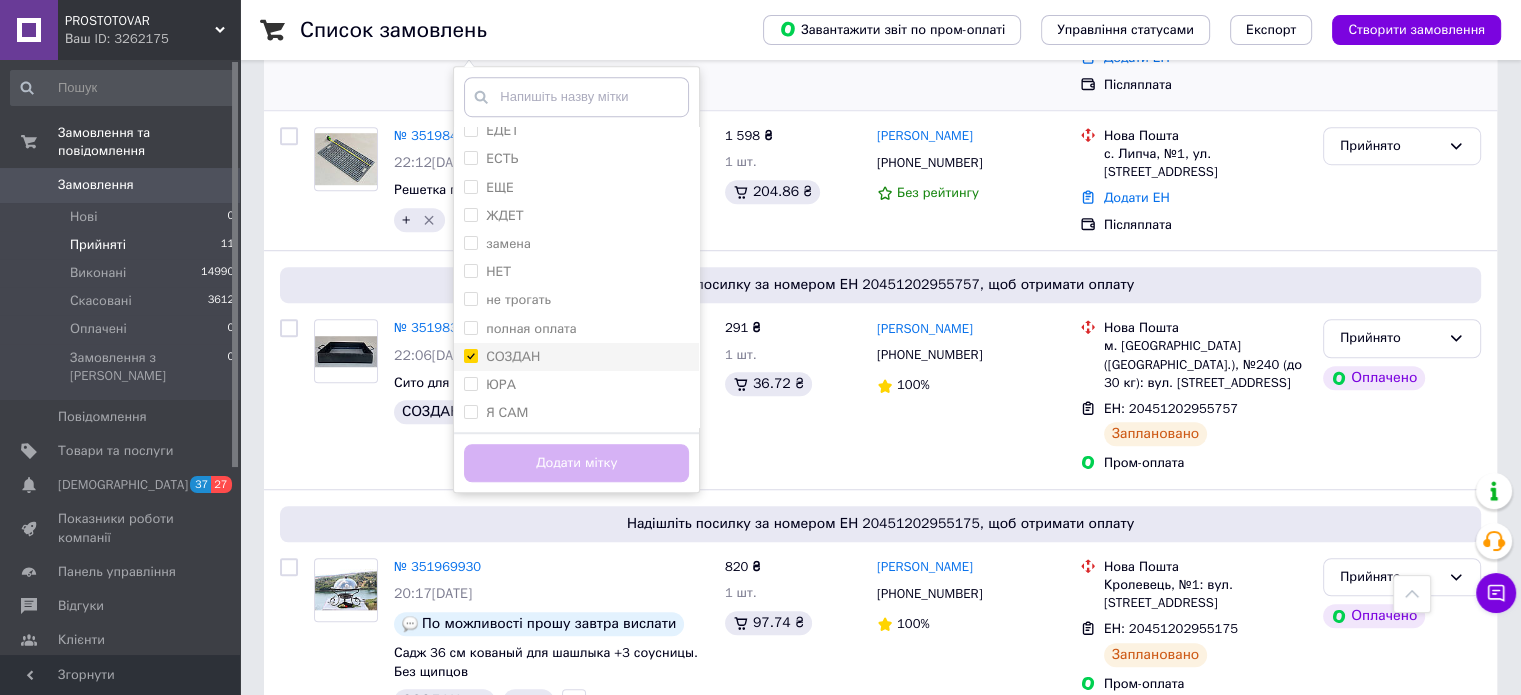 checkbox on "true" 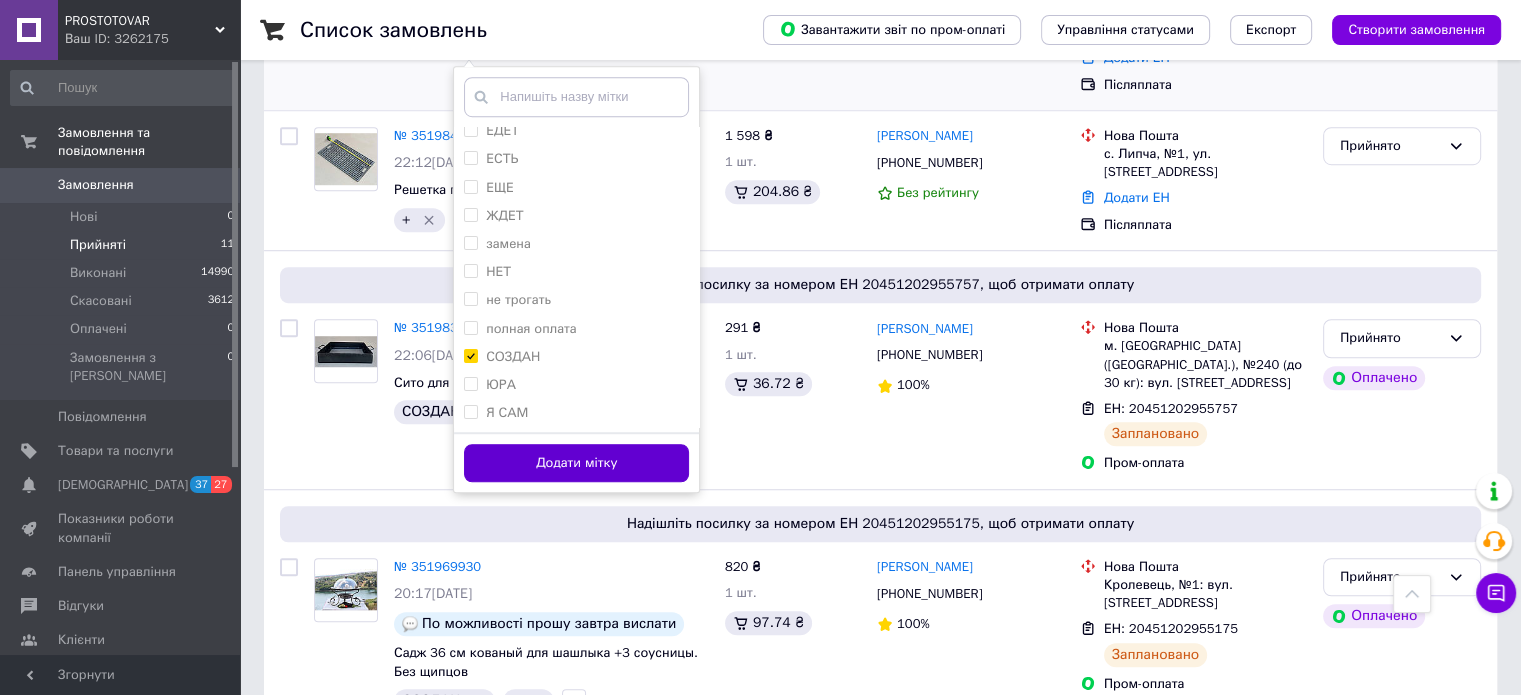 click on "Додати мітку" at bounding box center (576, 463) 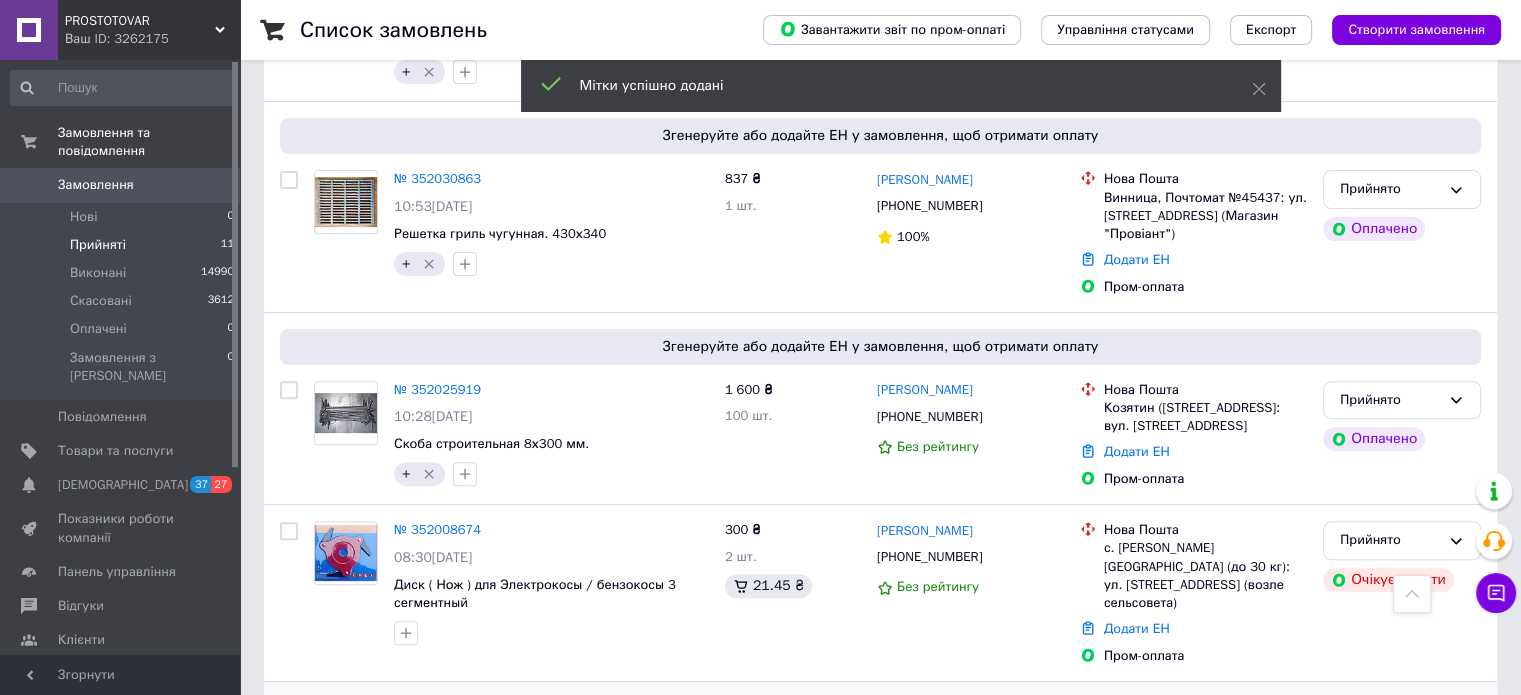 scroll, scrollTop: 538, scrollLeft: 0, axis: vertical 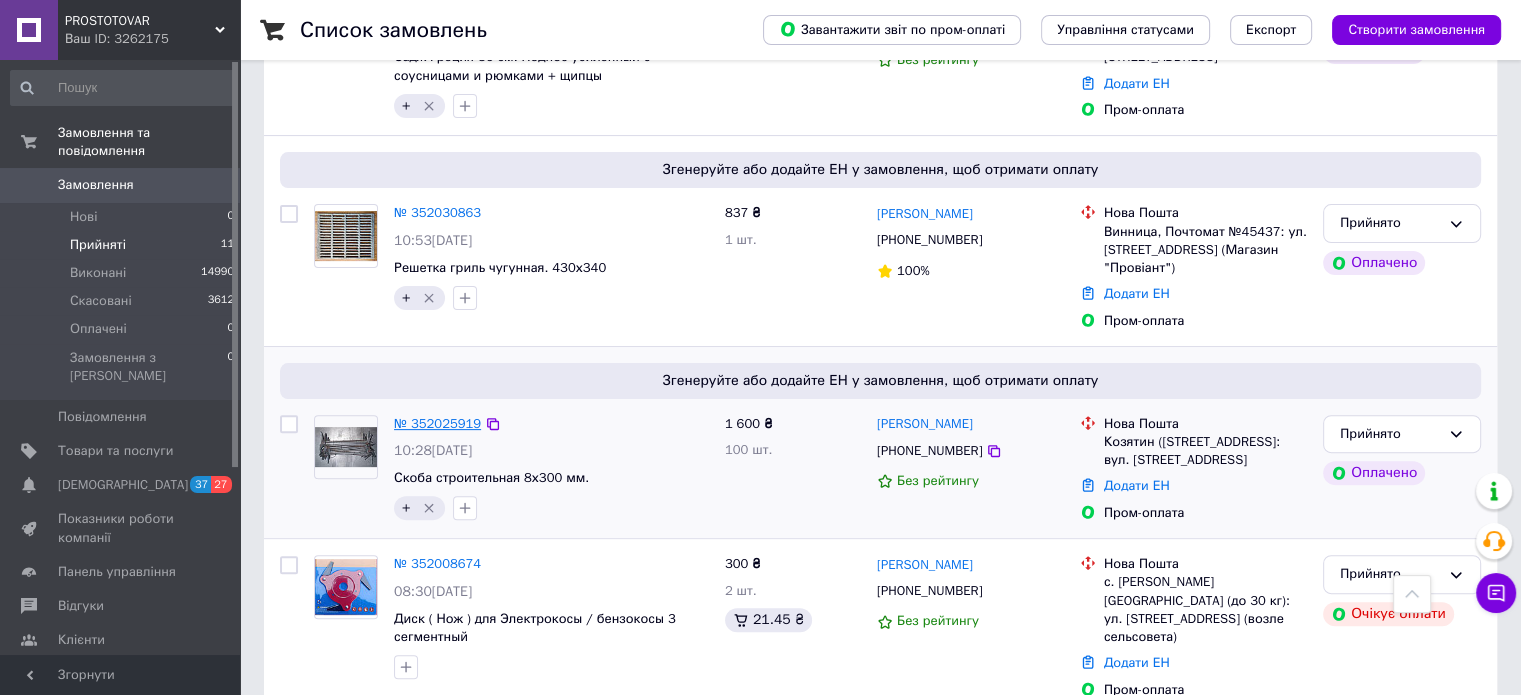 click on "№ 352025919" at bounding box center [437, 423] 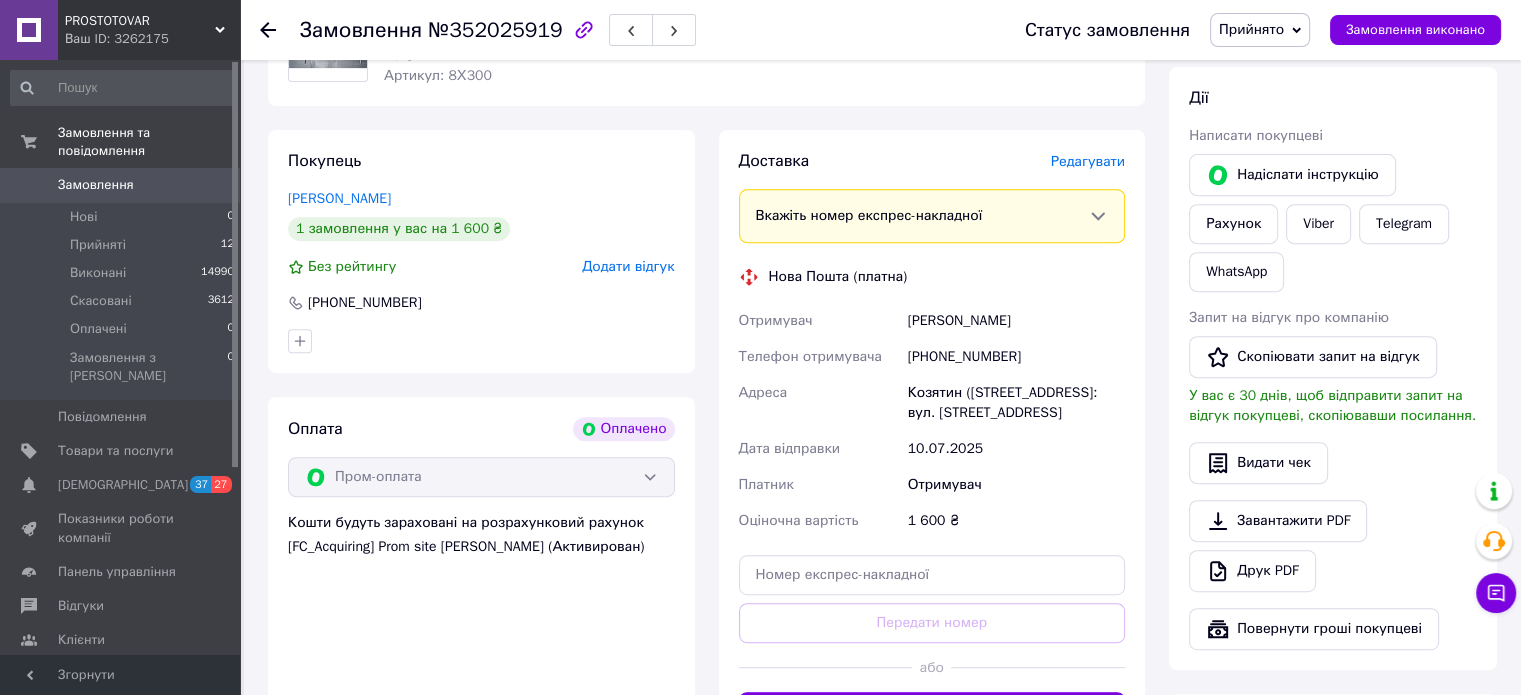 scroll, scrollTop: 900, scrollLeft: 0, axis: vertical 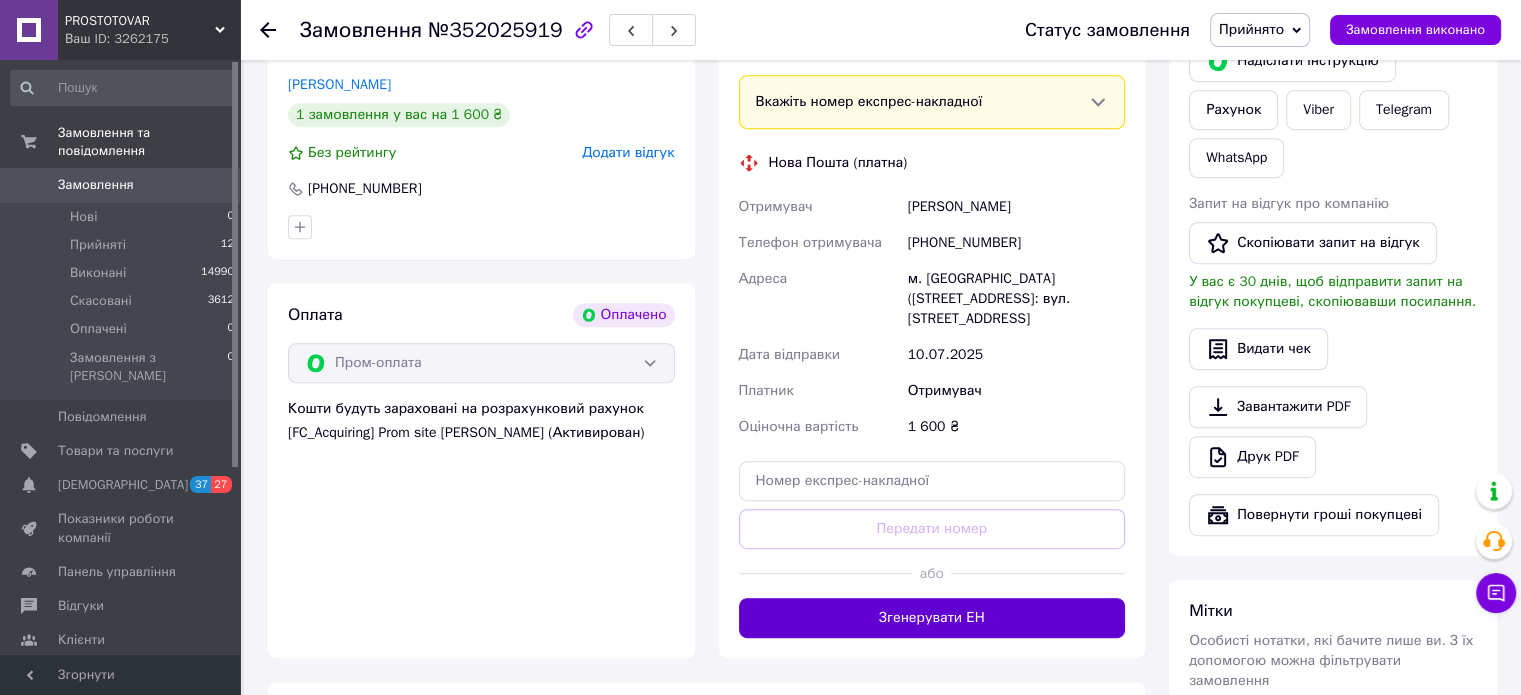 click on "Згенерувати ЕН" at bounding box center [932, 618] 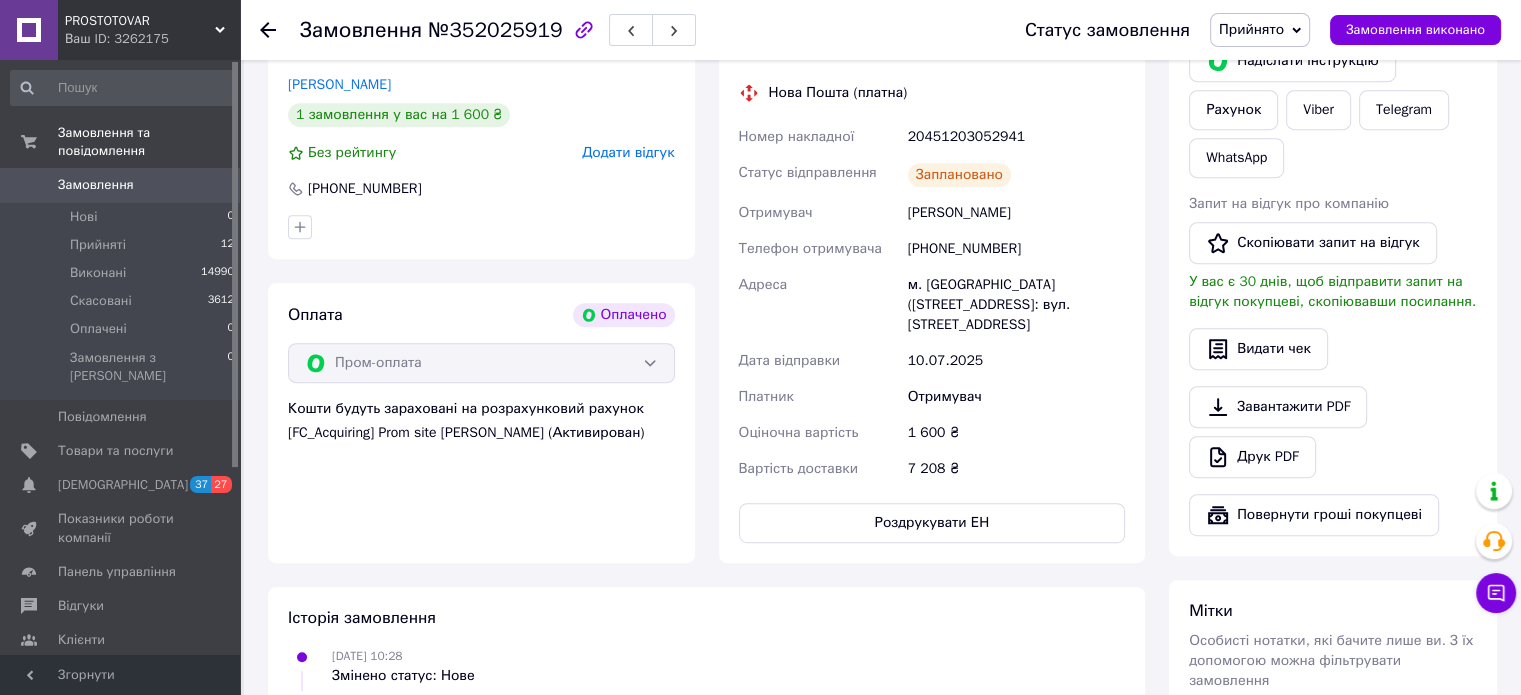 click 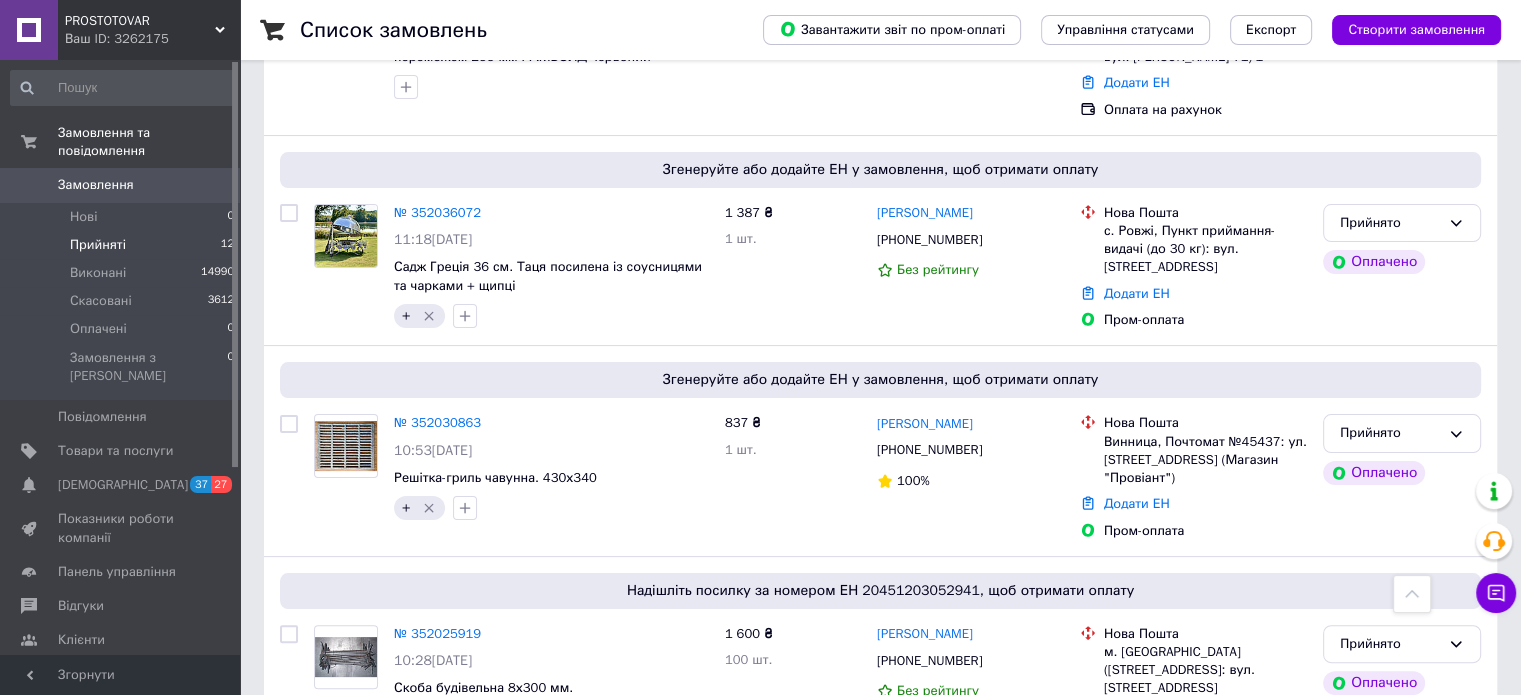 scroll, scrollTop: 300, scrollLeft: 0, axis: vertical 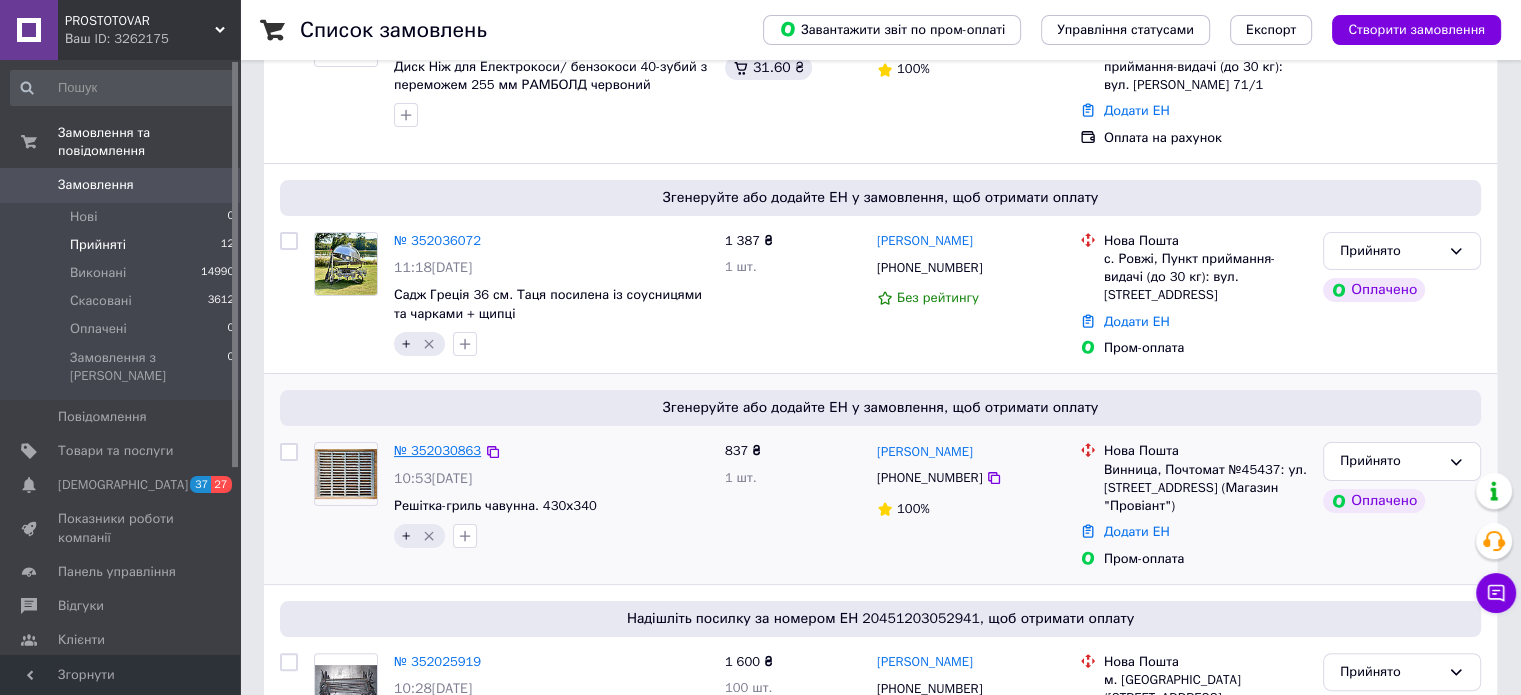 click on "№ 352030863" at bounding box center [437, 450] 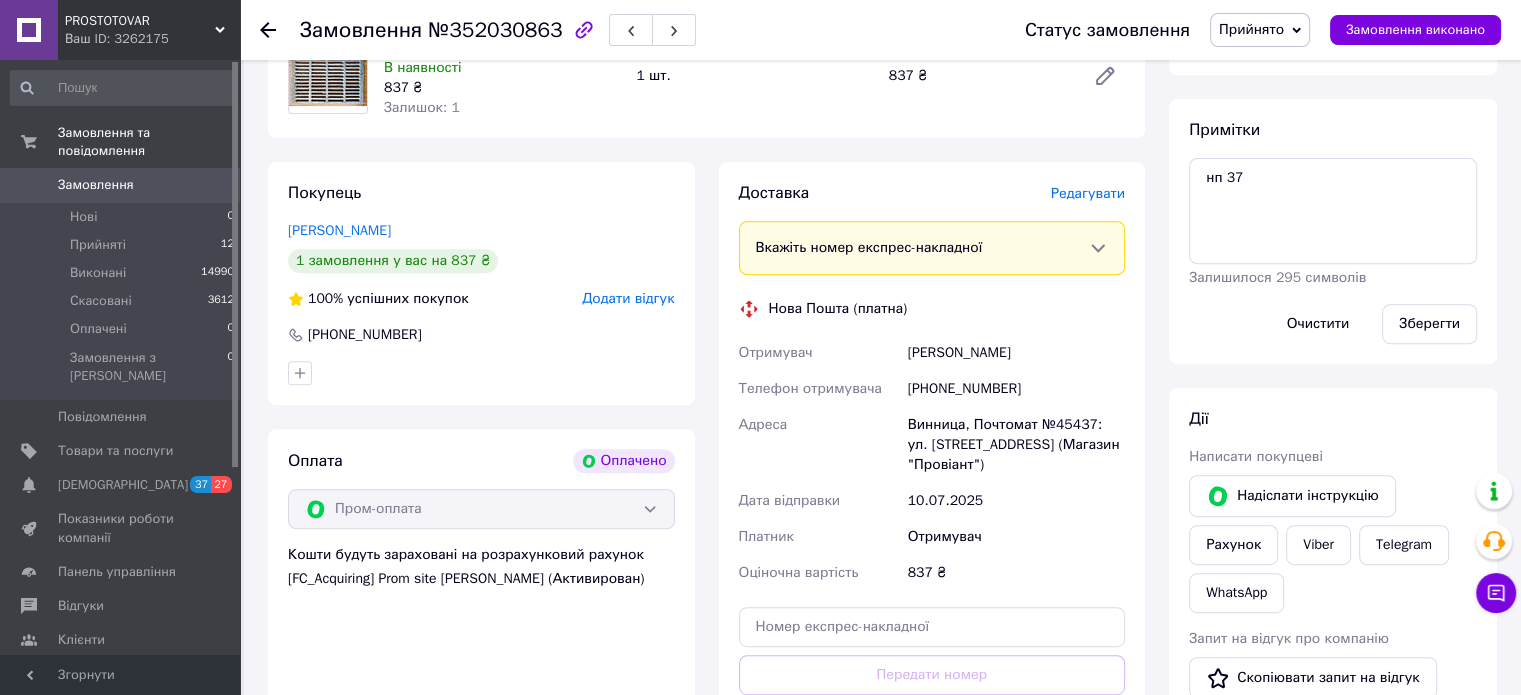 scroll, scrollTop: 963, scrollLeft: 0, axis: vertical 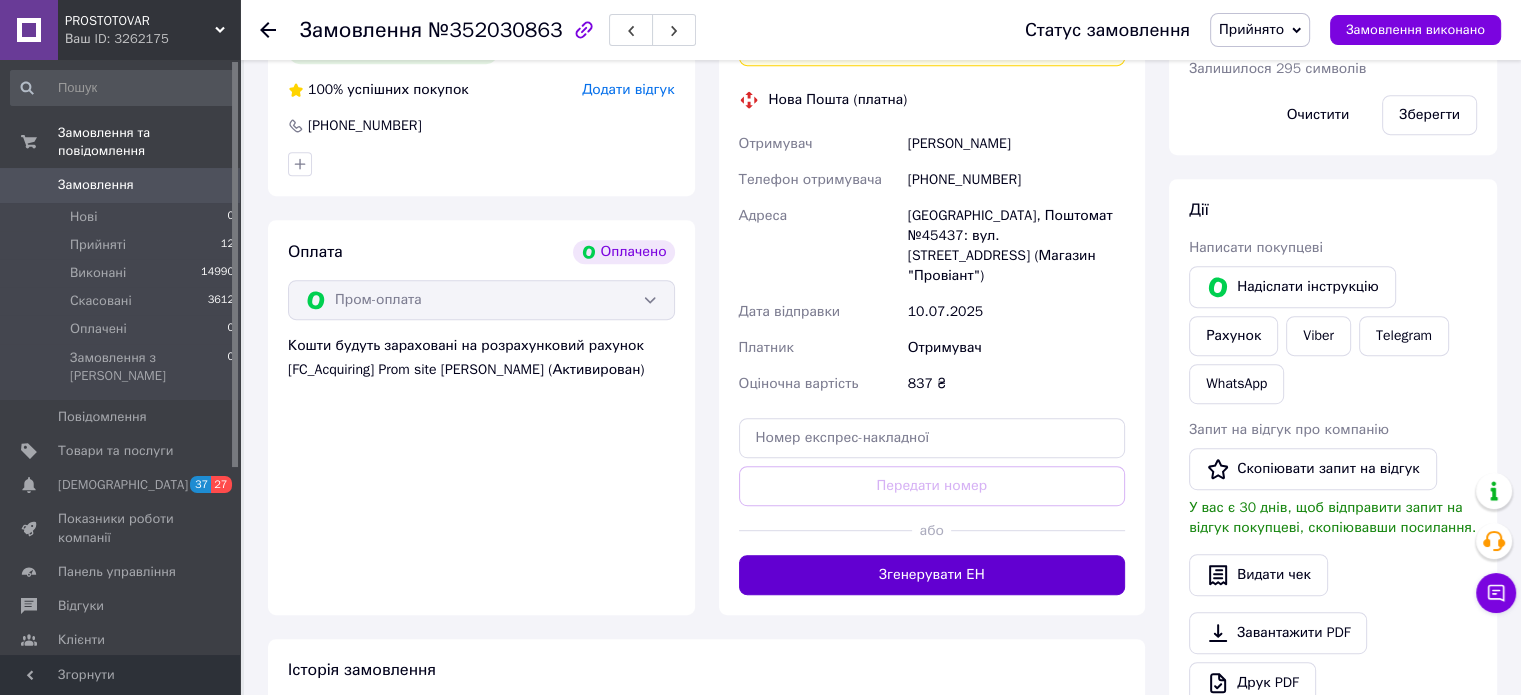 click on "Згенерувати ЕН" at bounding box center (932, 575) 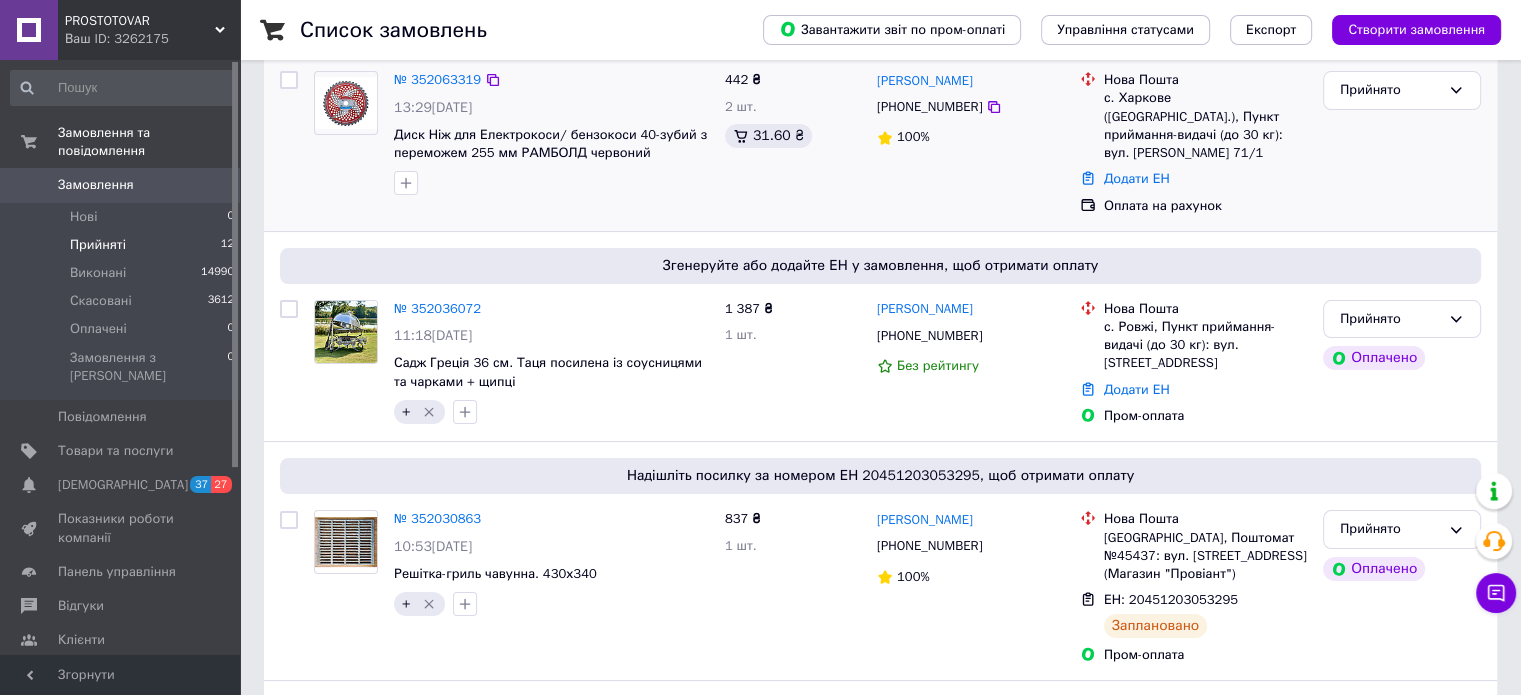 scroll, scrollTop: 300, scrollLeft: 0, axis: vertical 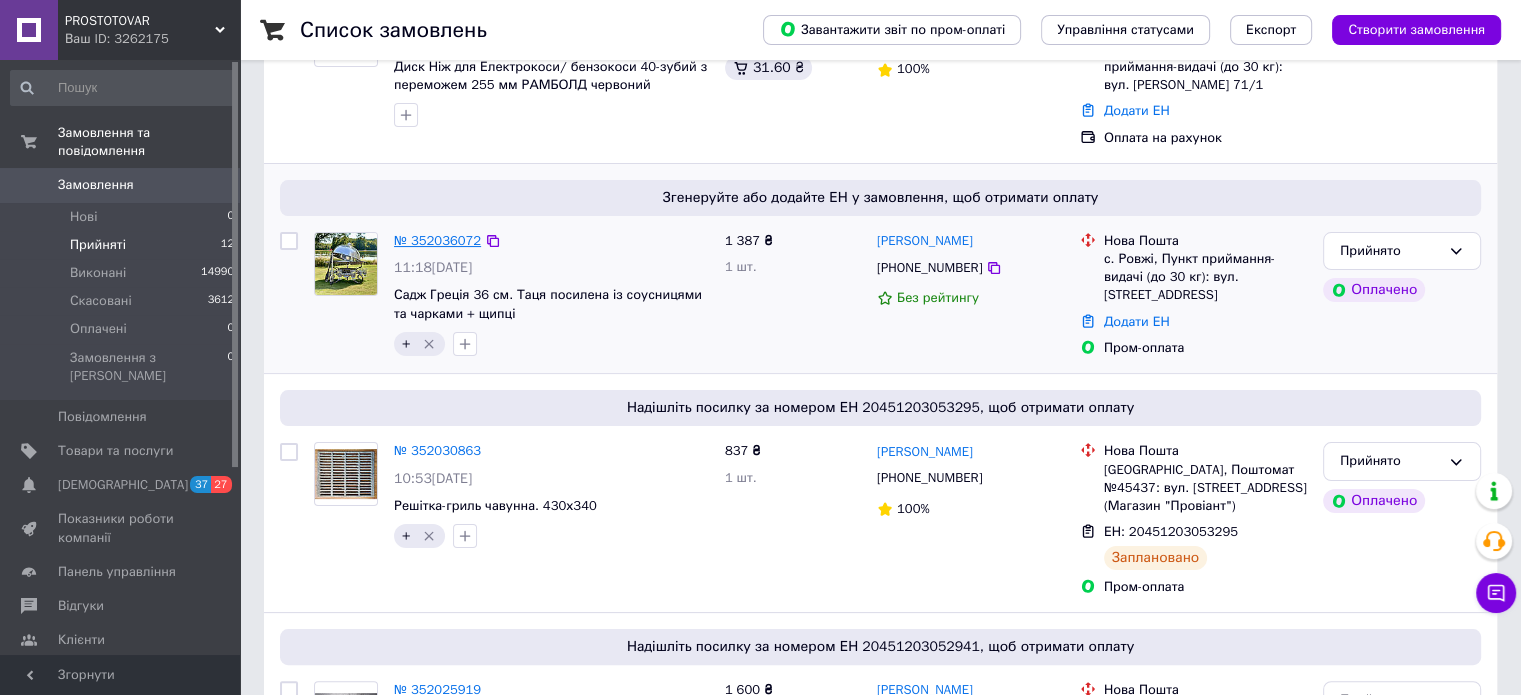 click on "№ 352036072" at bounding box center [437, 240] 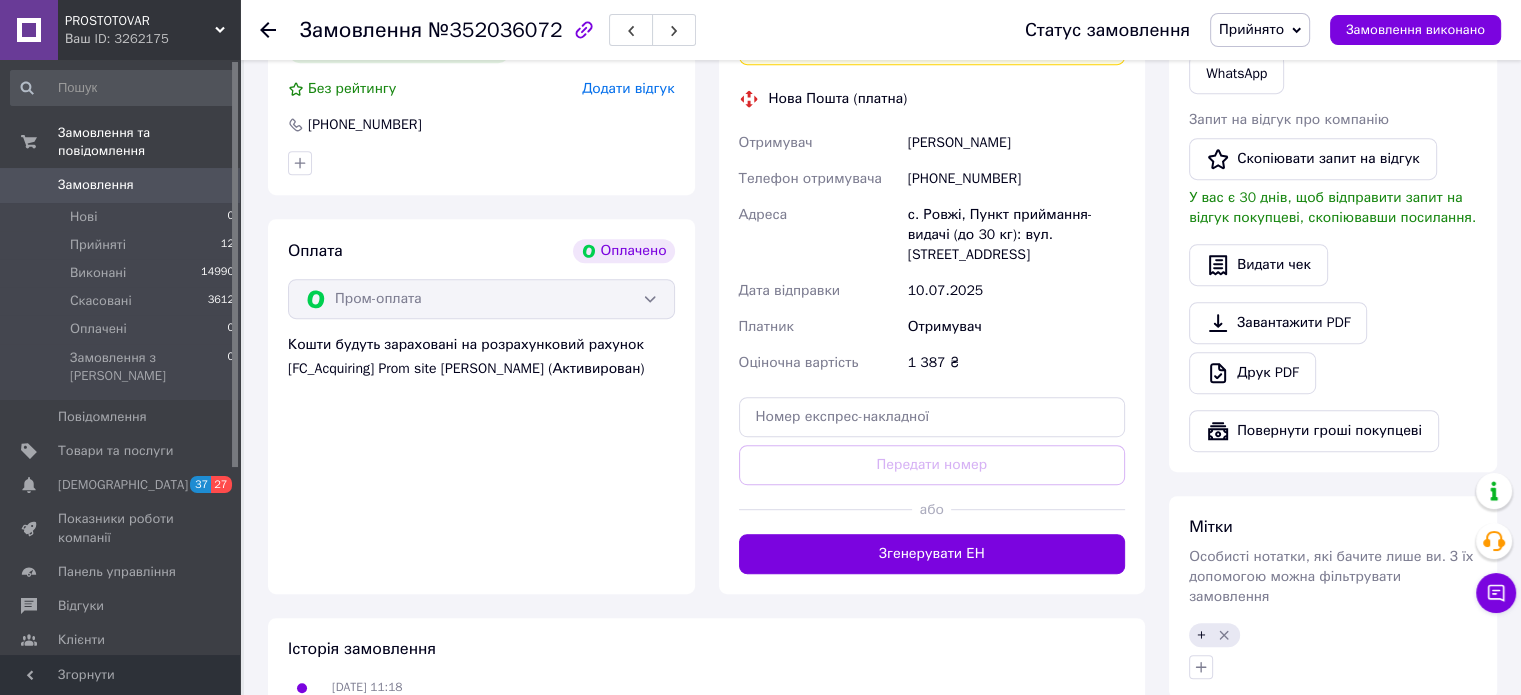 scroll, scrollTop: 1100, scrollLeft: 0, axis: vertical 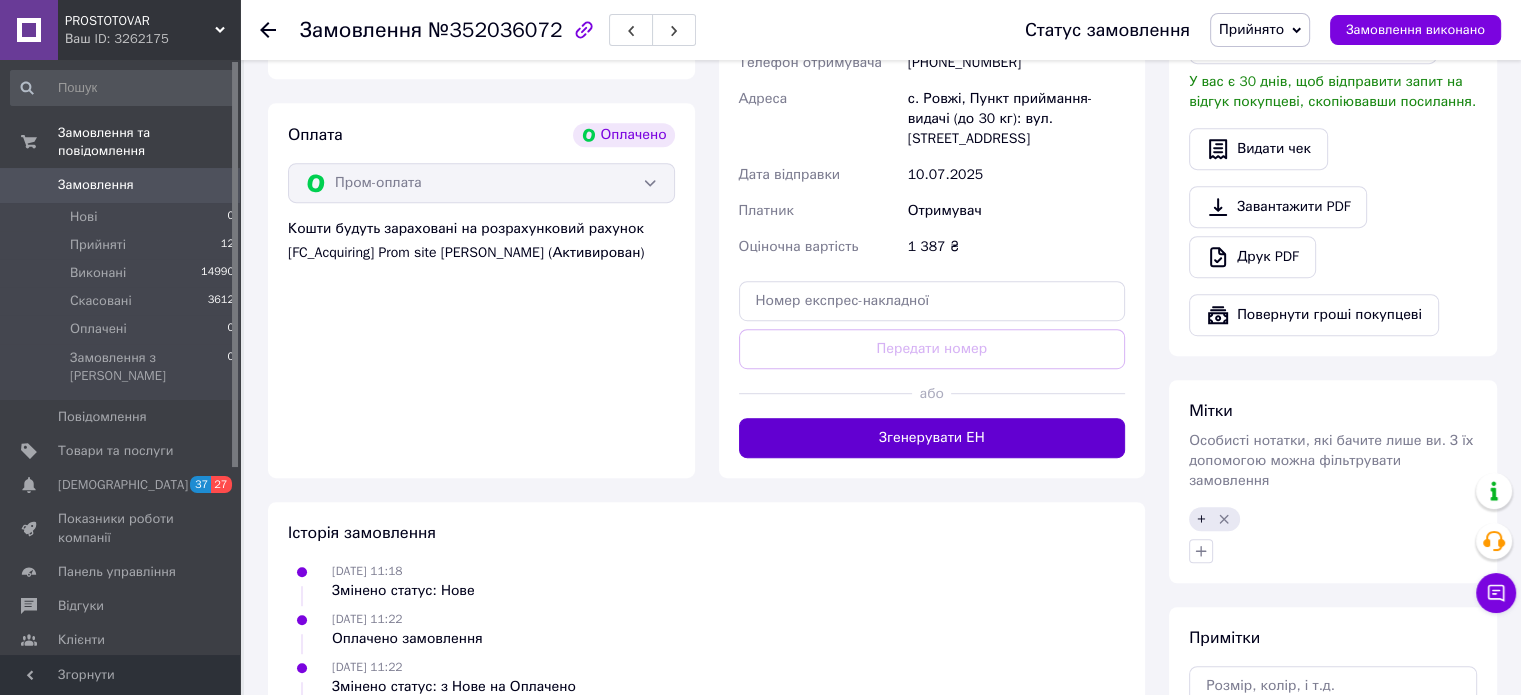 click on "Згенерувати ЕН" at bounding box center [932, 438] 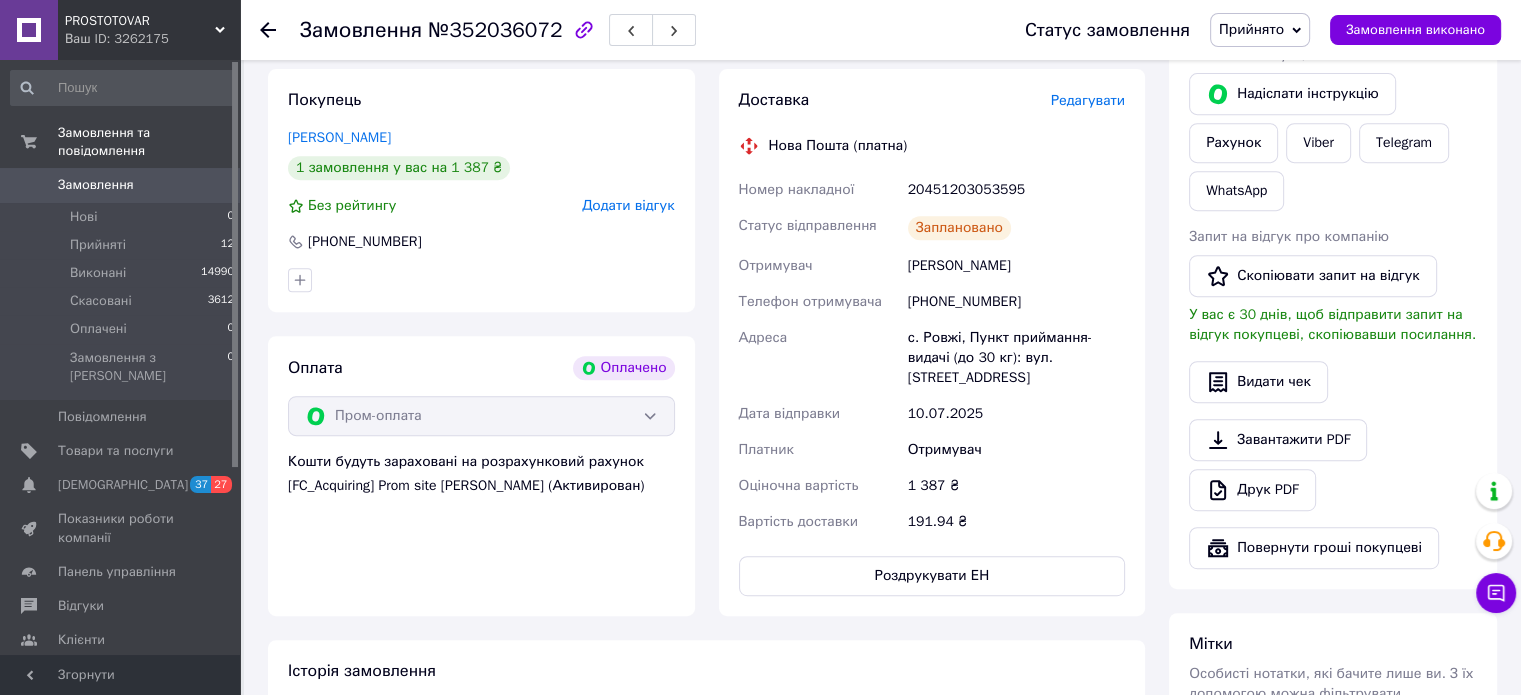 scroll, scrollTop: 700, scrollLeft: 0, axis: vertical 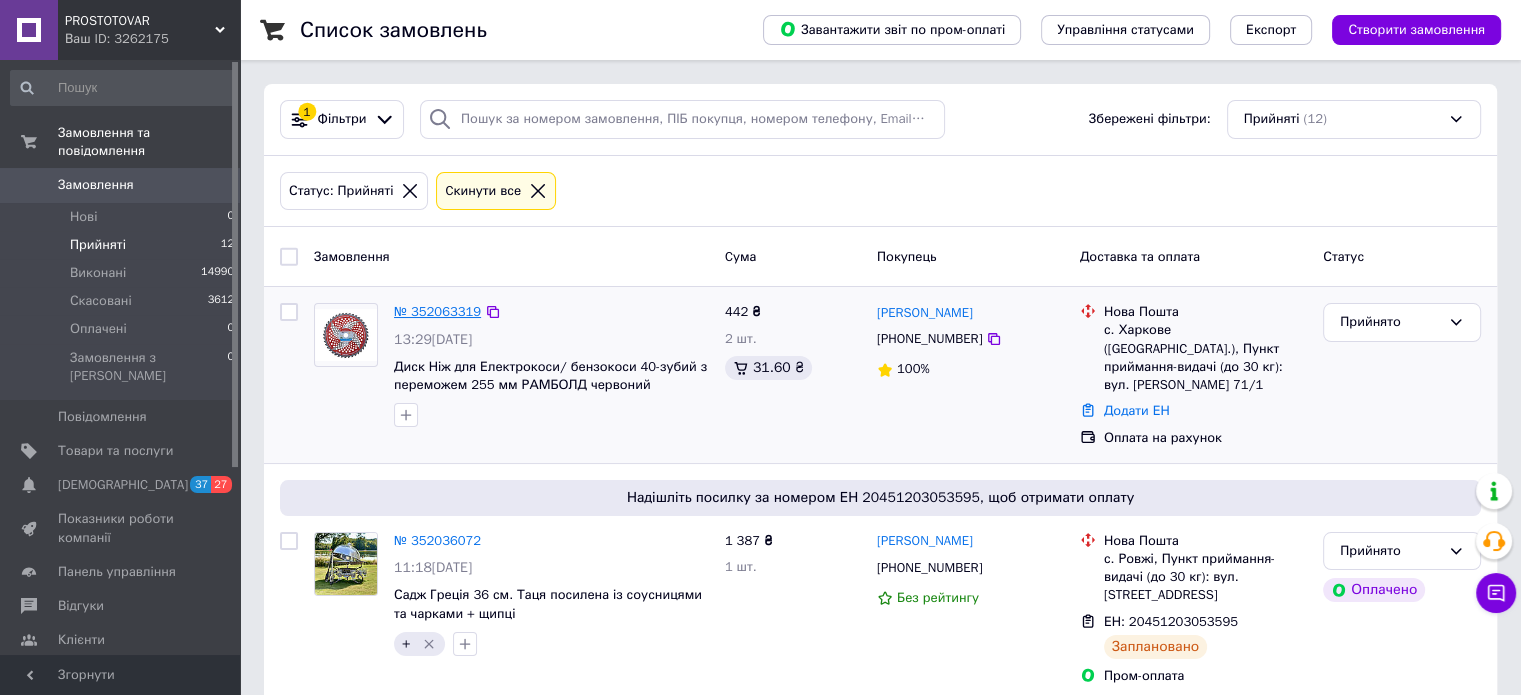 click on "№ 352063319" at bounding box center (437, 311) 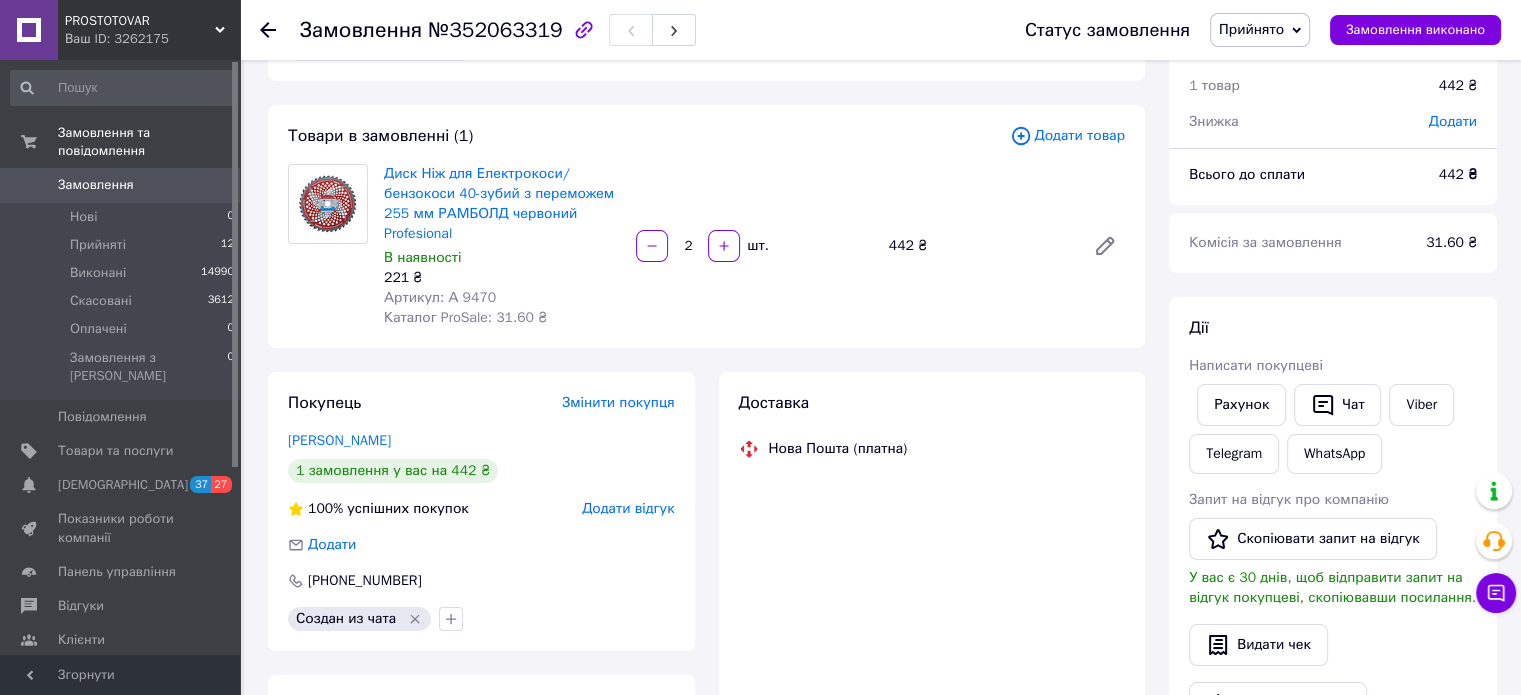 scroll, scrollTop: 100, scrollLeft: 0, axis: vertical 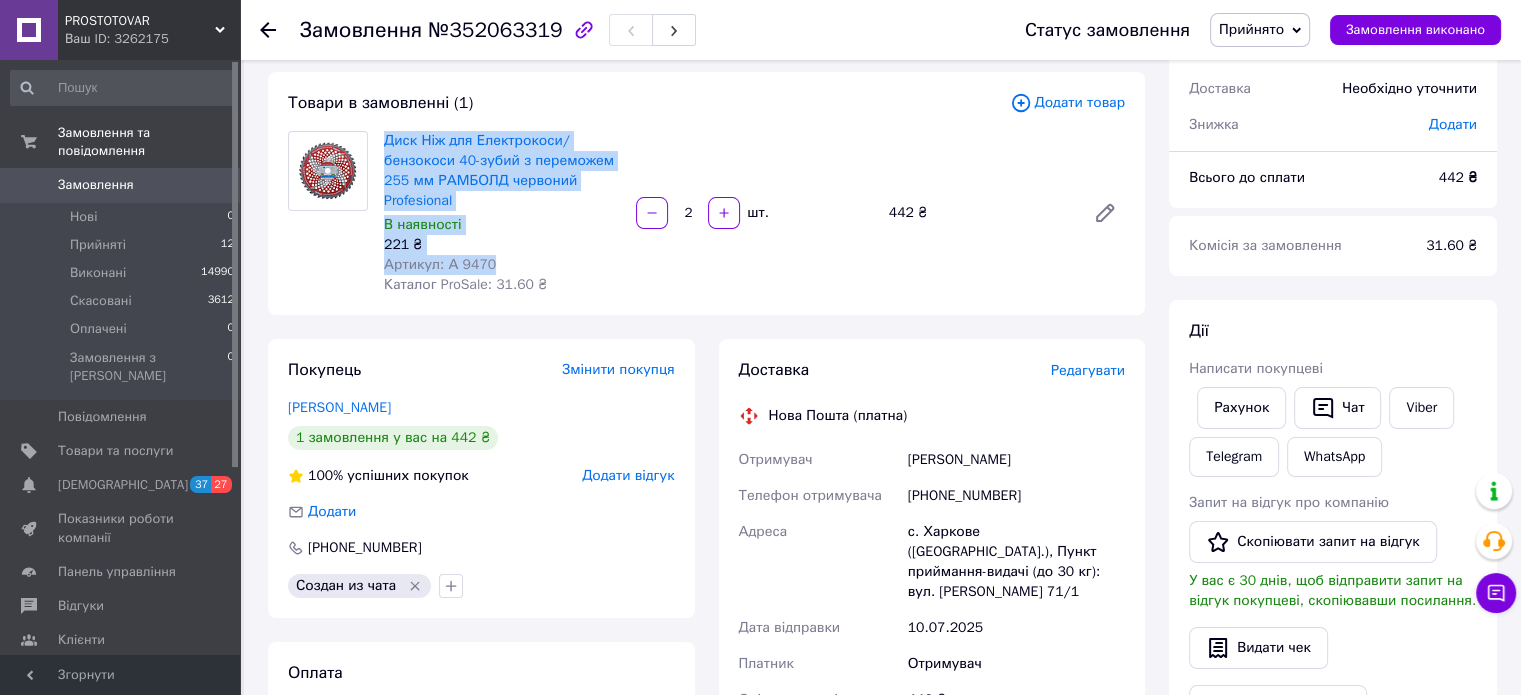 drag, startPoint x: 383, startPoint y: 139, endPoint x: 563, endPoint y: 265, distance: 219.718 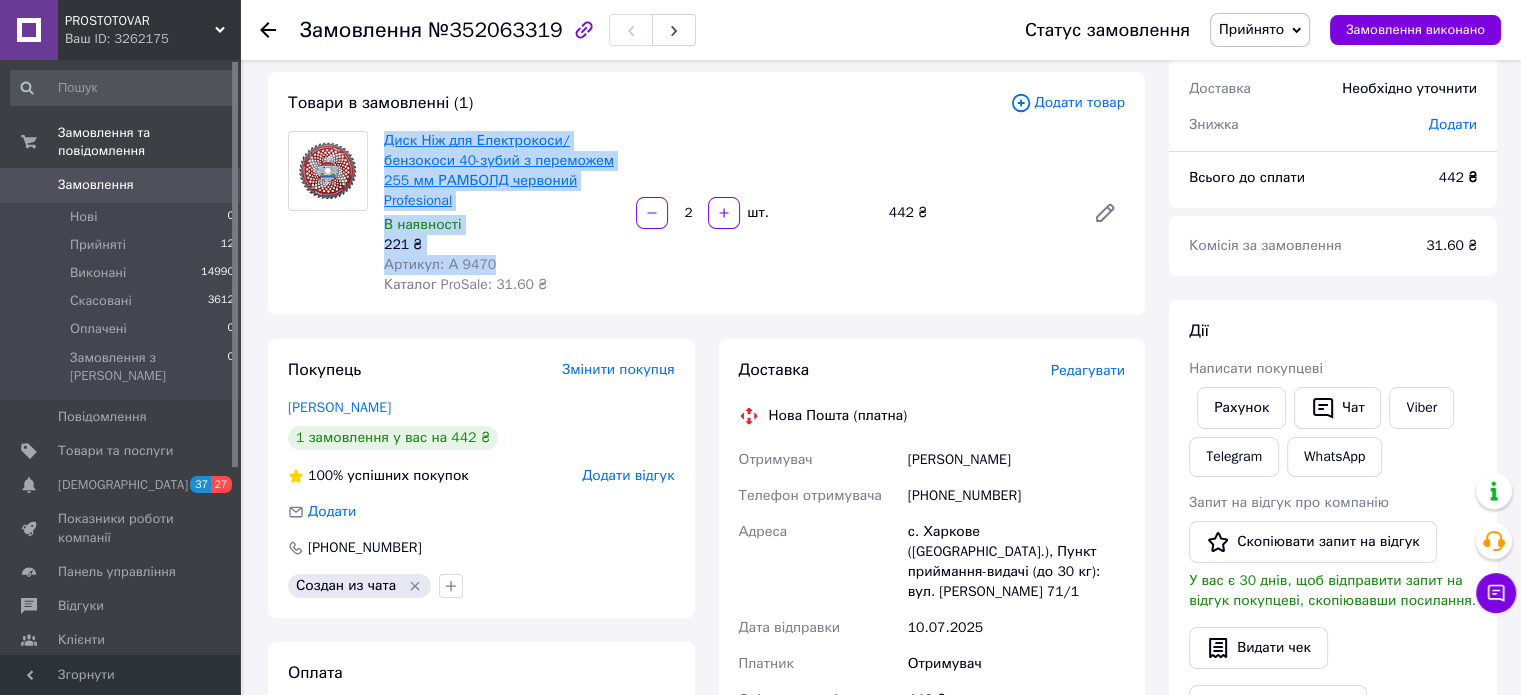 copy on "Диск Ніж для Електрокоси/ бензокоси 40-зубий з переможем 255 мм РАМБОЛД червоний Profesional В наявності 221 ₴ Артикул: А 9470" 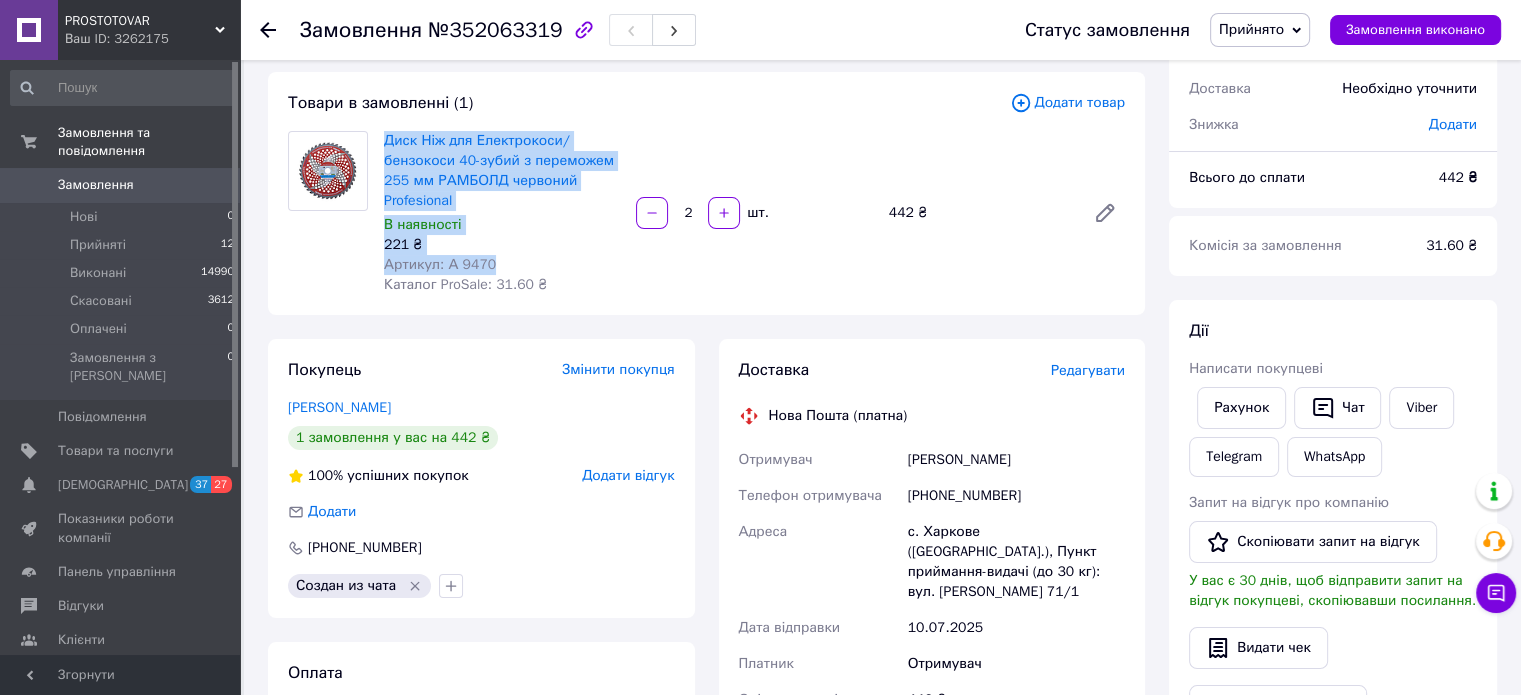 click on "В наявності" at bounding box center (502, 225) 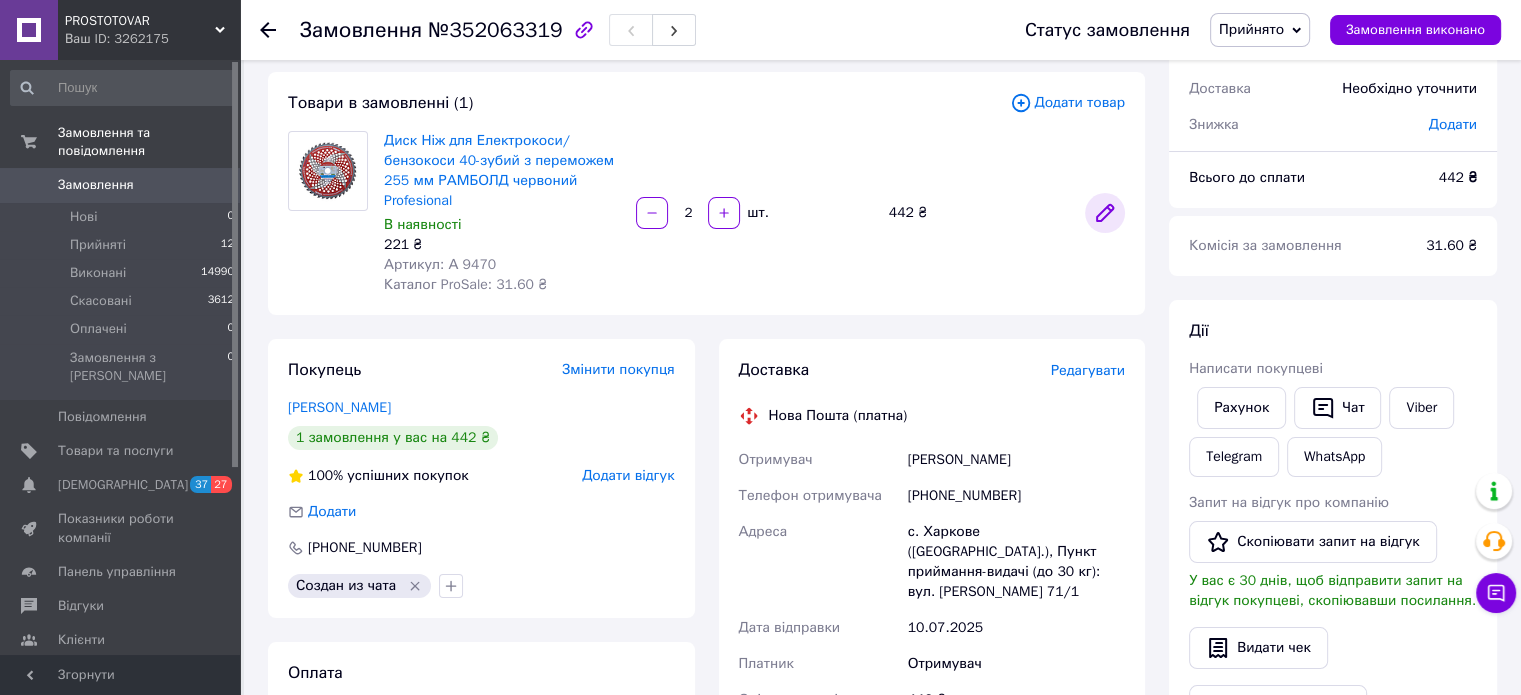 click 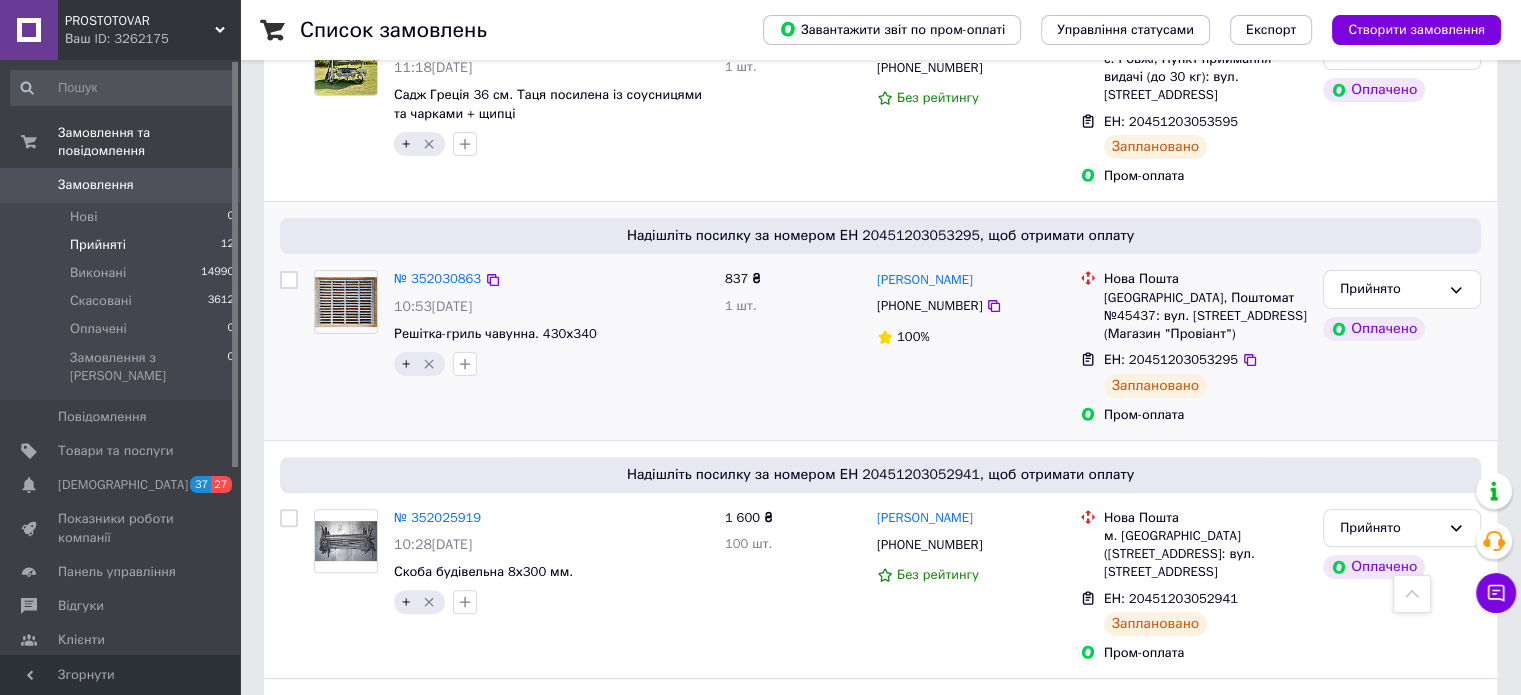 scroll, scrollTop: 400, scrollLeft: 0, axis: vertical 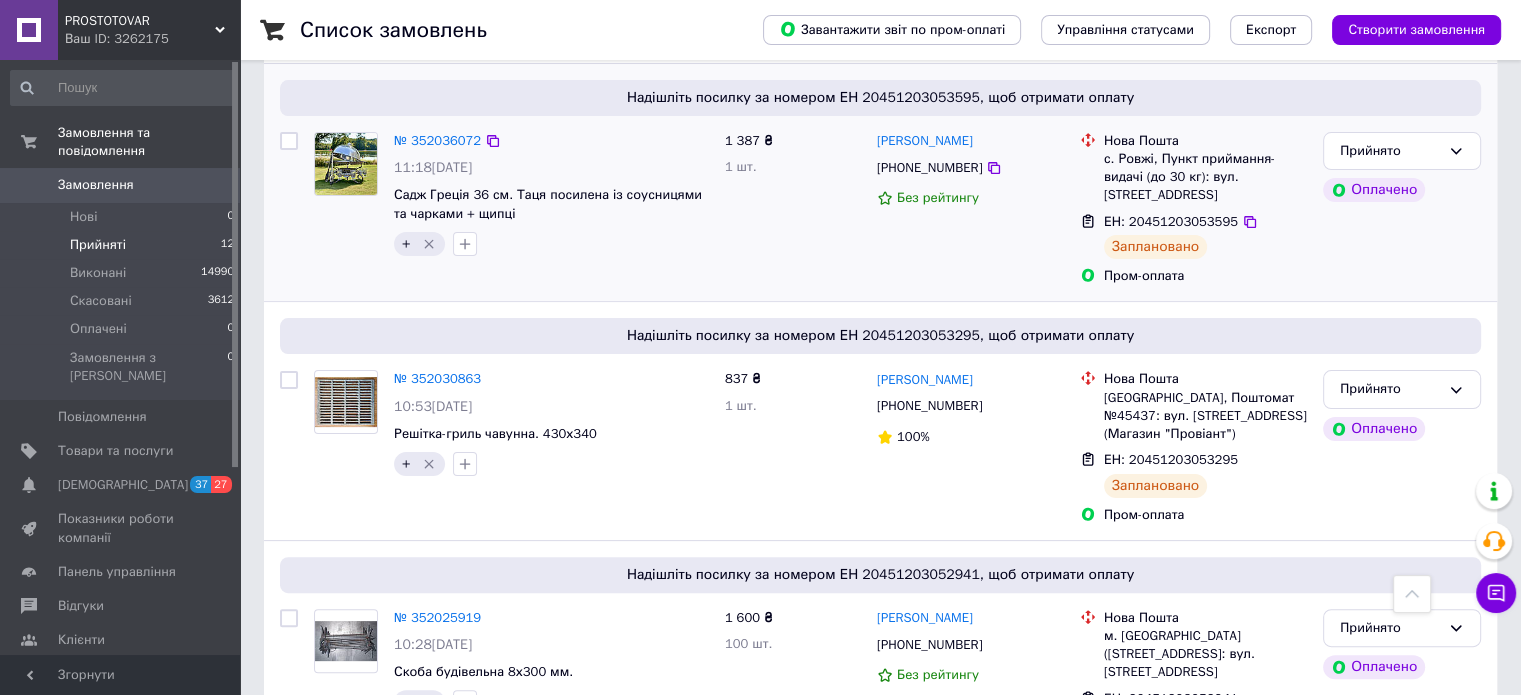 click at bounding box center (289, 141) 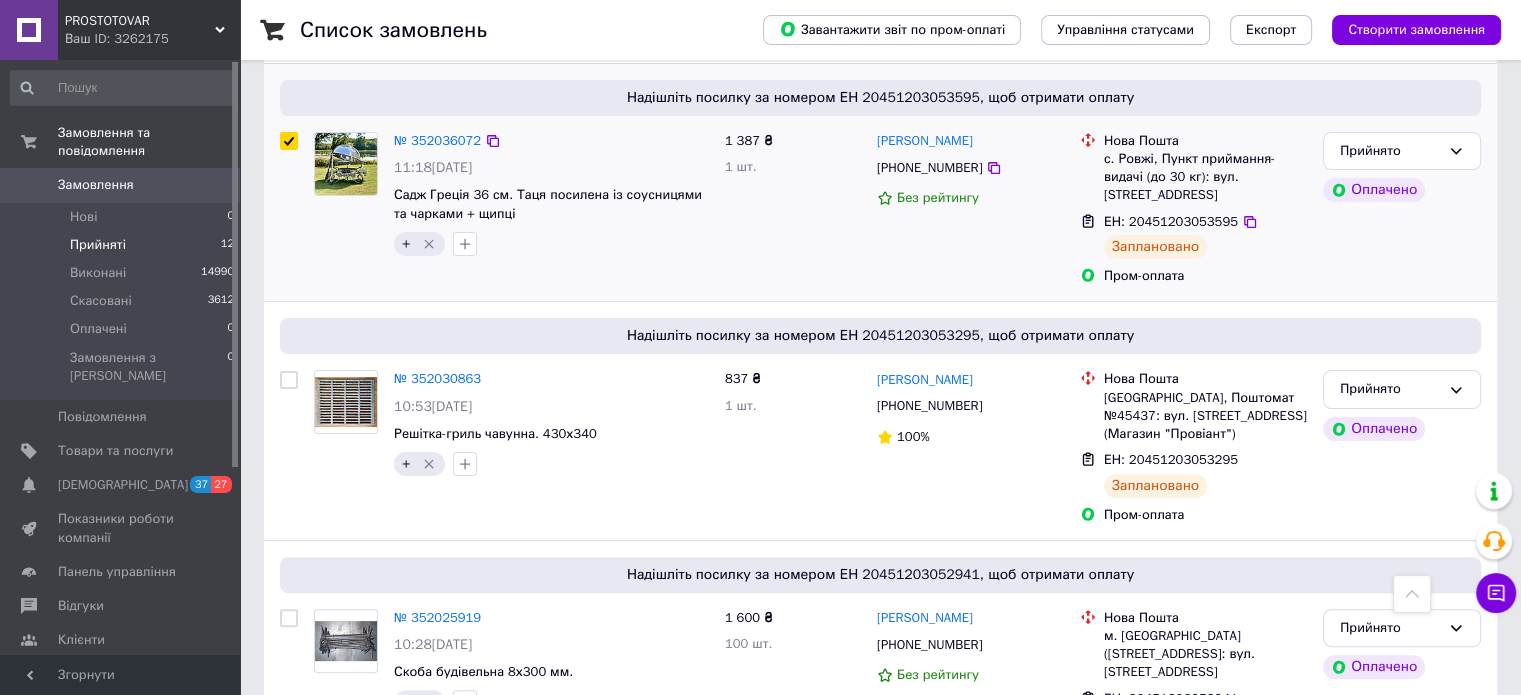 checkbox on "true" 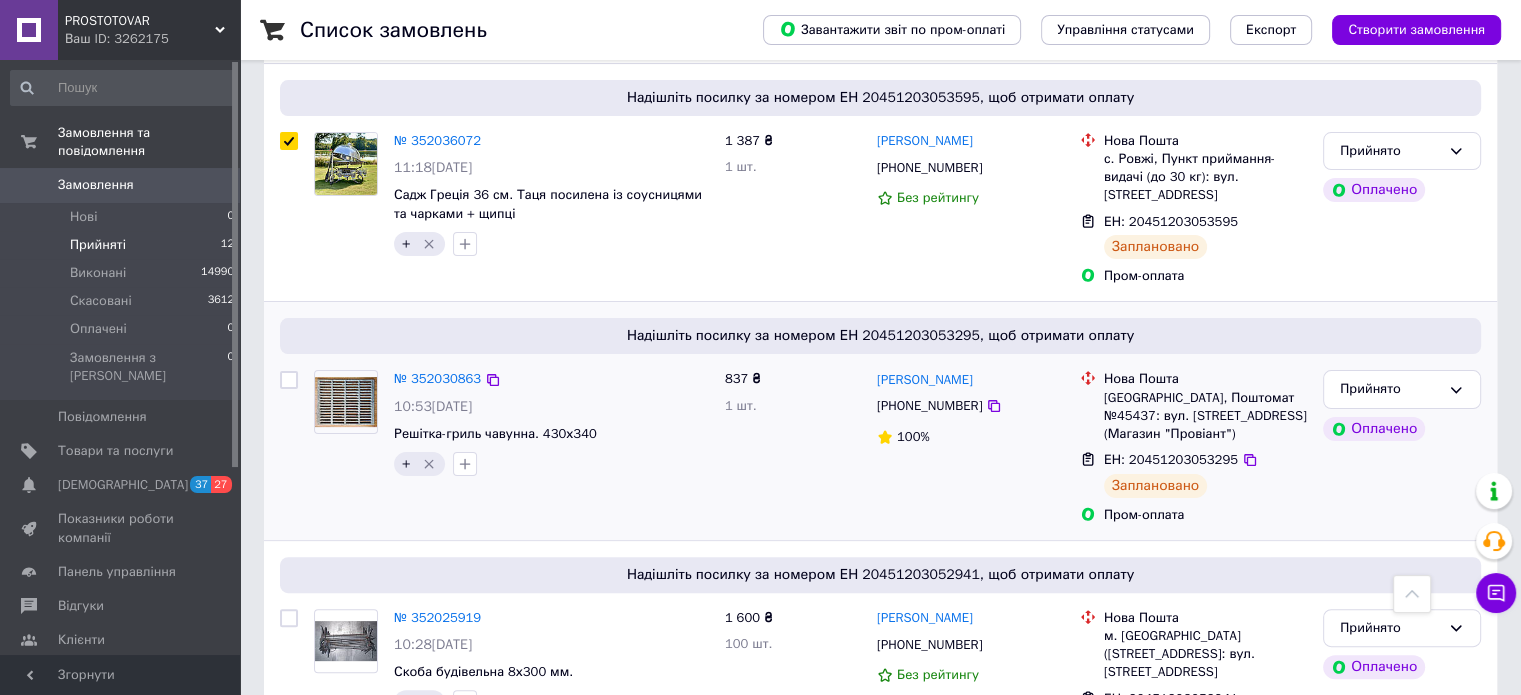 click at bounding box center (289, 380) 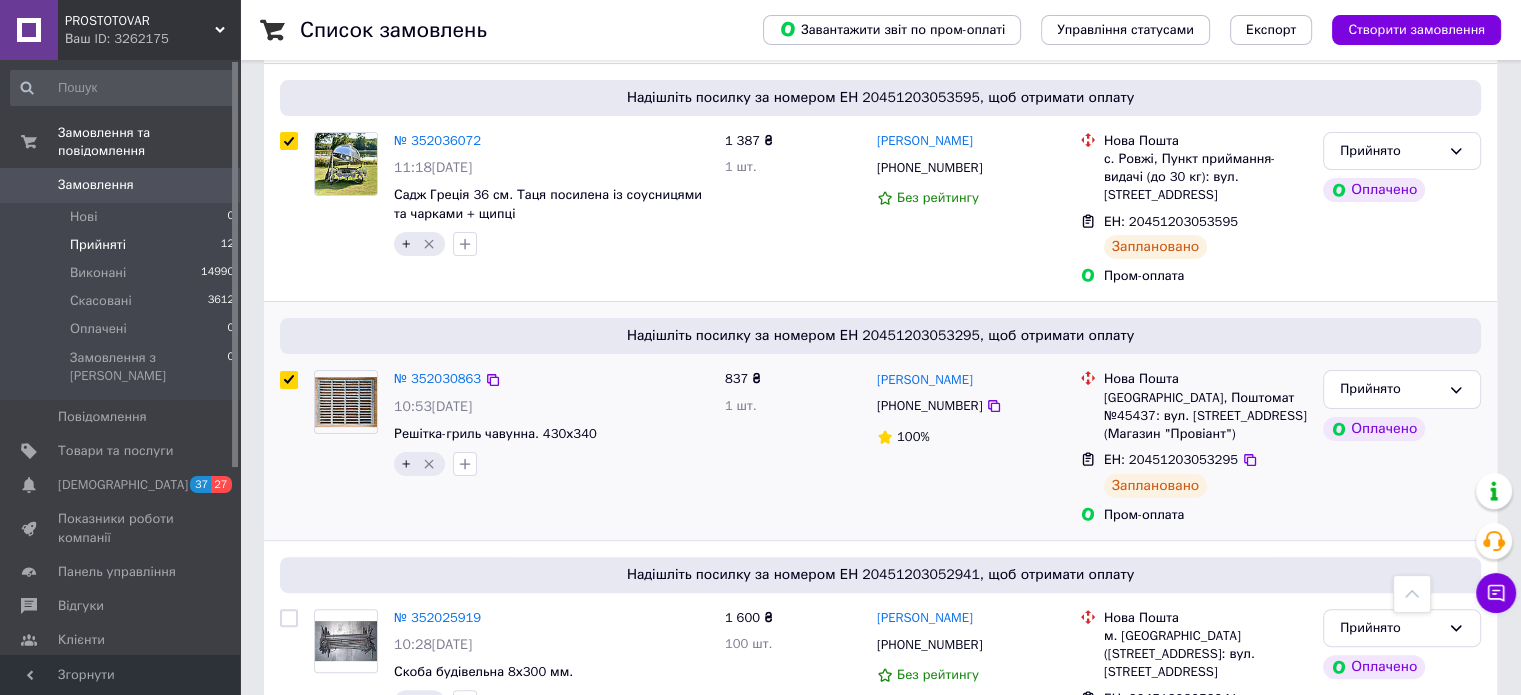checkbox on "true" 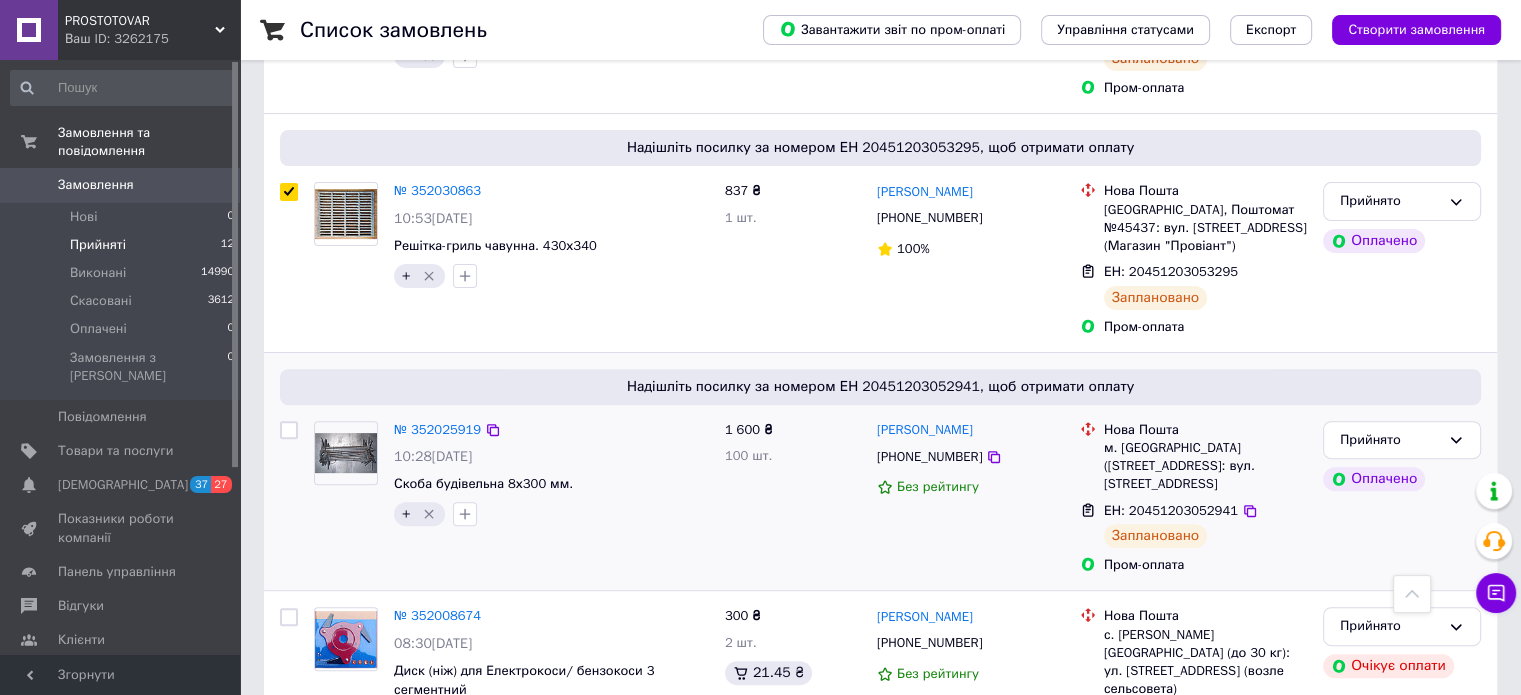 scroll, scrollTop: 600, scrollLeft: 0, axis: vertical 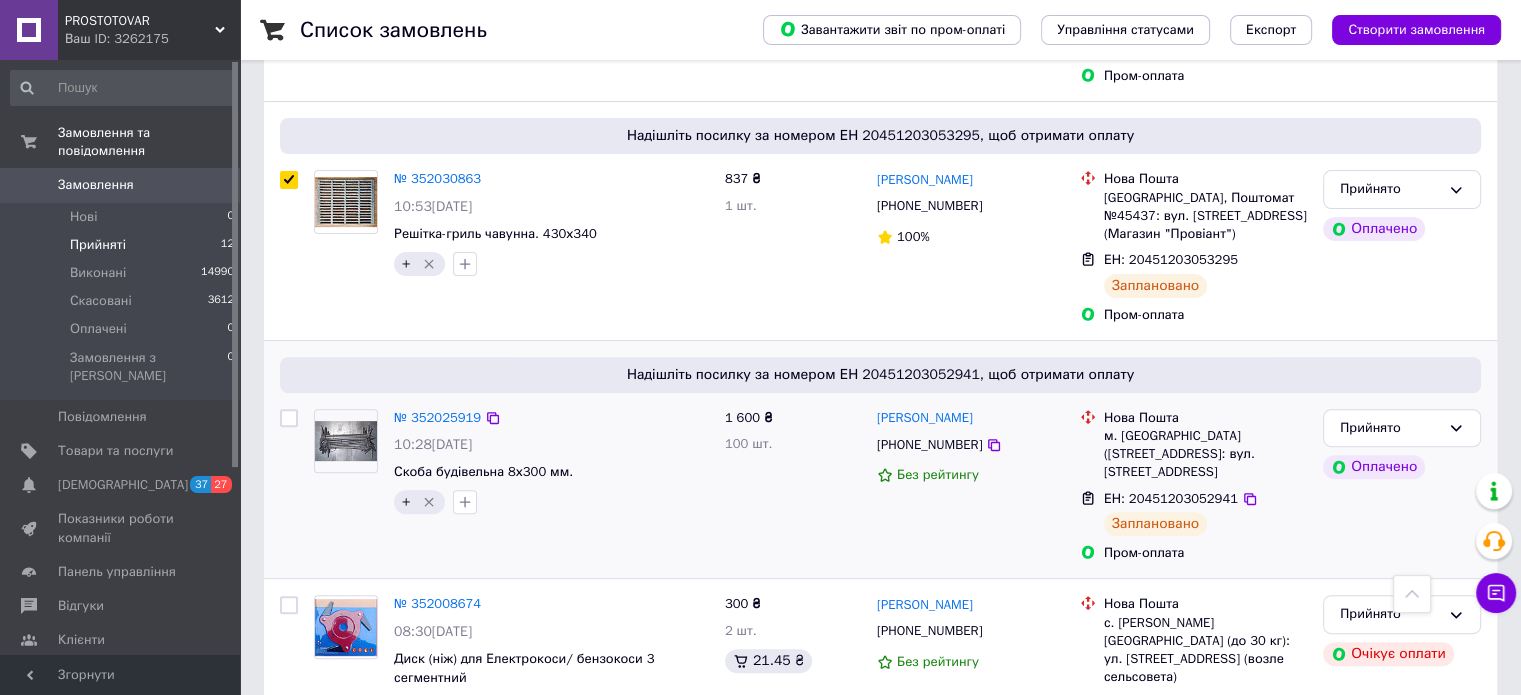 click at bounding box center [289, 418] 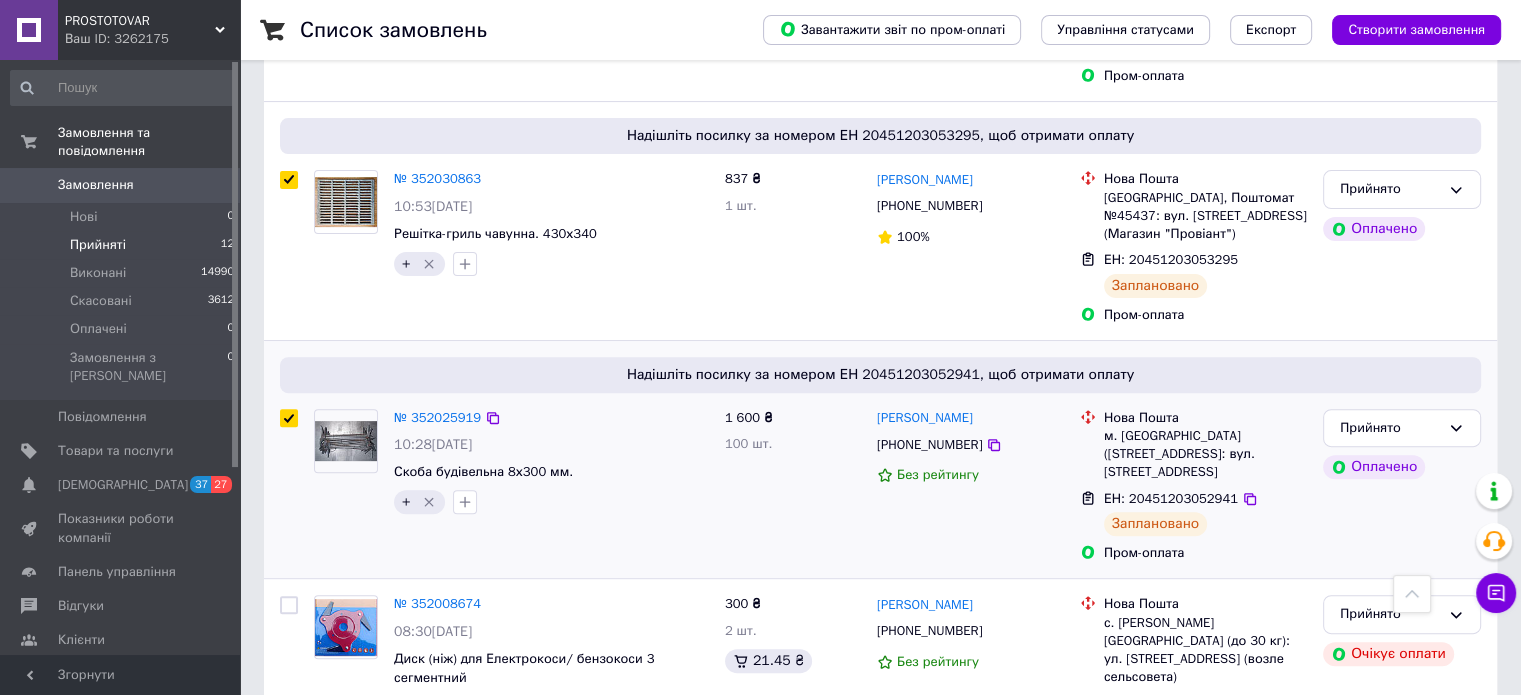checkbox on "true" 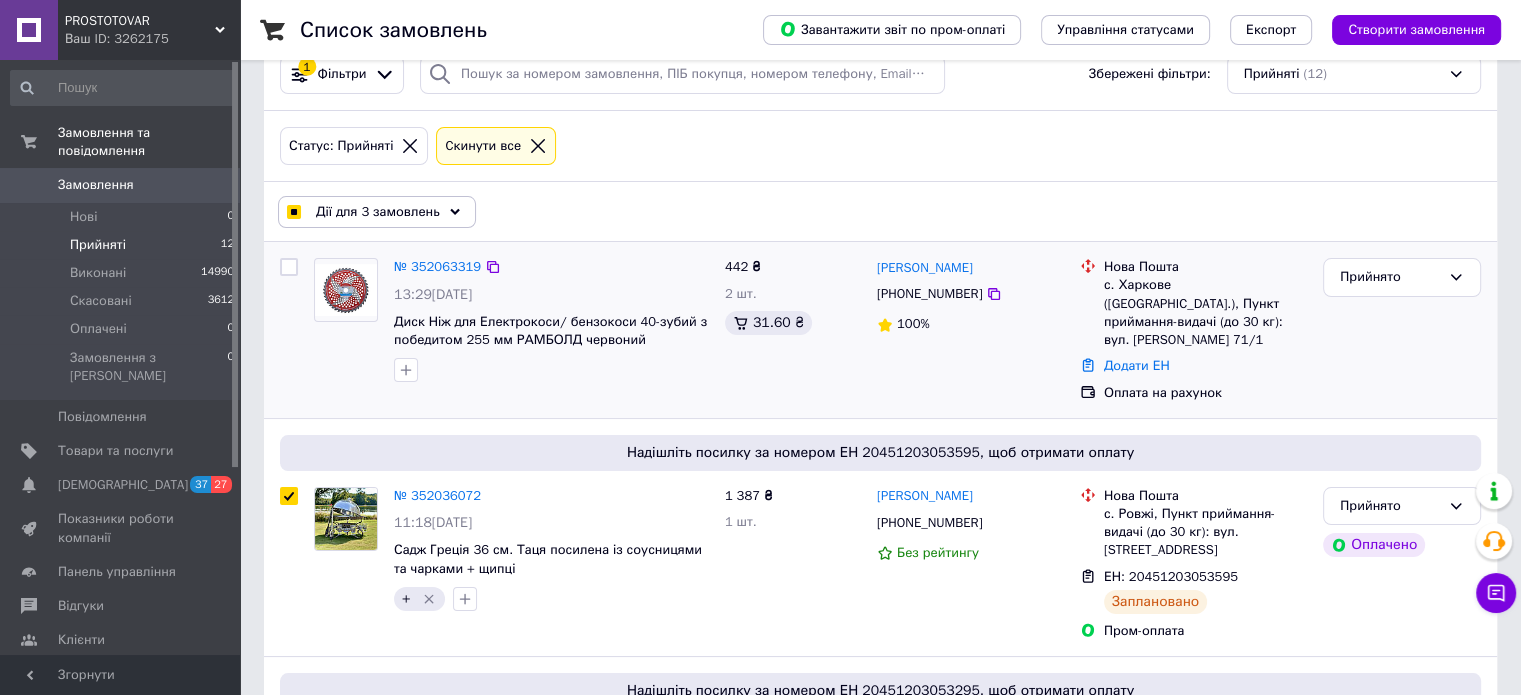 scroll, scrollTop: 0, scrollLeft: 0, axis: both 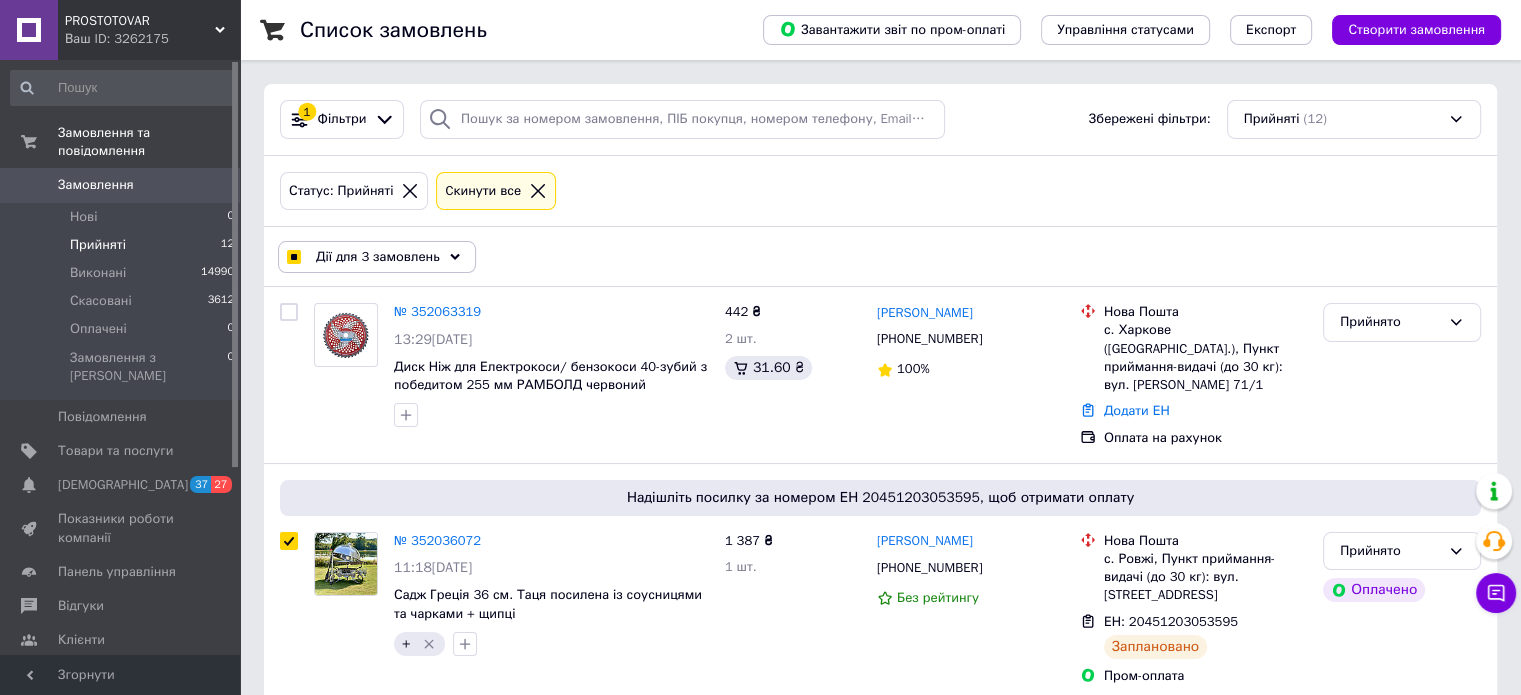click on "Дії для 3 замовлень" at bounding box center [377, 257] 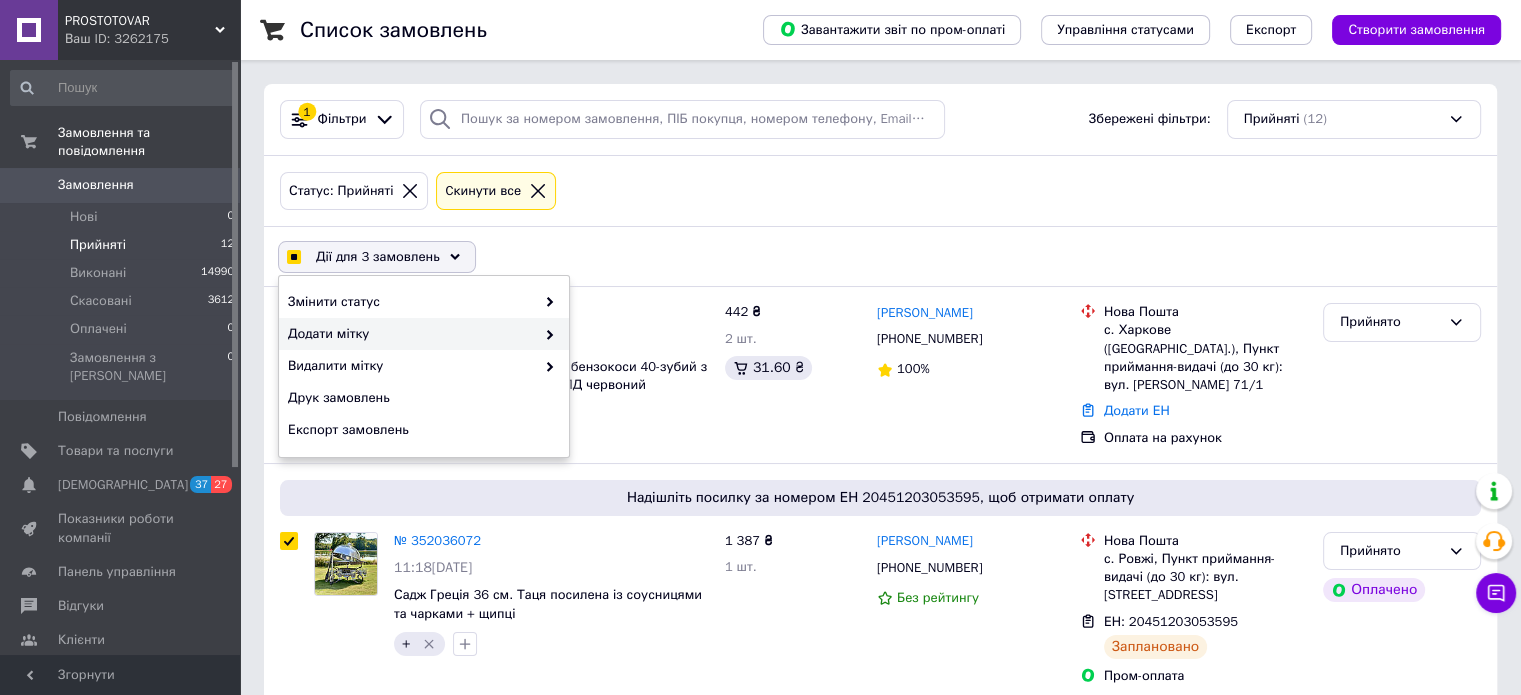 click 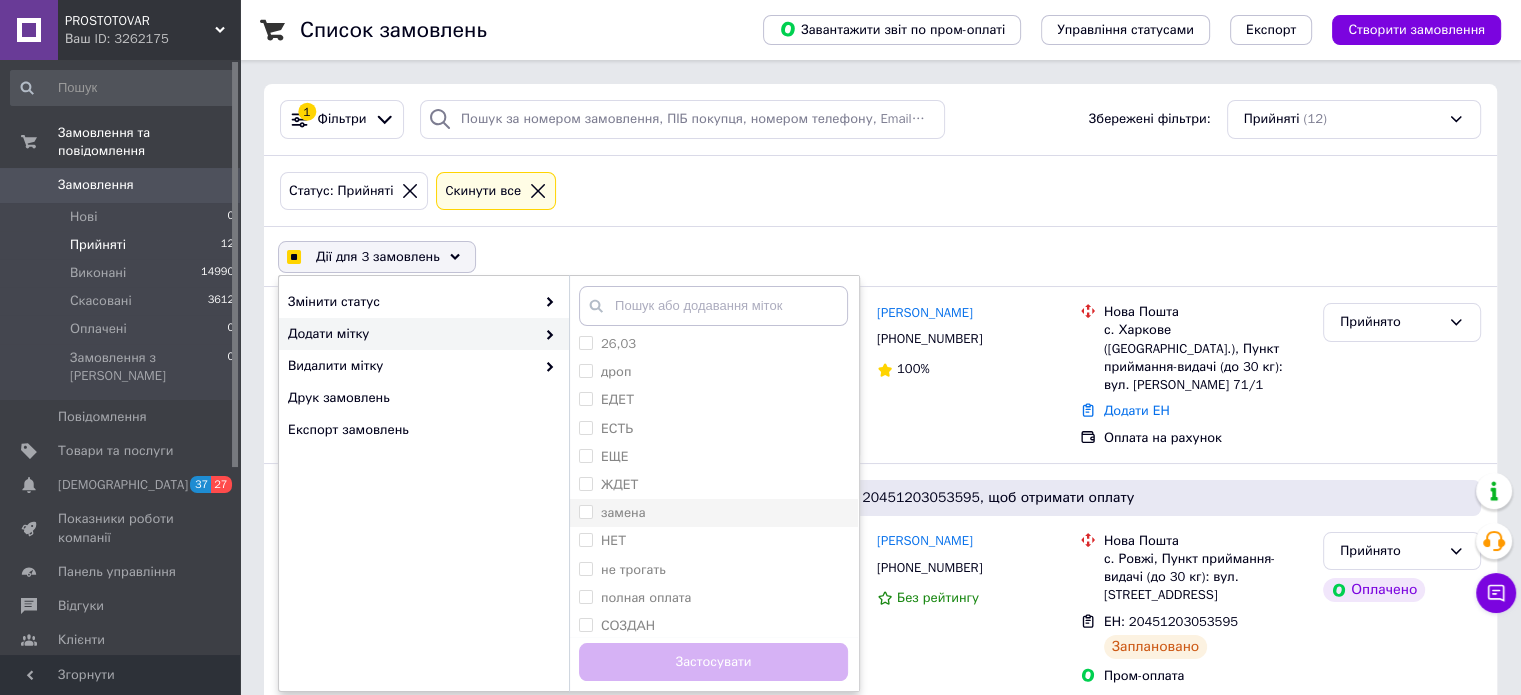 scroll, scrollTop: 123, scrollLeft: 0, axis: vertical 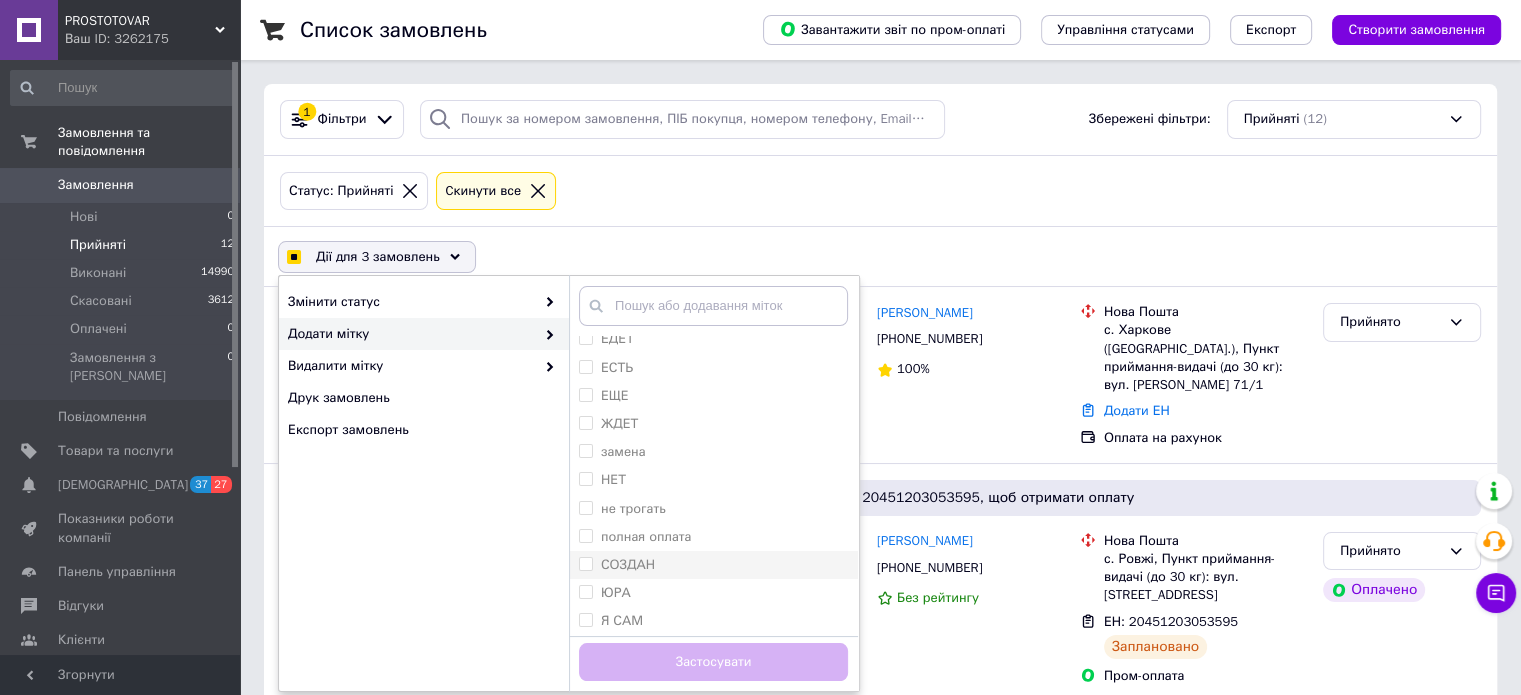 click on "СОЗДАН" at bounding box center (628, 564) 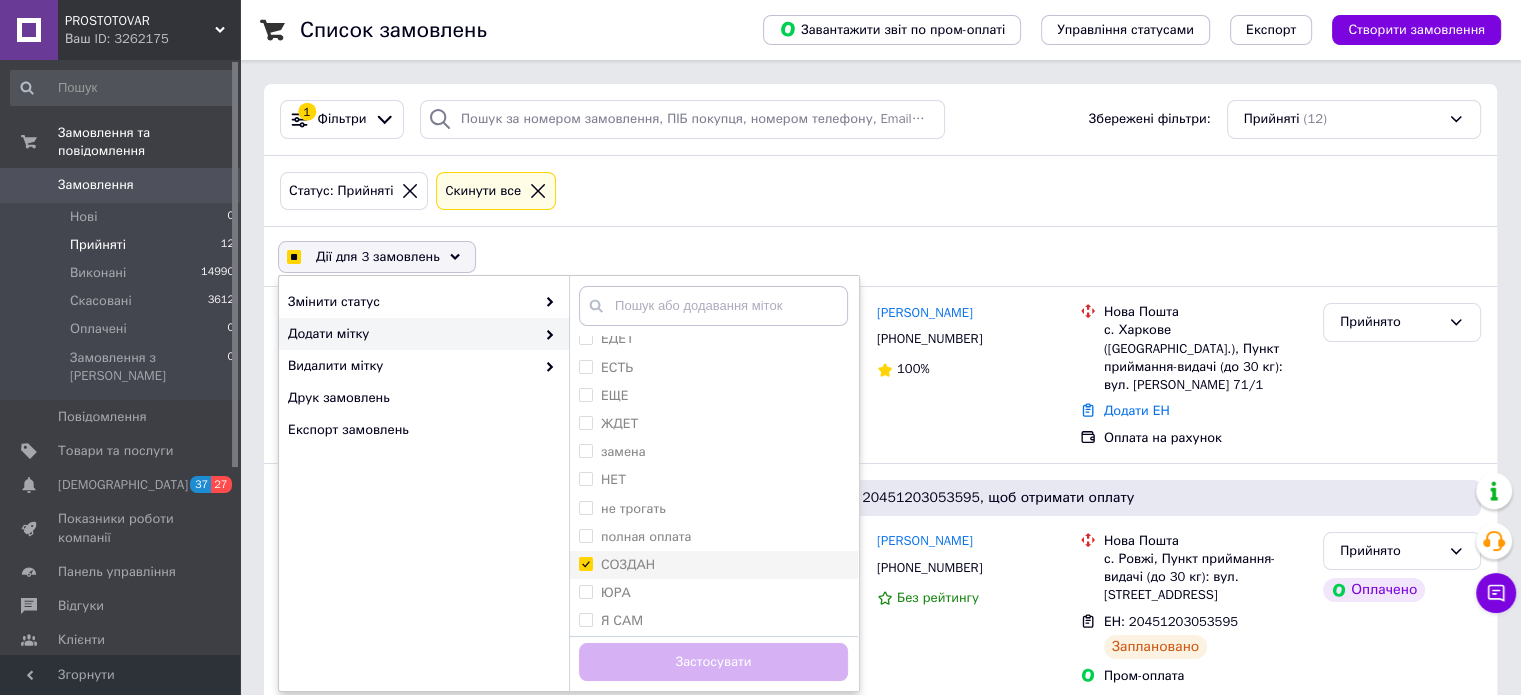 checkbox on "true" 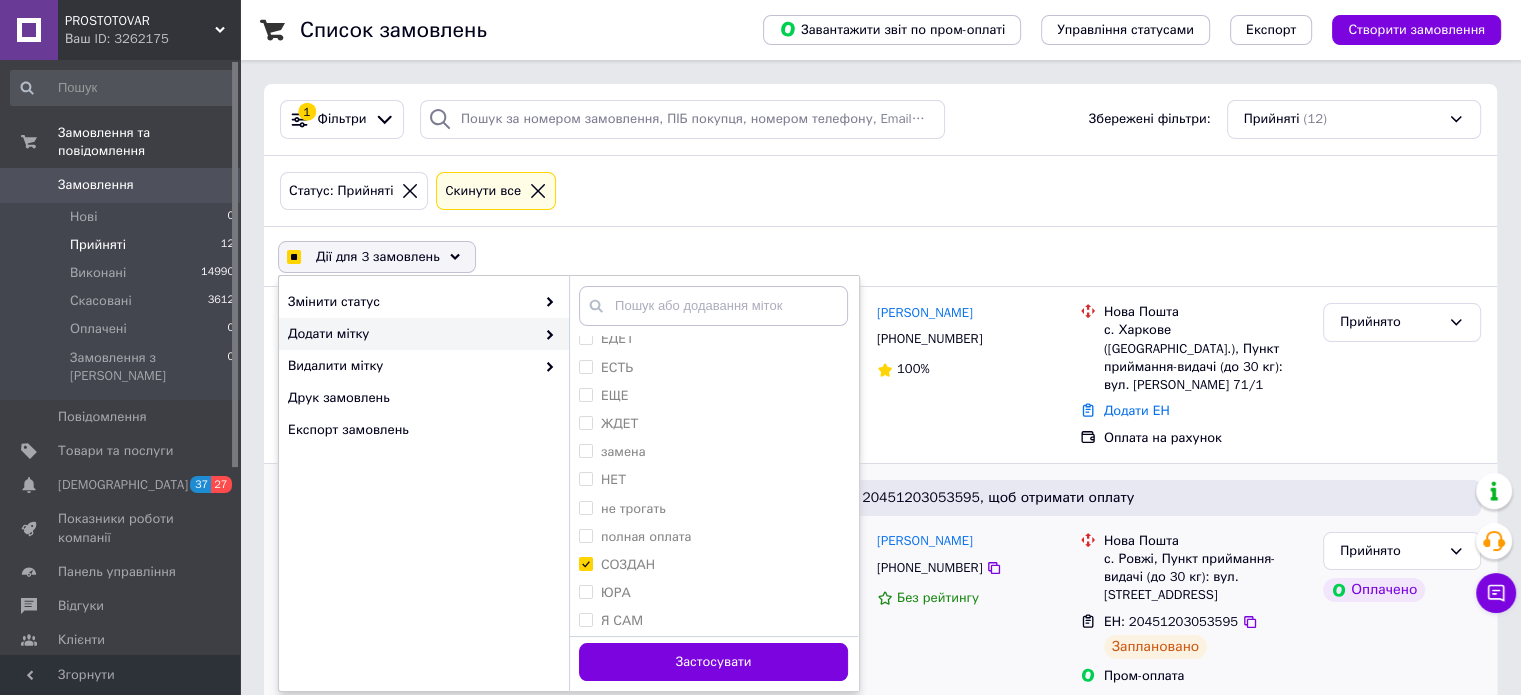 click on "Застосувати" at bounding box center (713, 662) 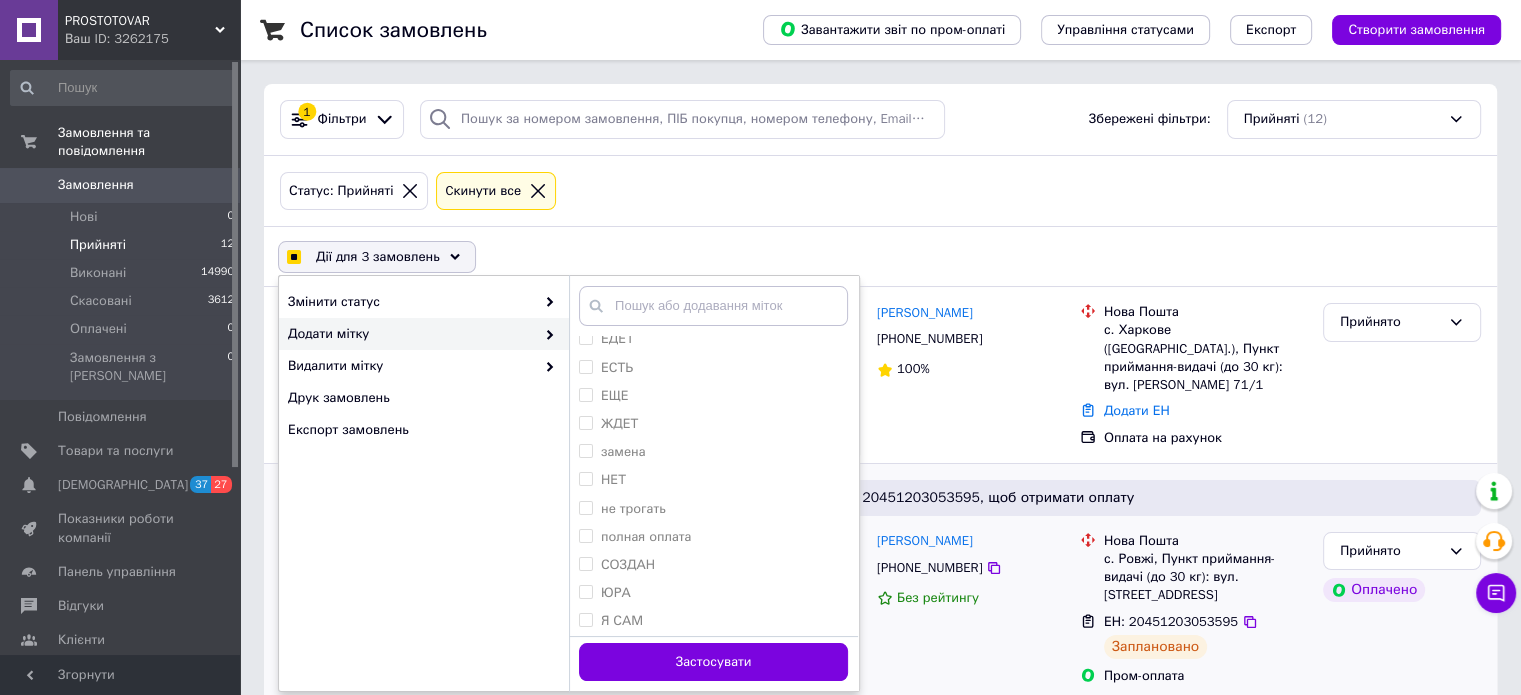 checkbox on "false" 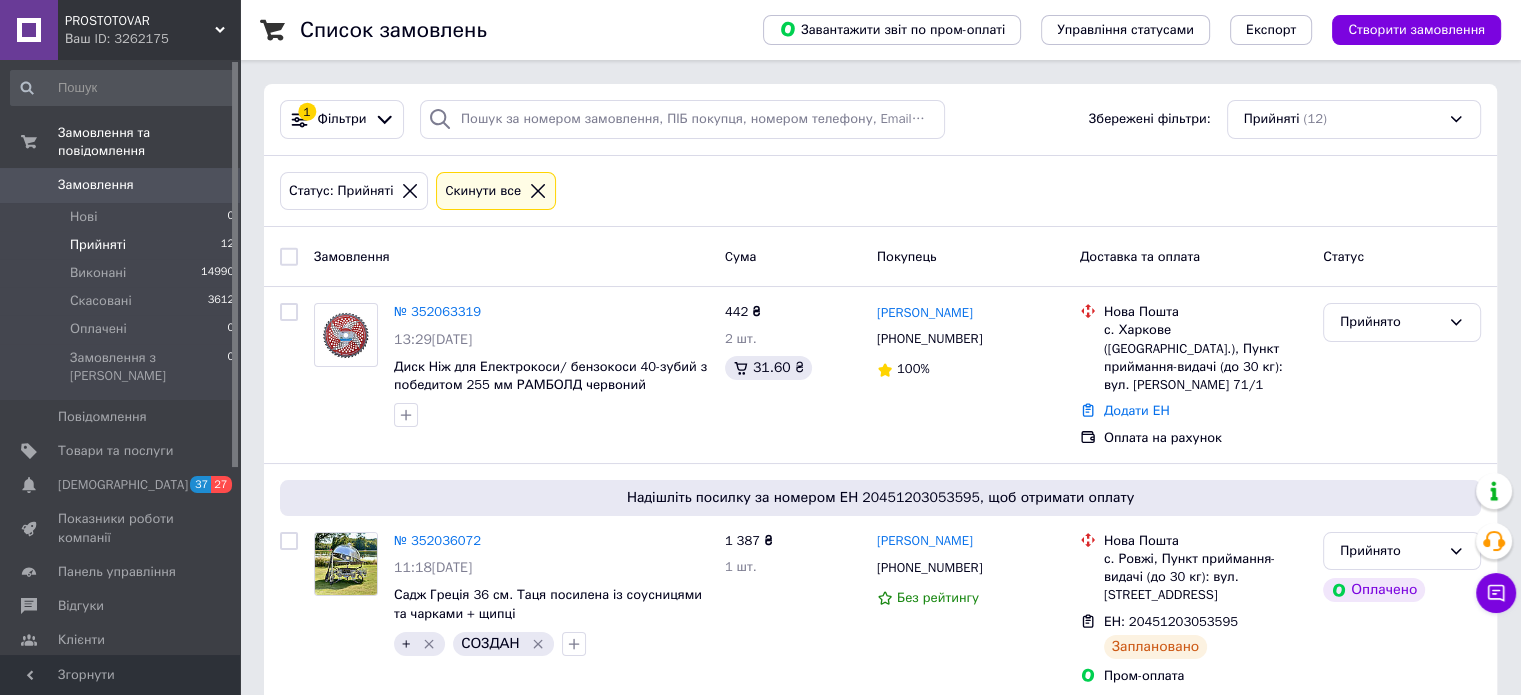 scroll, scrollTop: 0, scrollLeft: 0, axis: both 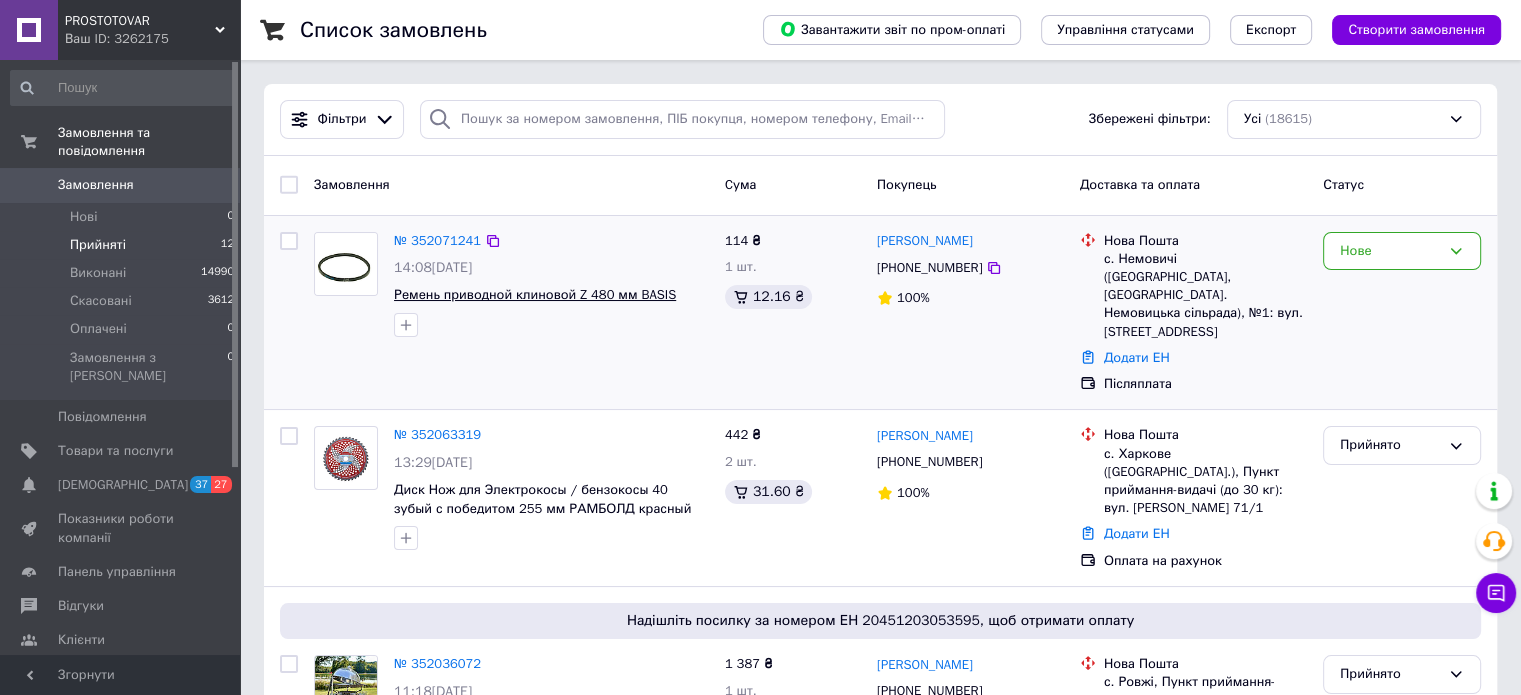 click on "Ремень приводной клиновой Z 480 мм BASIS" at bounding box center [535, 294] 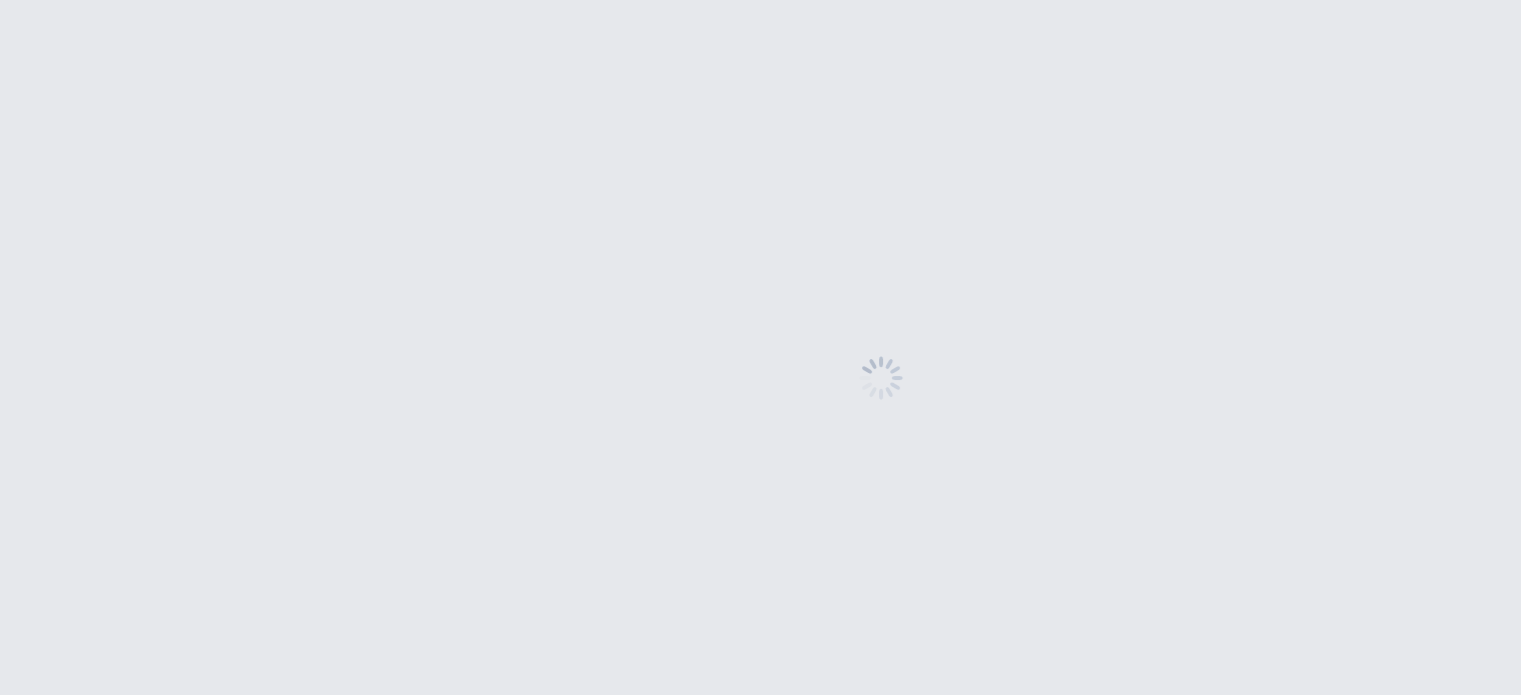 scroll, scrollTop: 0, scrollLeft: 0, axis: both 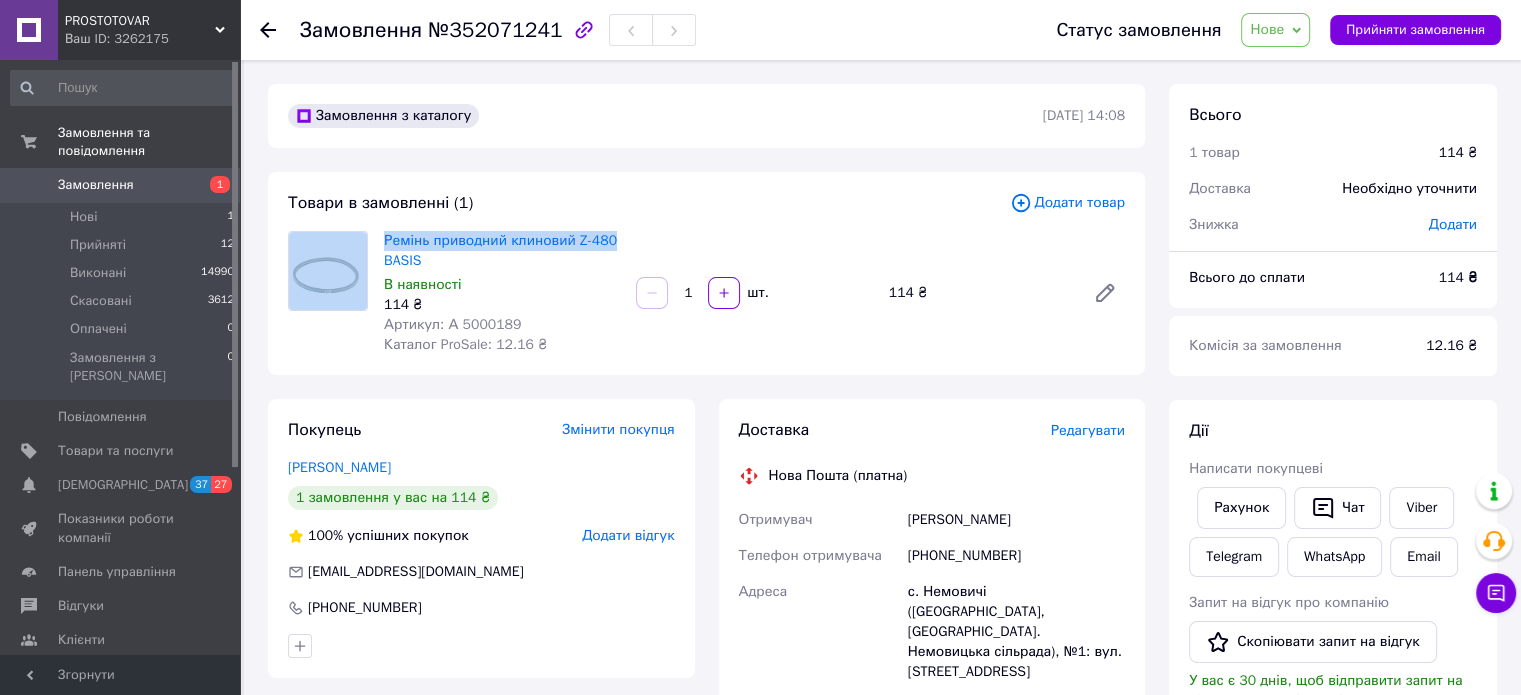 drag, startPoint x: 369, startPoint y: 239, endPoint x: 619, endPoint y: 225, distance: 250.3917 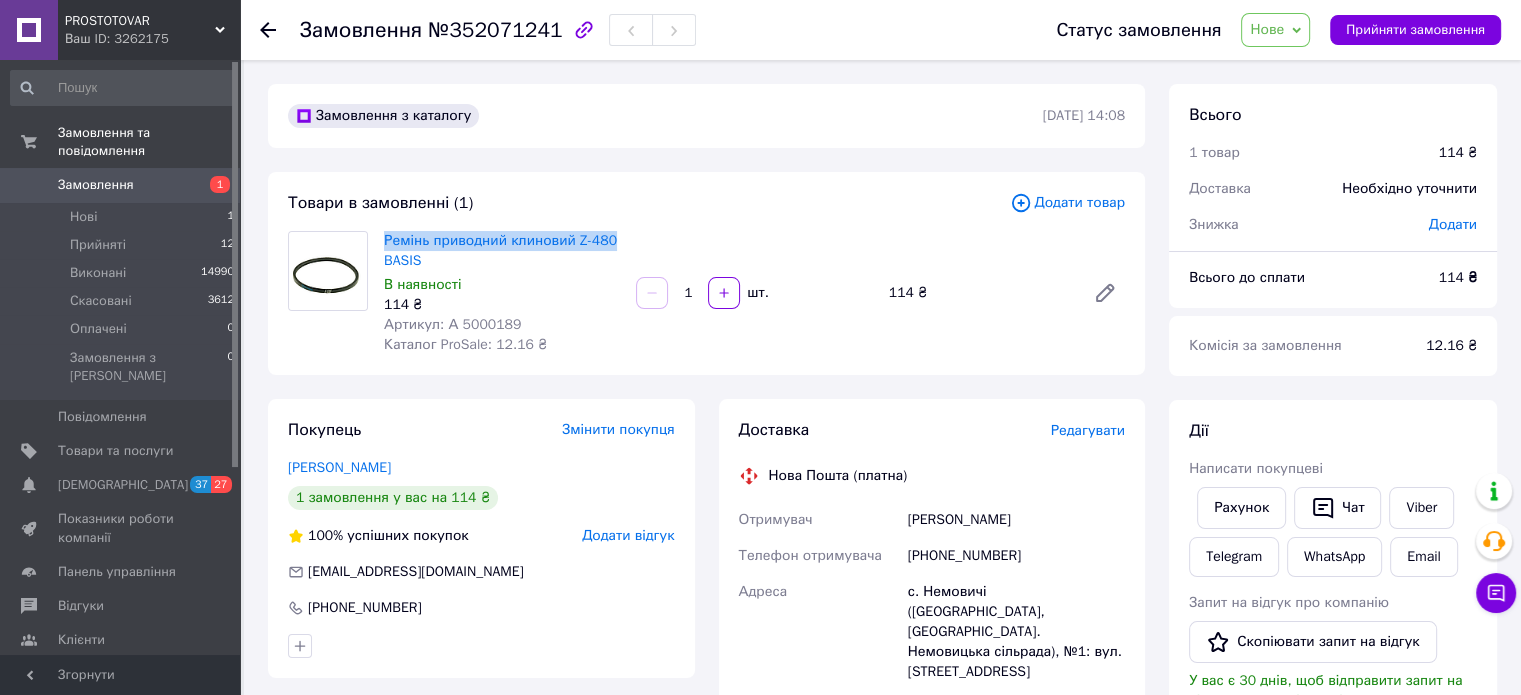 drag, startPoint x: 383, startPoint y: 244, endPoint x: 610, endPoint y: 245, distance: 227.0022 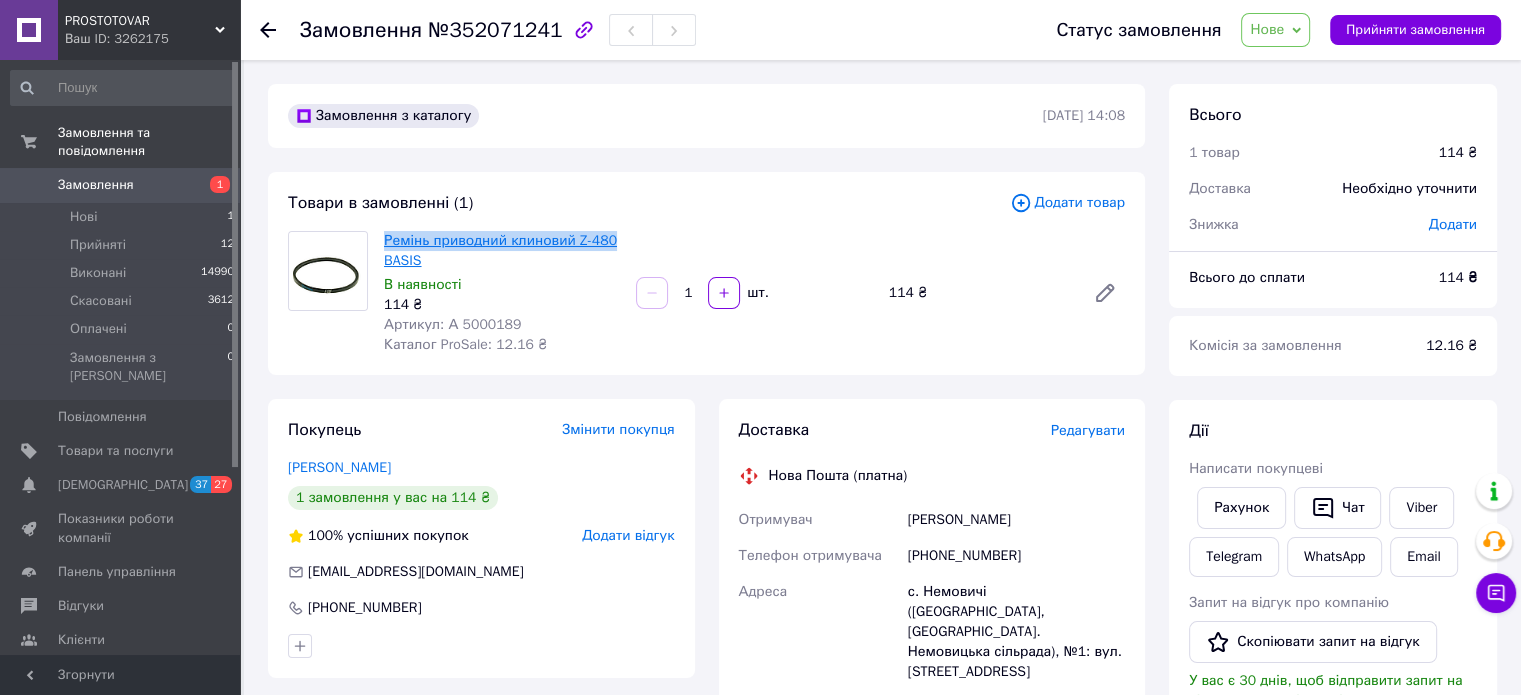 copy on "Ремінь приводний клиновий Z-480" 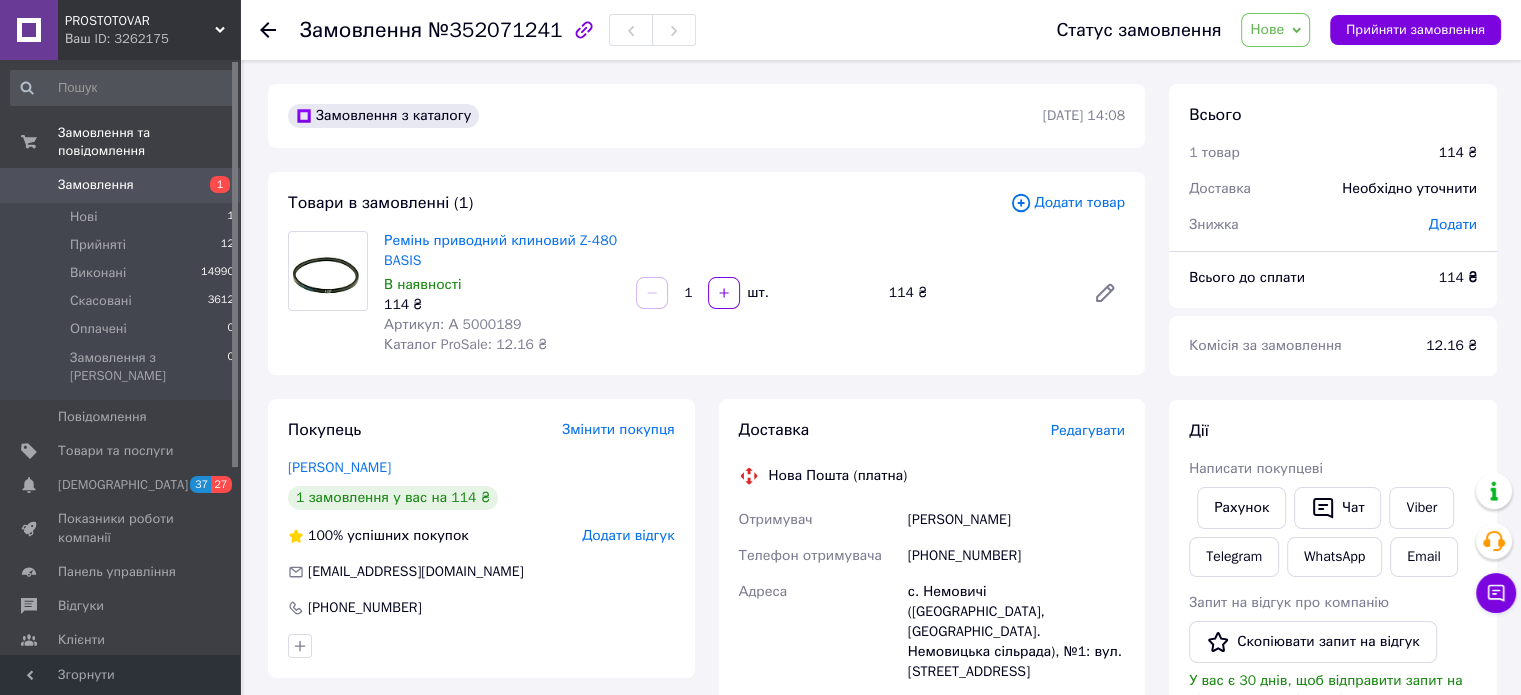 click 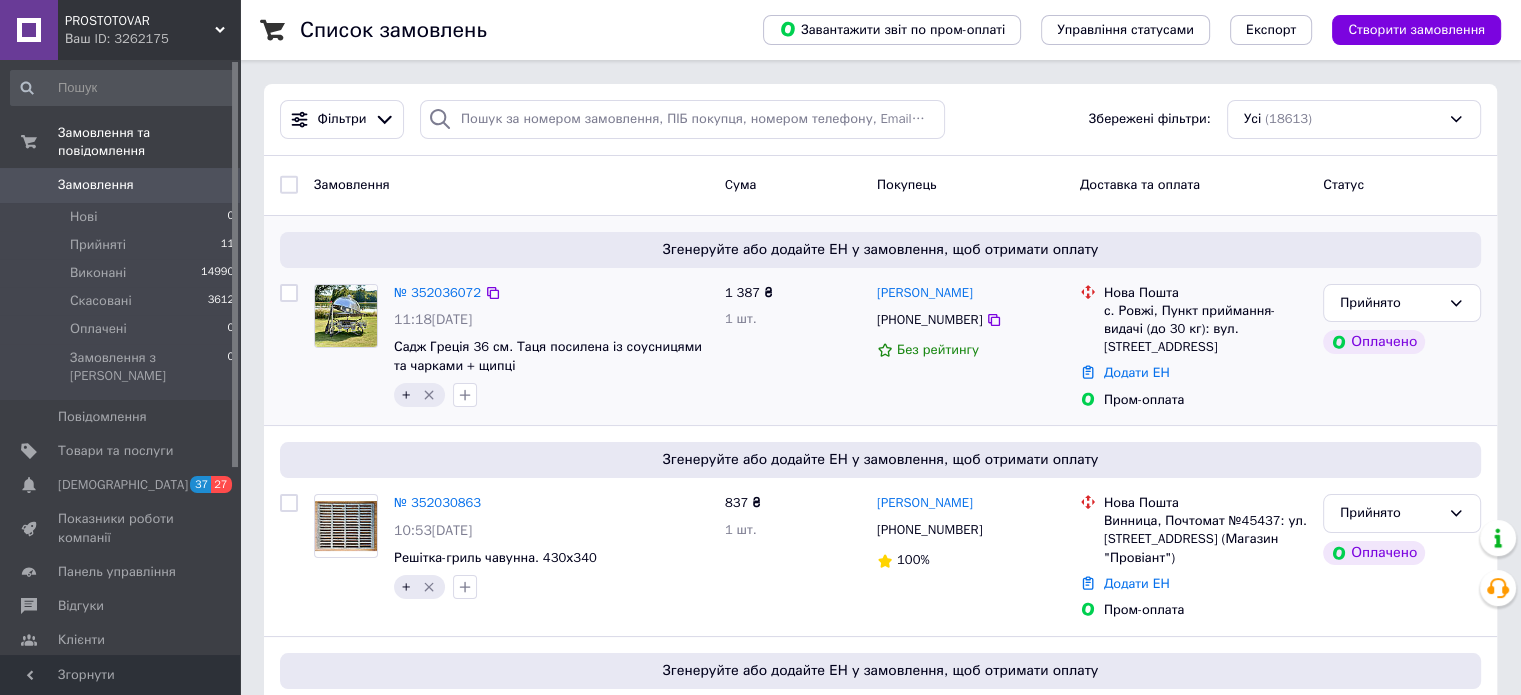 scroll, scrollTop: 0, scrollLeft: 0, axis: both 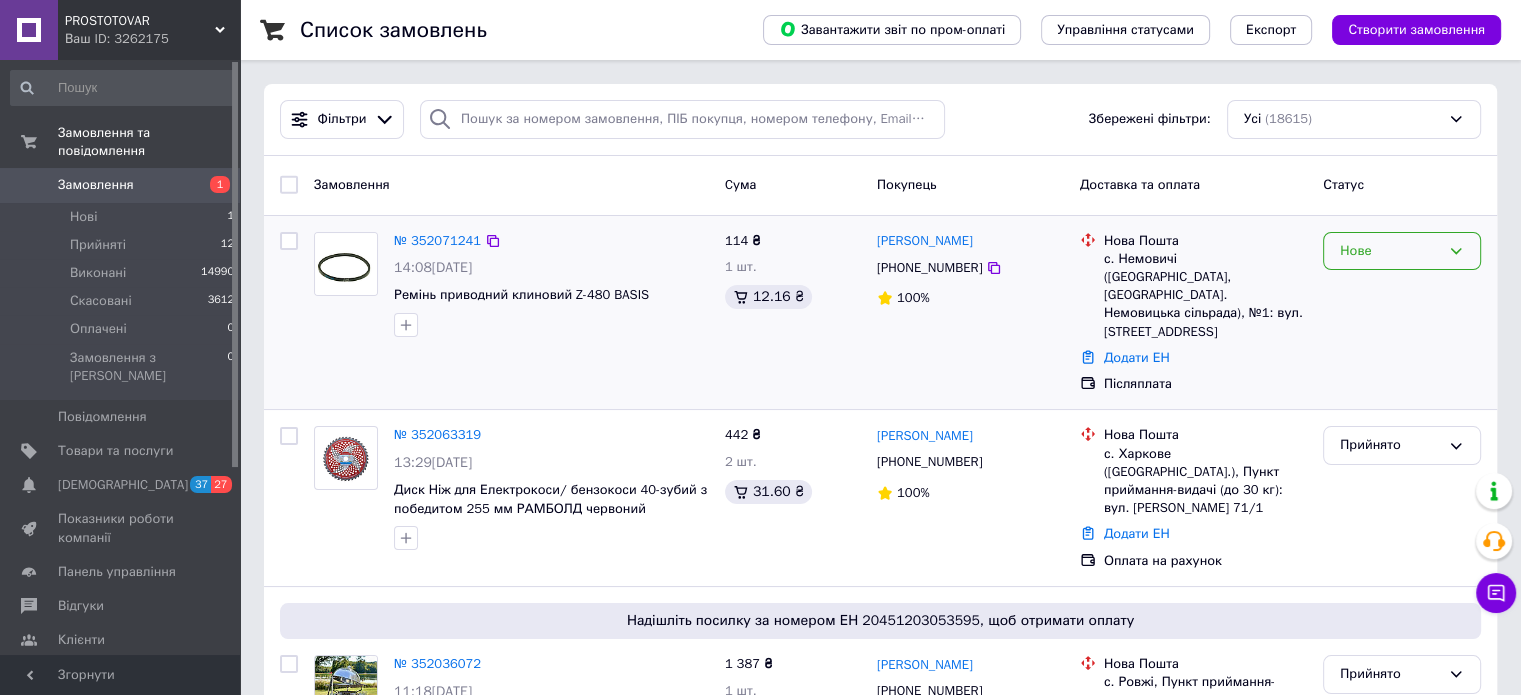 click on "Нове" at bounding box center (1402, 251) 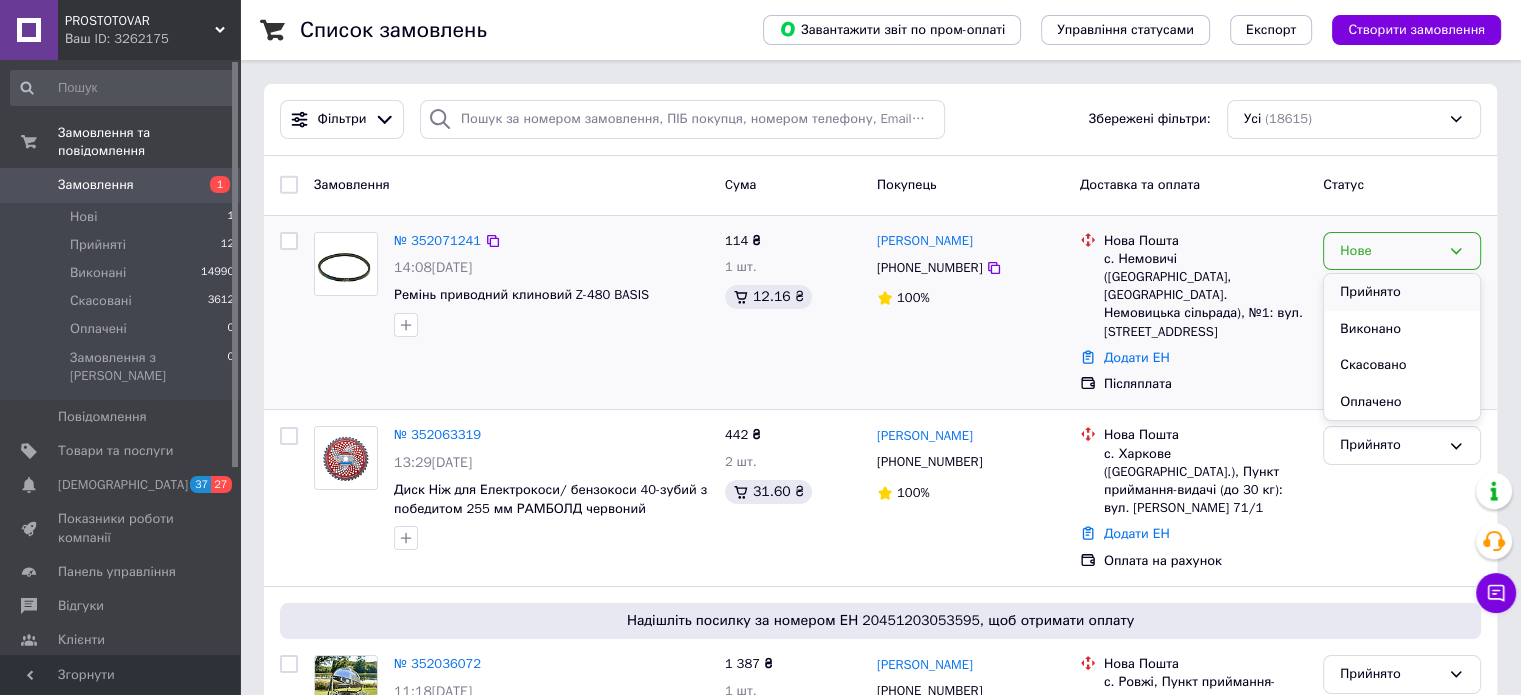 click on "Прийнято" at bounding box center [1402, 292] 